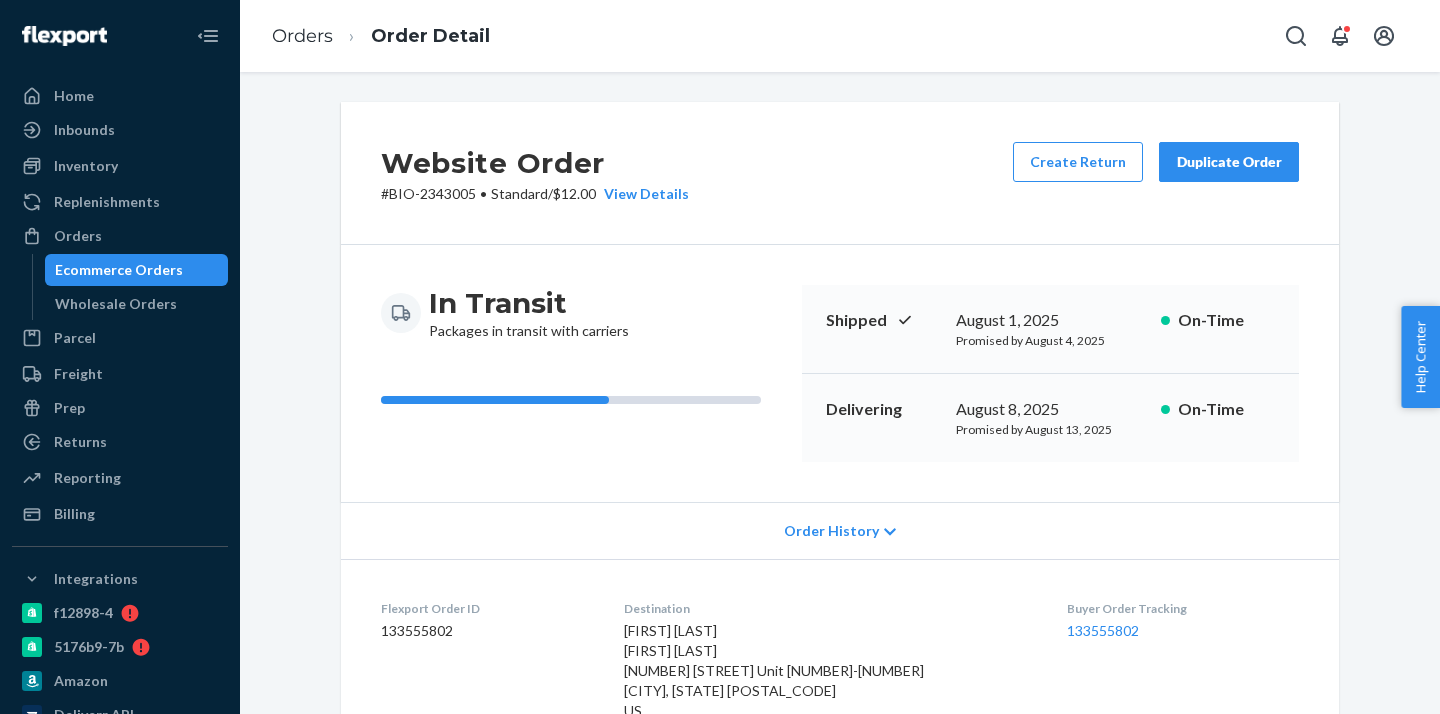 scroll, scrollTop: 0, scrollLeft: 0, axis: both 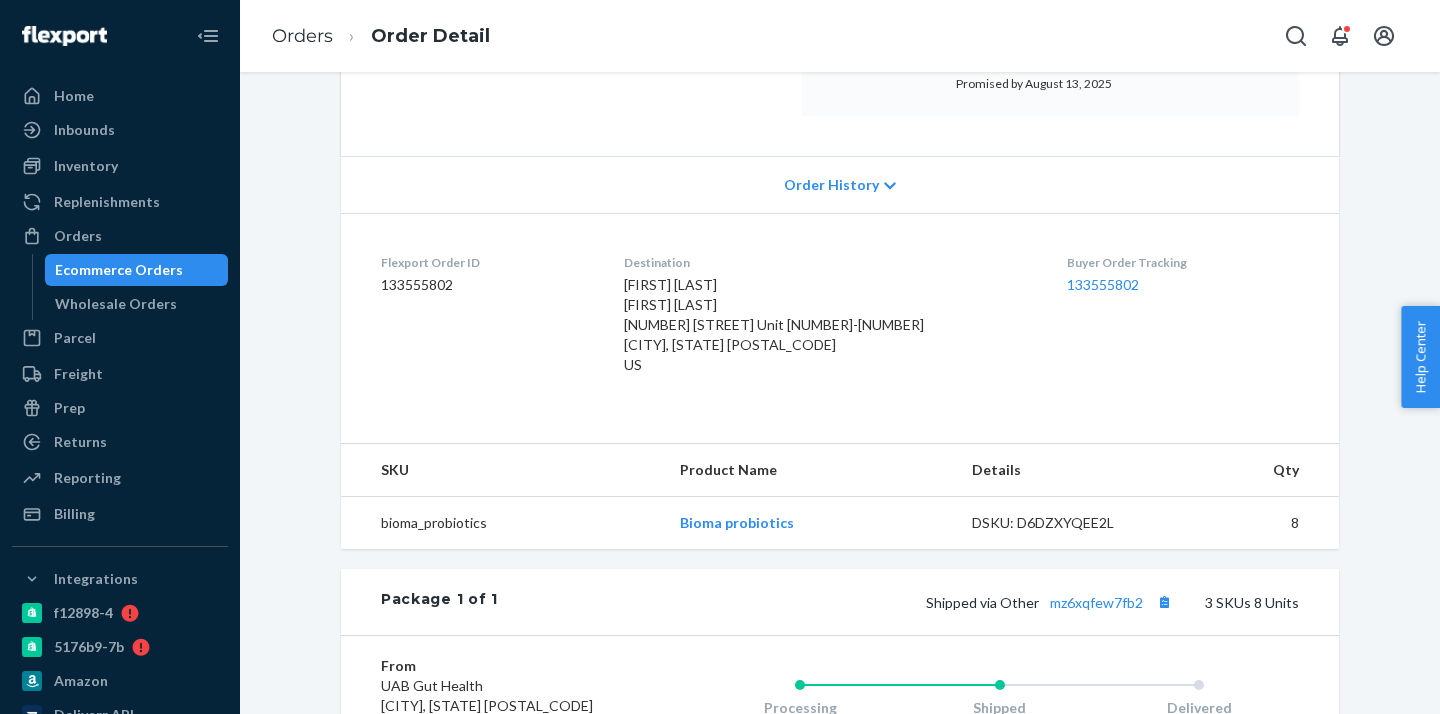 click on "Ecommerce Orders" at bounding box center [119, 270] 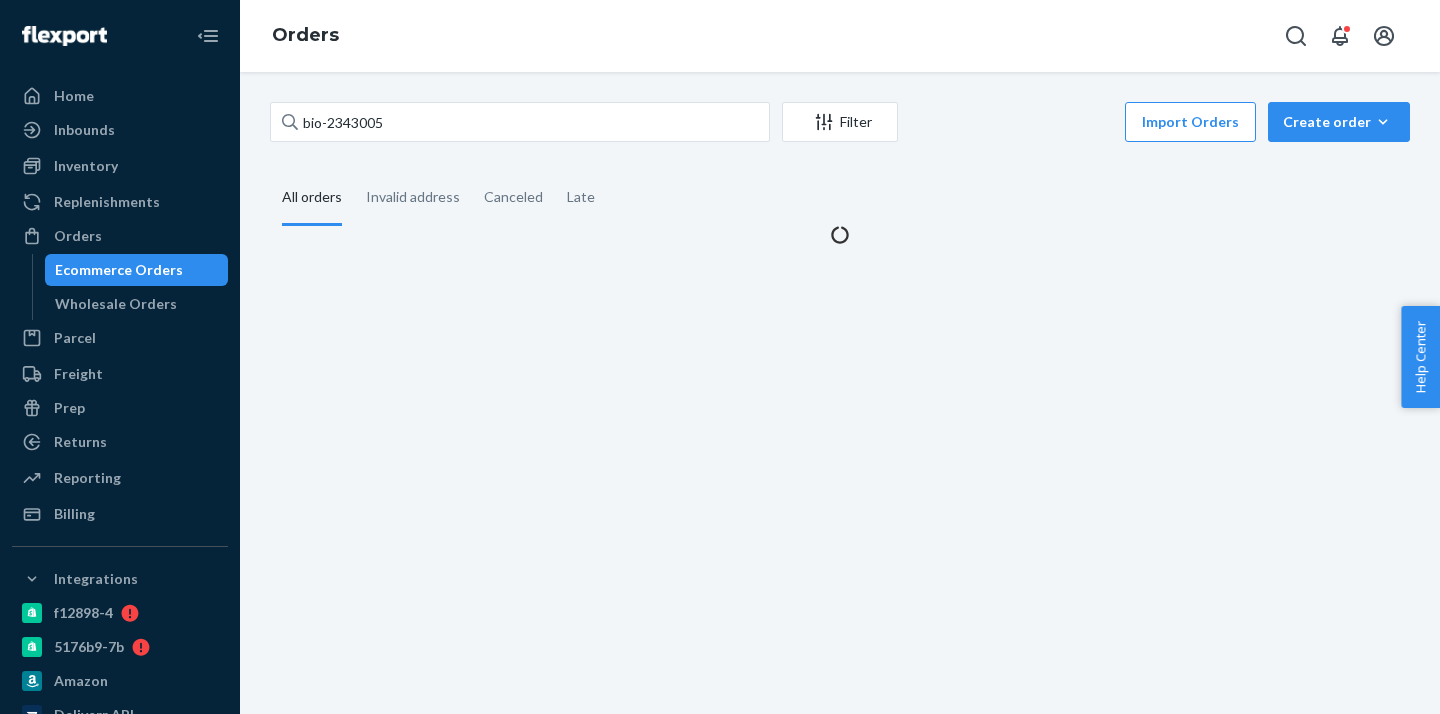 scroll, scrollTop: 0, scrollLeft: 0, axis: both 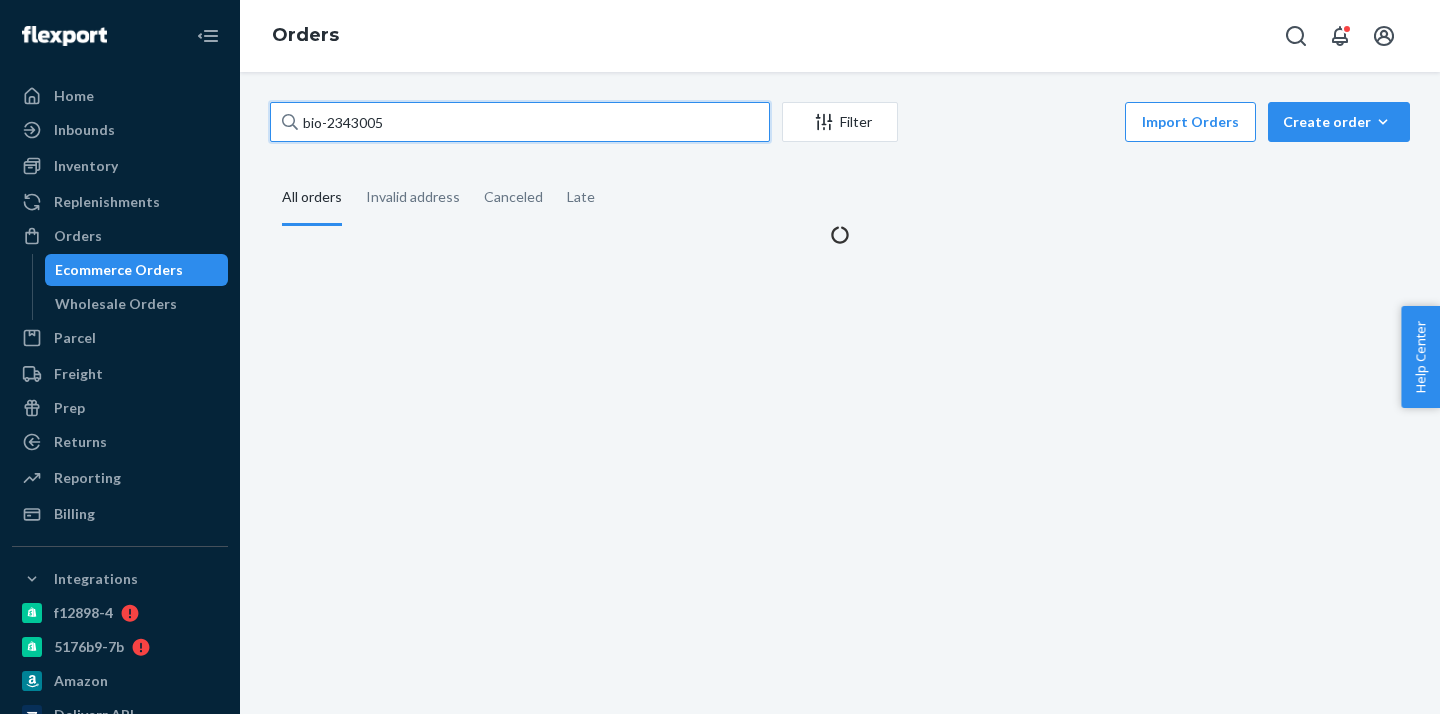click on "bio-2343005" at bounding box center [520, 122] 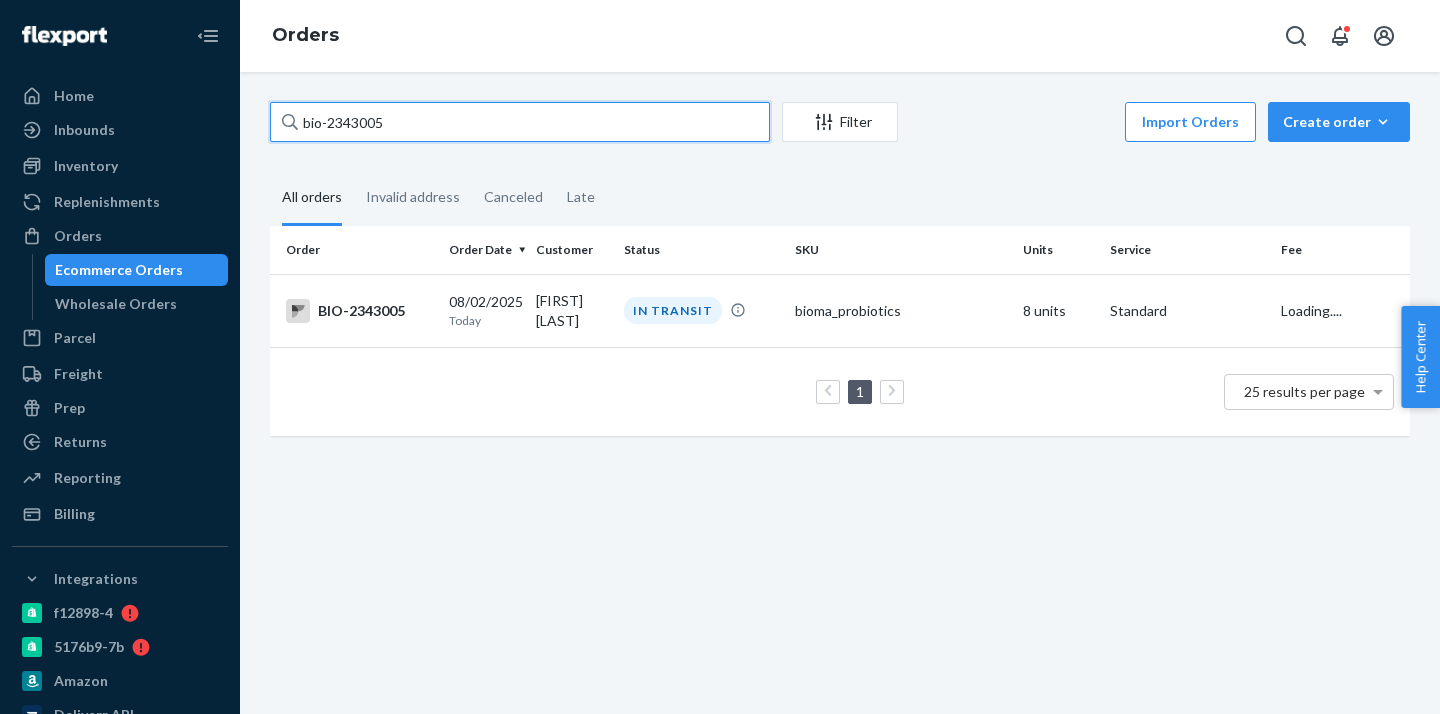 paste on "193684" 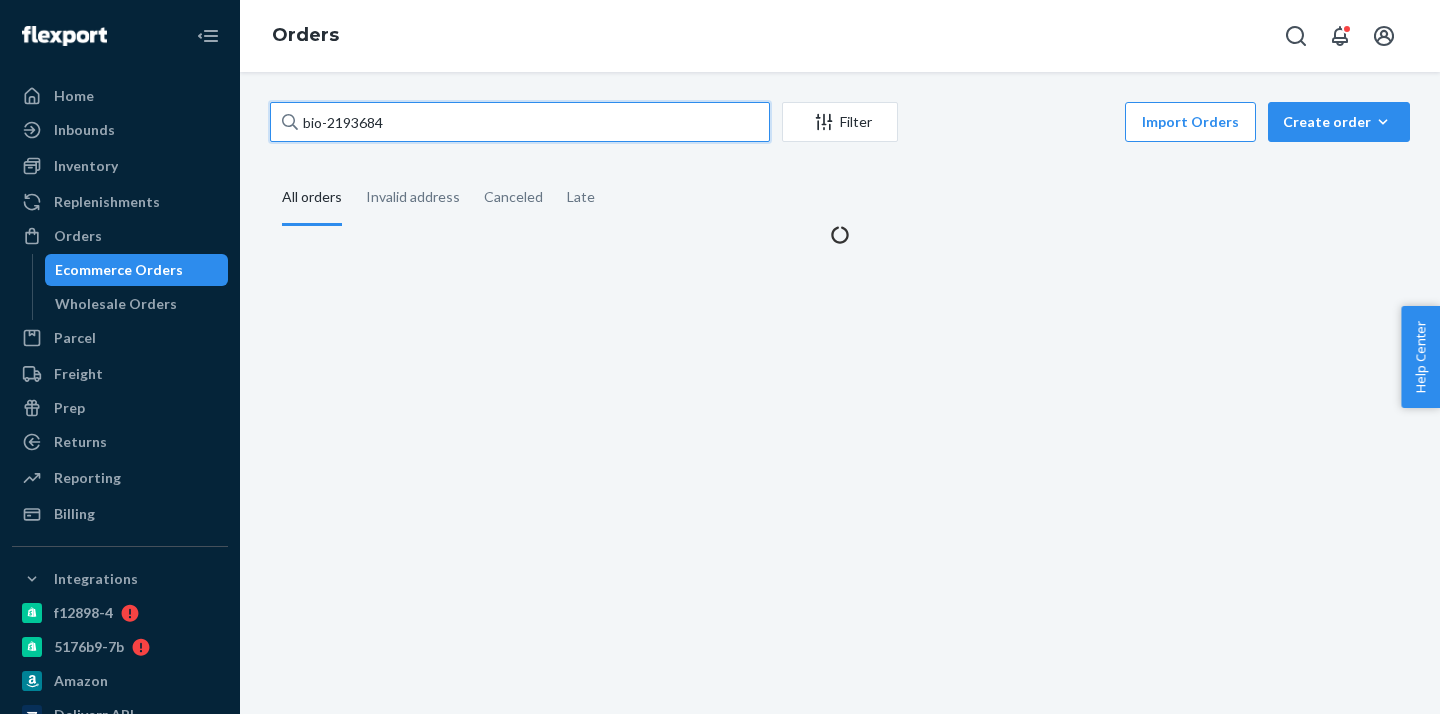 type on "bio-2193684" 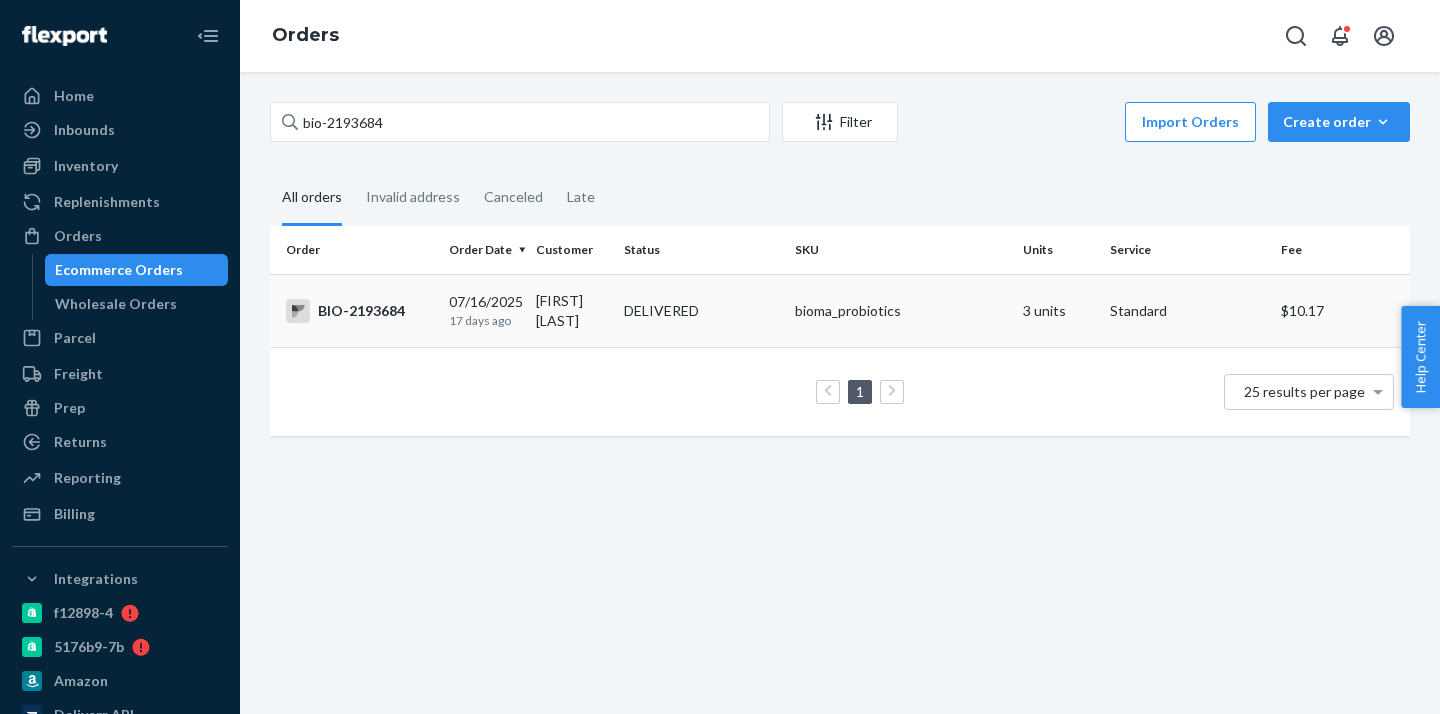 click on "Bonita Torres" at bounding box center (571, 310) 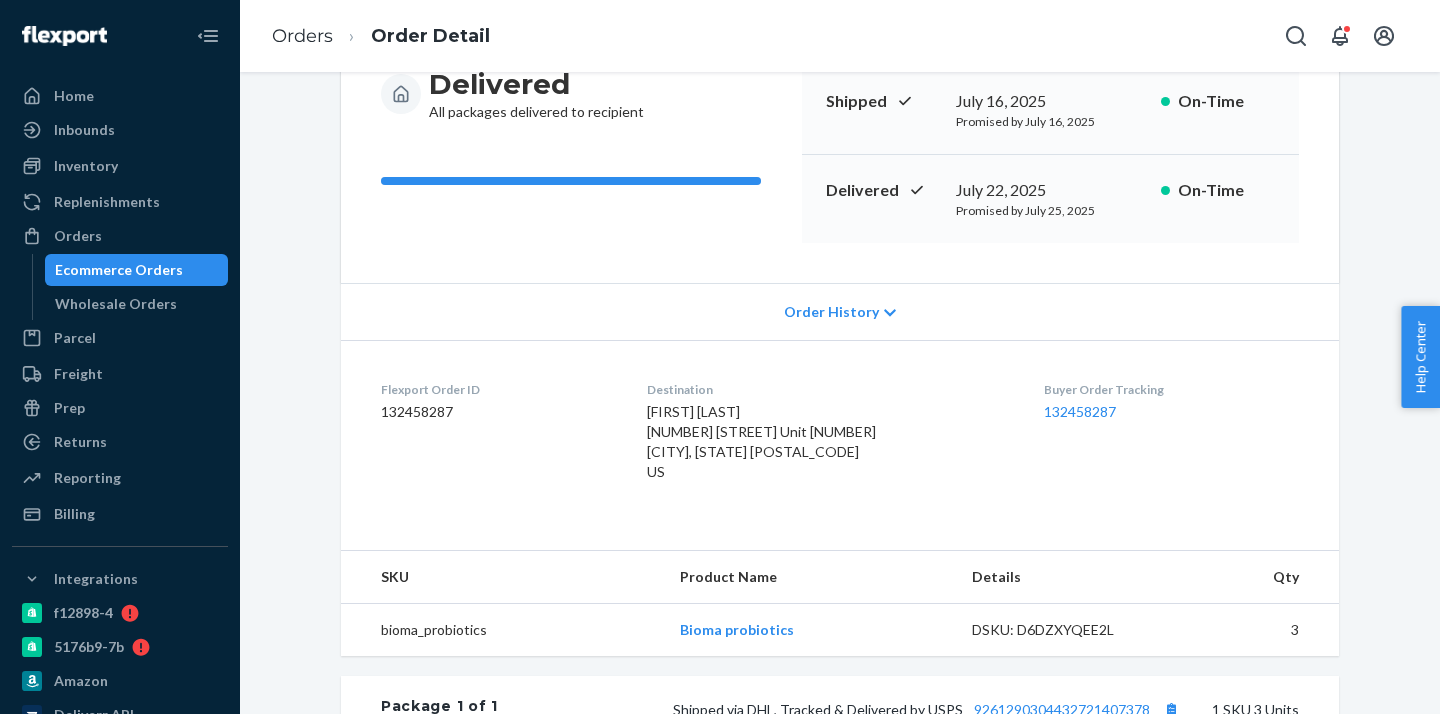 scroll, scrollTop: 652, scrollLeft: 0, axis: vertical 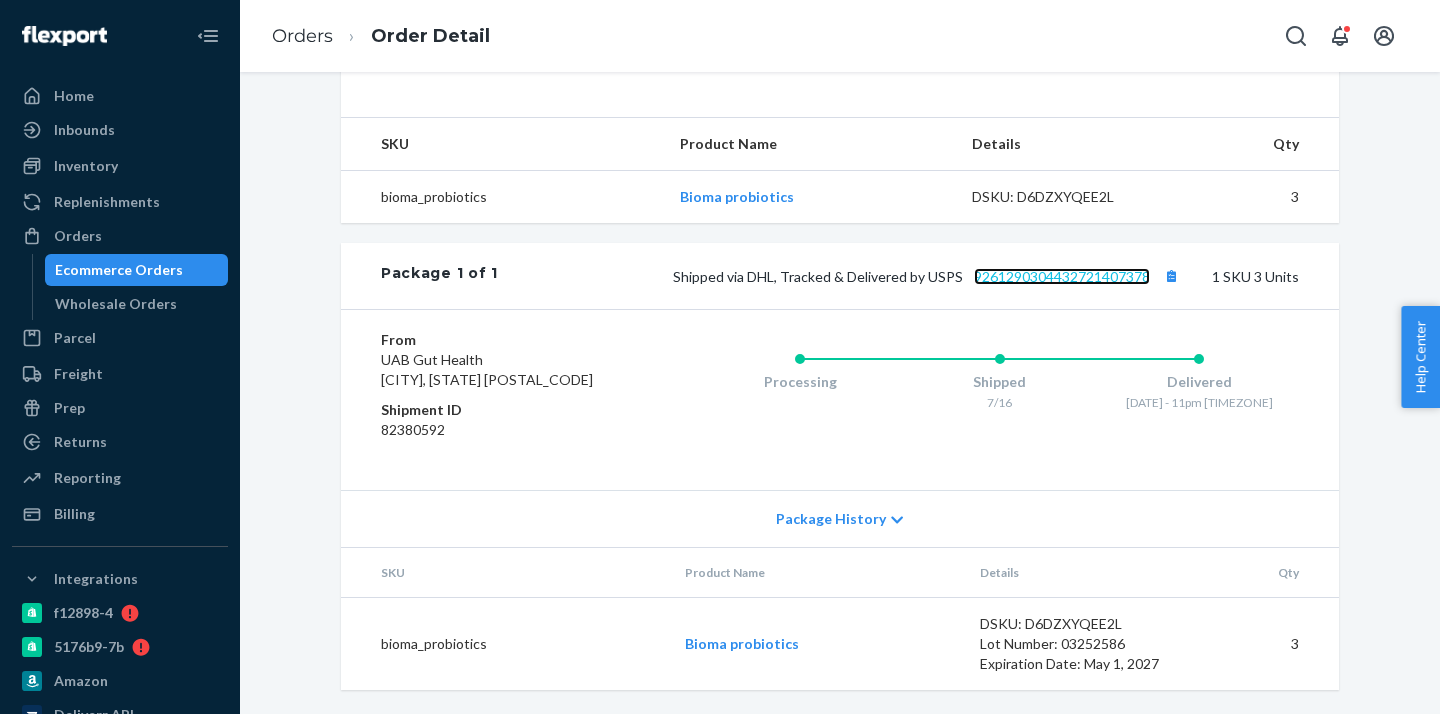 click on "9261290304432721407378" at bounding box center [1062, 276] 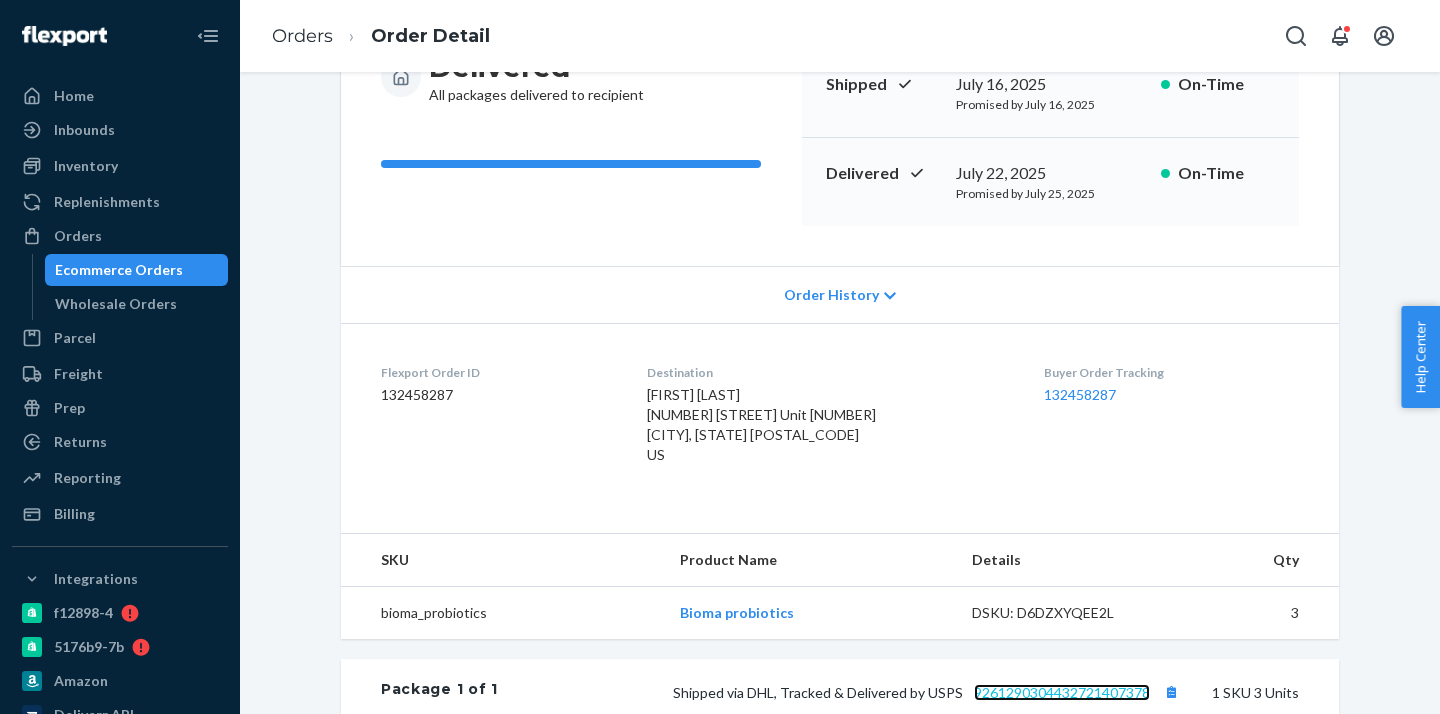 scroll, scrollTop: 235, scrollLeft: 0, axis: vertical 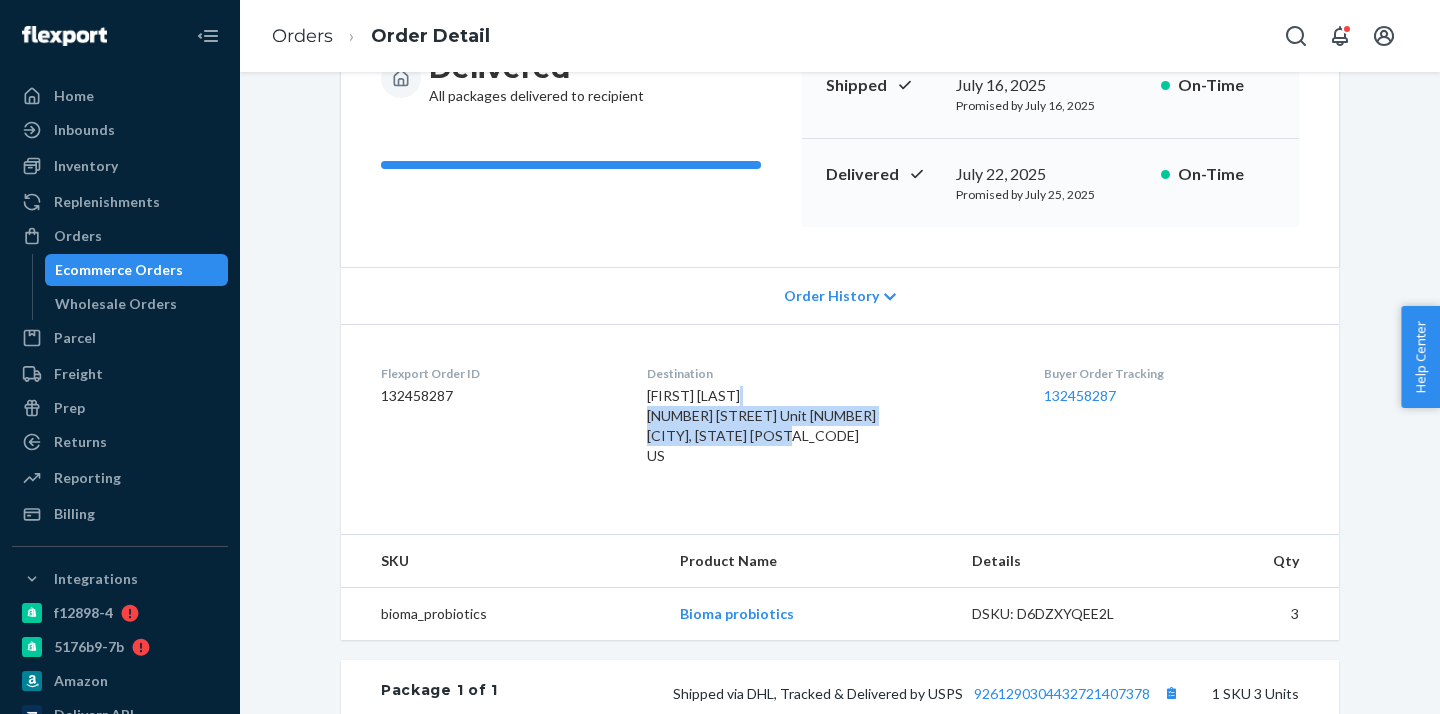 drag, startPoint x: 663, startPoint y: 415, endPoint x: 756, endPoint y: 449, distance: 99.0202 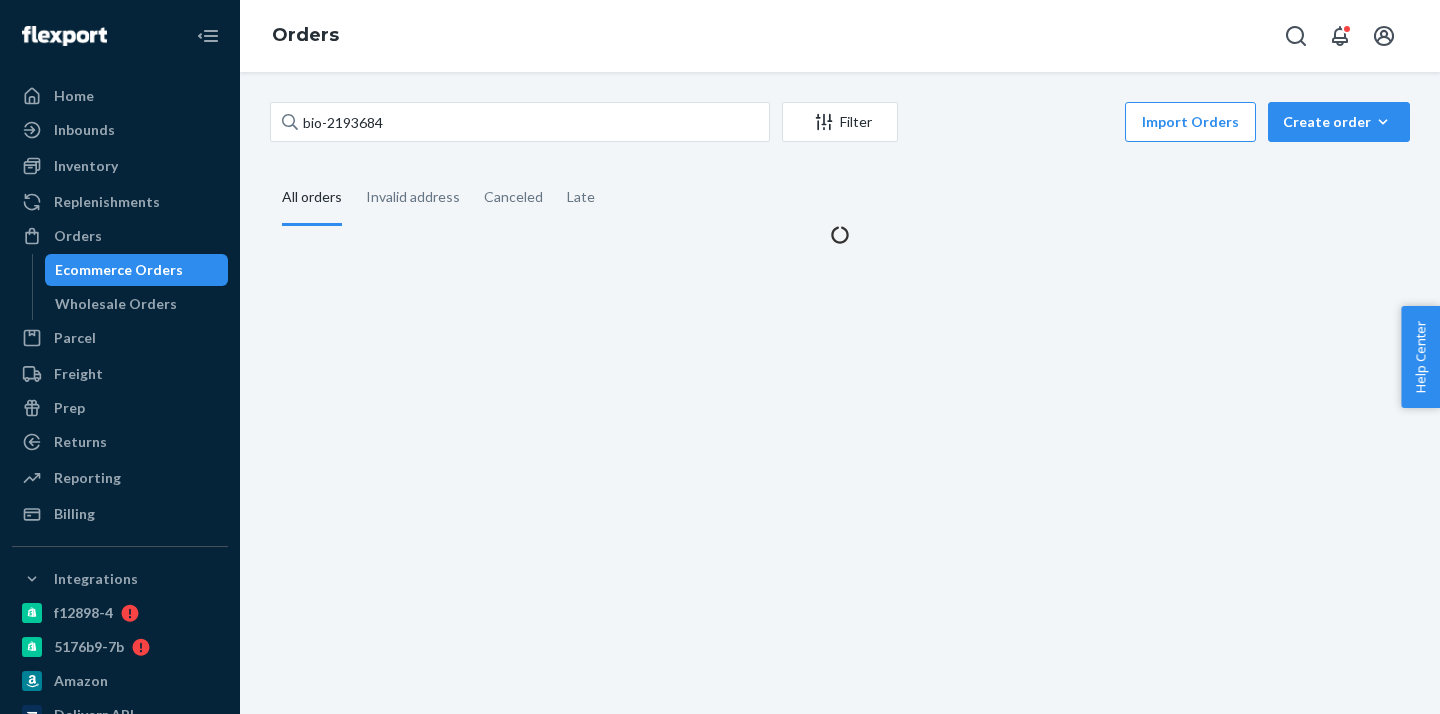 scroll, scrollTop: 0, scrollLeft: 0, axis: both 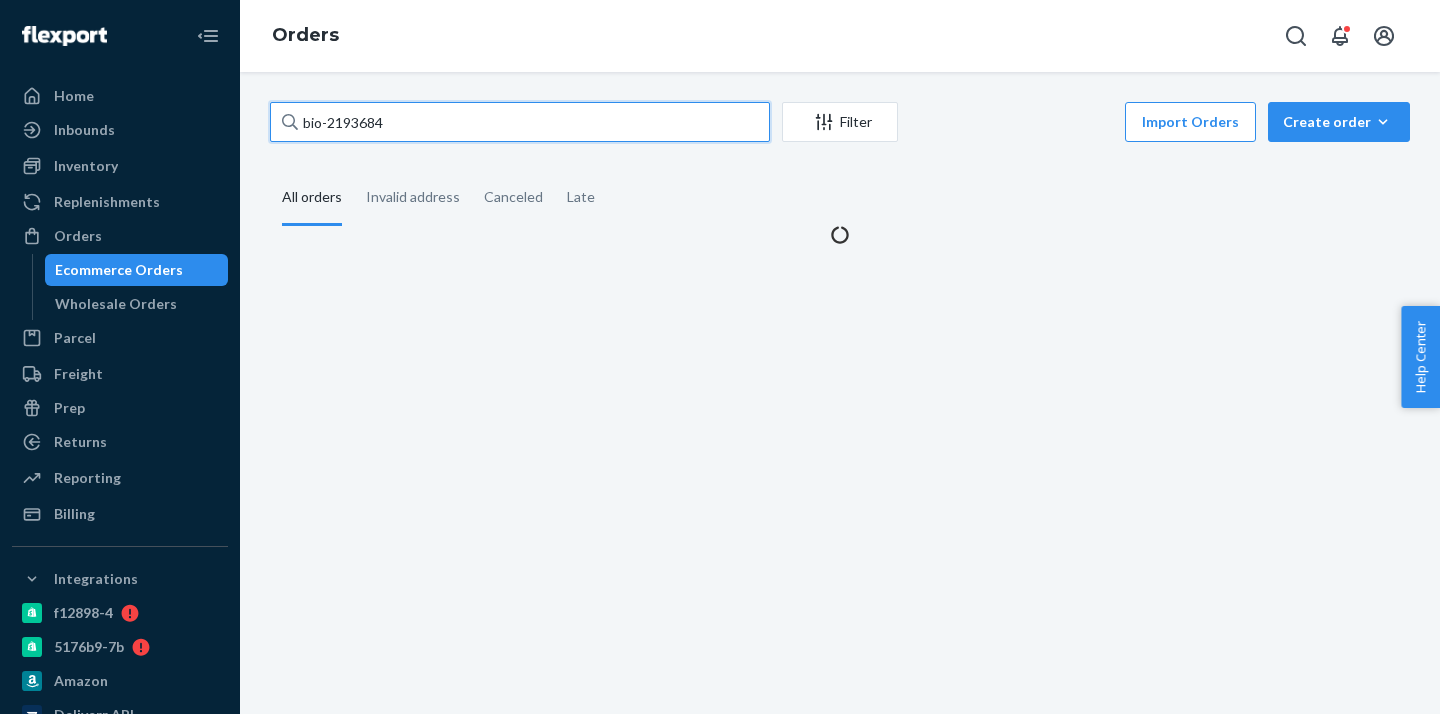 click on "bio-2193684" at bounding box center [520, 122] 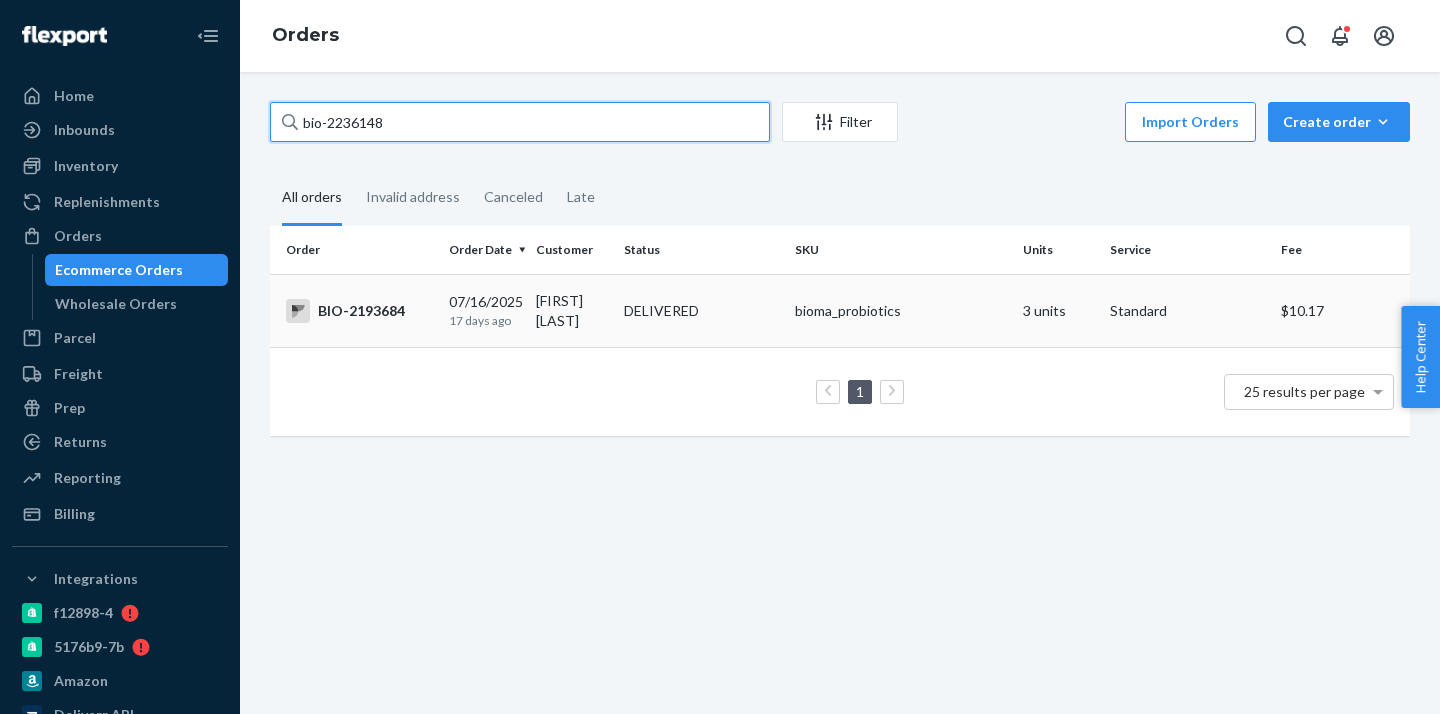 type on "bio-2236148" 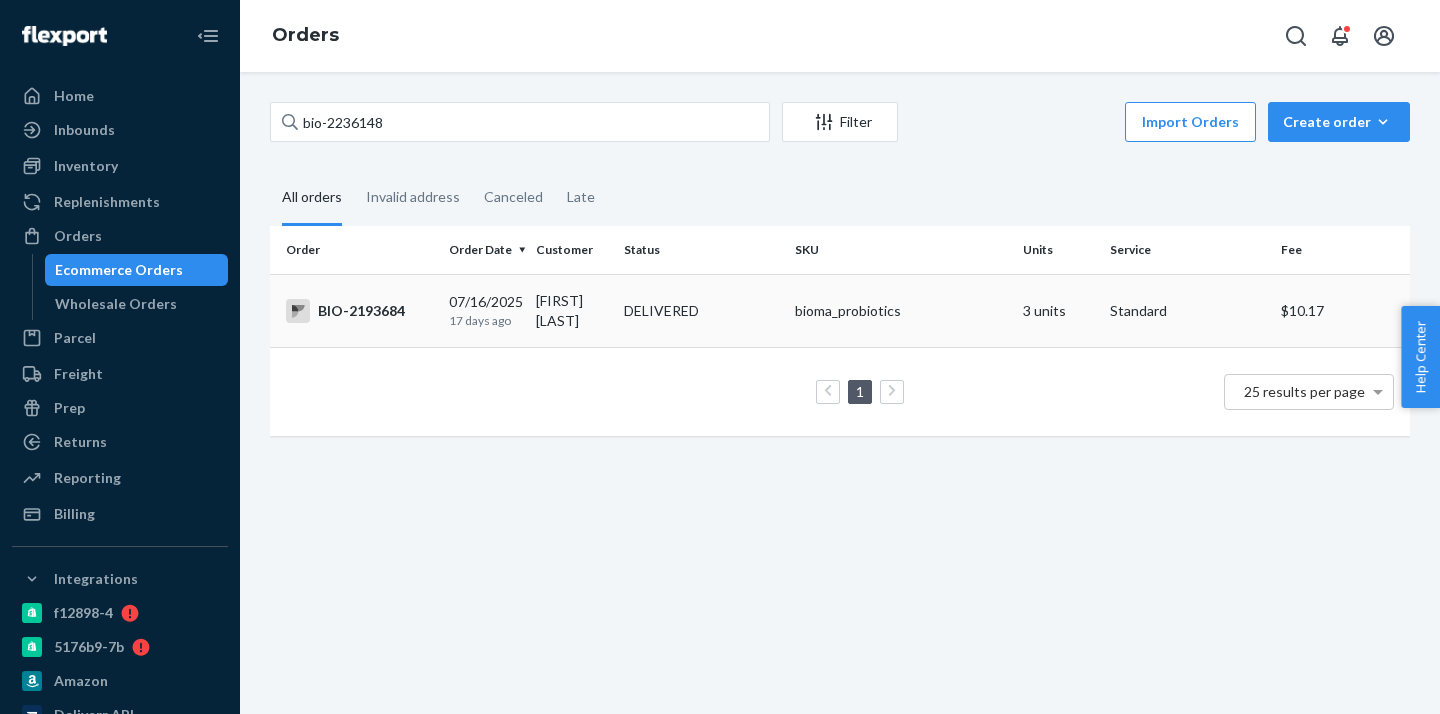 click on "07/16/2025 17 days ago" at bounding box center [484, 310] 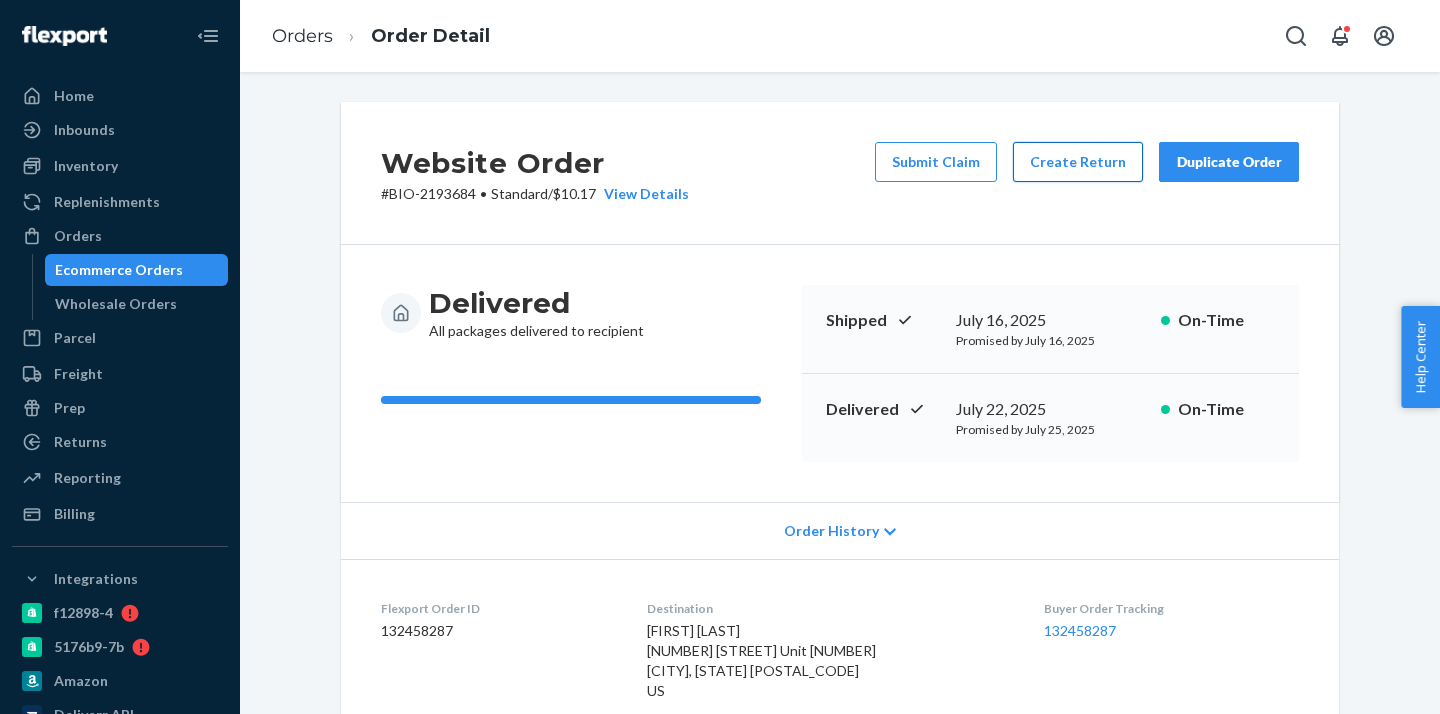 click on "Create Return" at bounding box center (1078, 162) 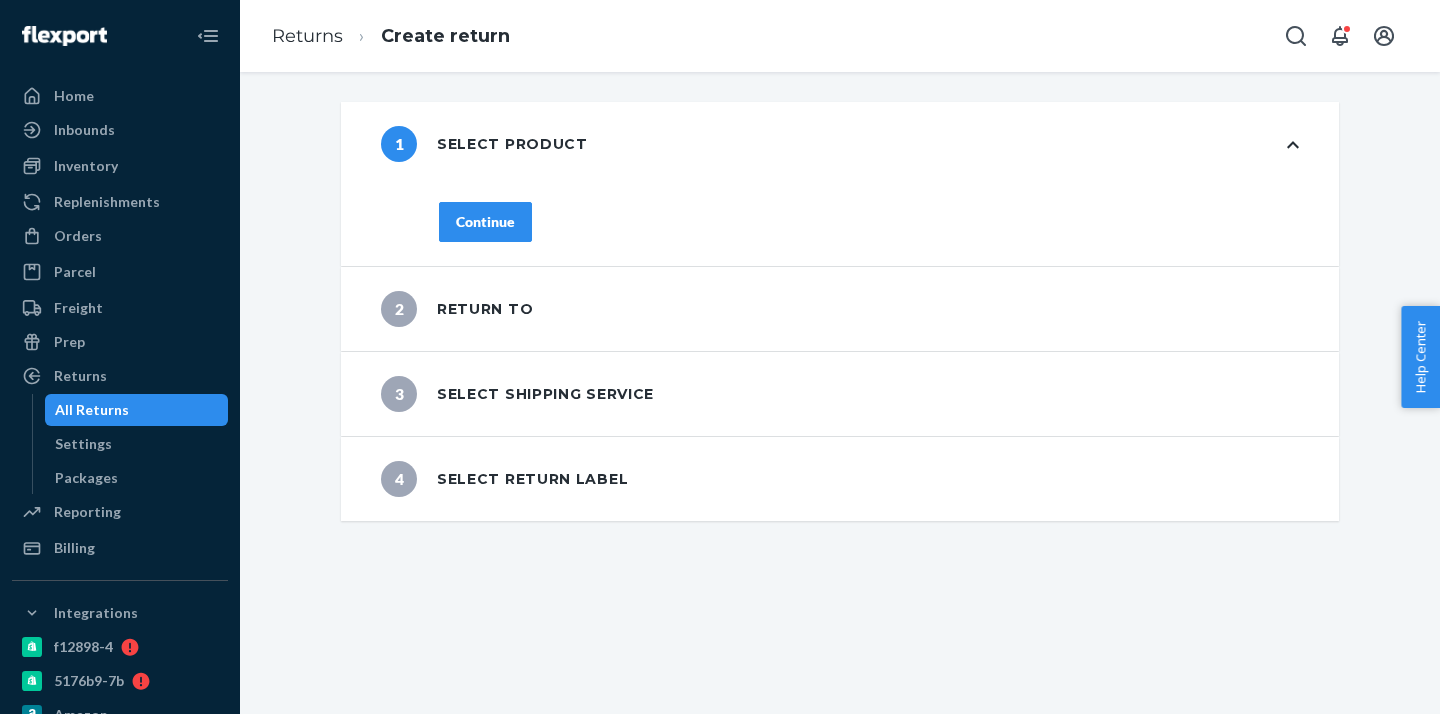 click on "Continue" at bounding box center [485, 222] 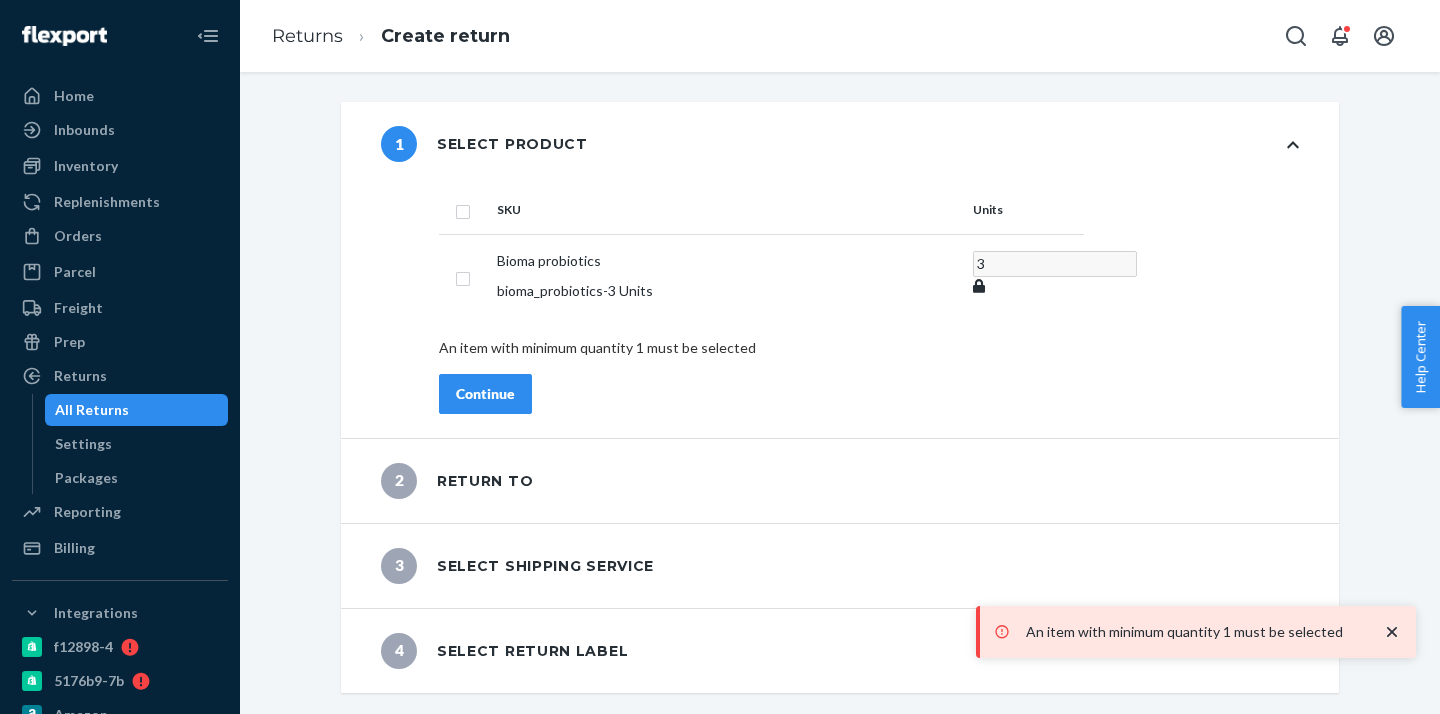 click on "SKU Units Bioma probiotics bioma_probiotics  -  3   Units 3 An item with minimum quantity 1 must be selected Continue" at bounding box center [869, 312] 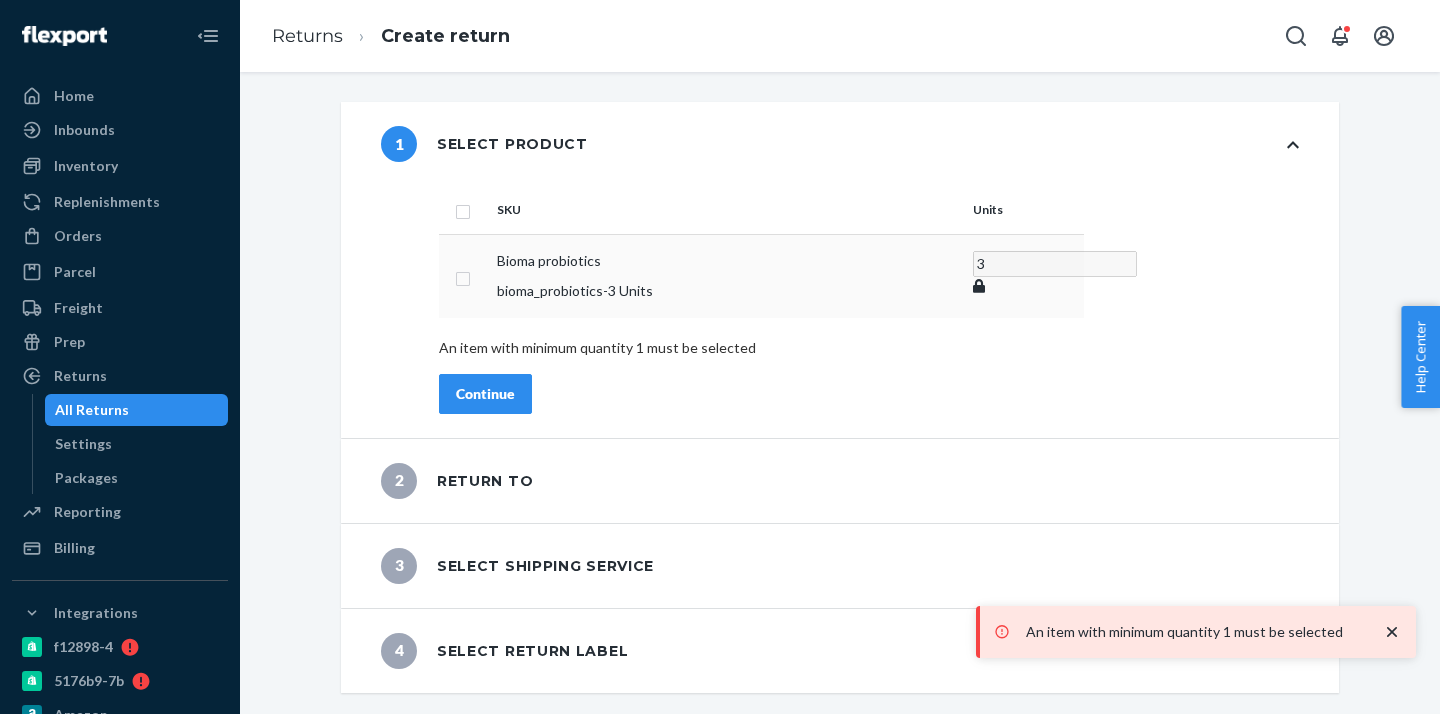 click at bounding box center [463, 276] 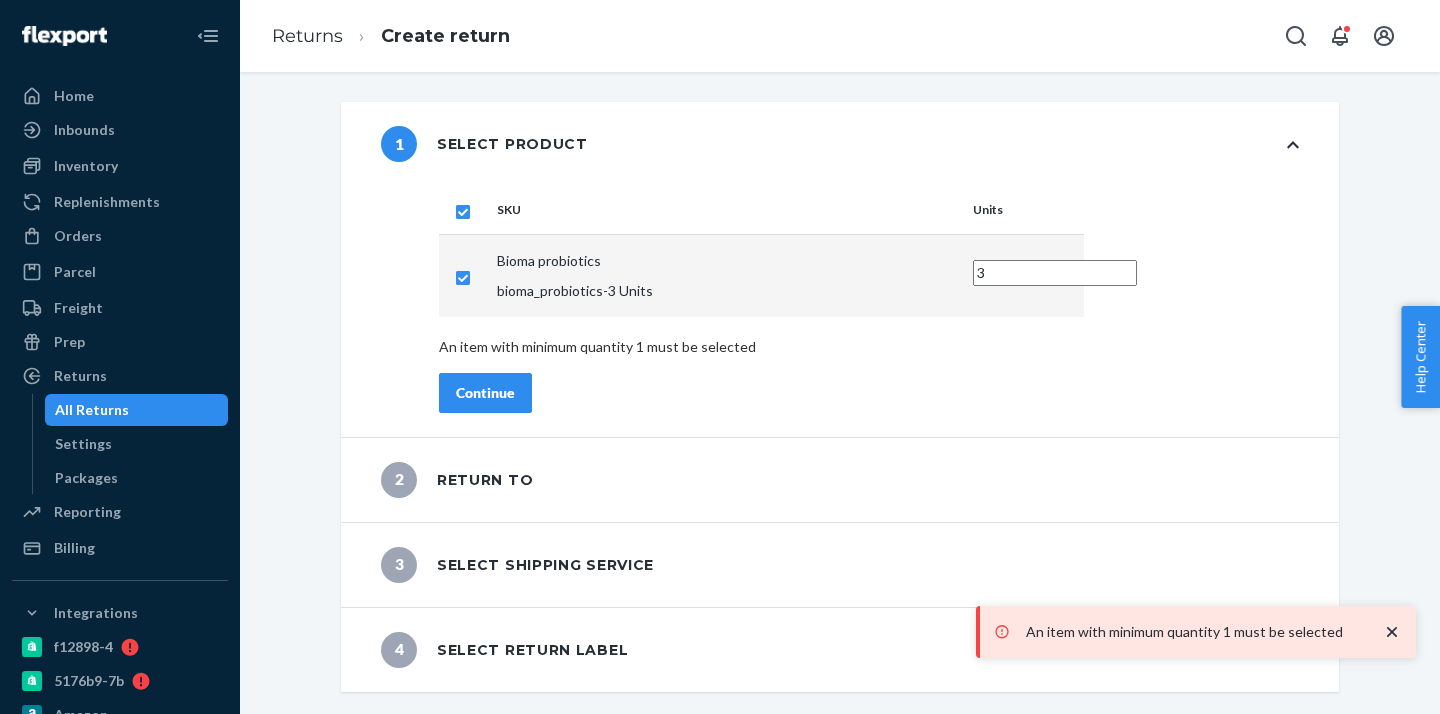 click on "Continue" at bounding box center [485, 393] 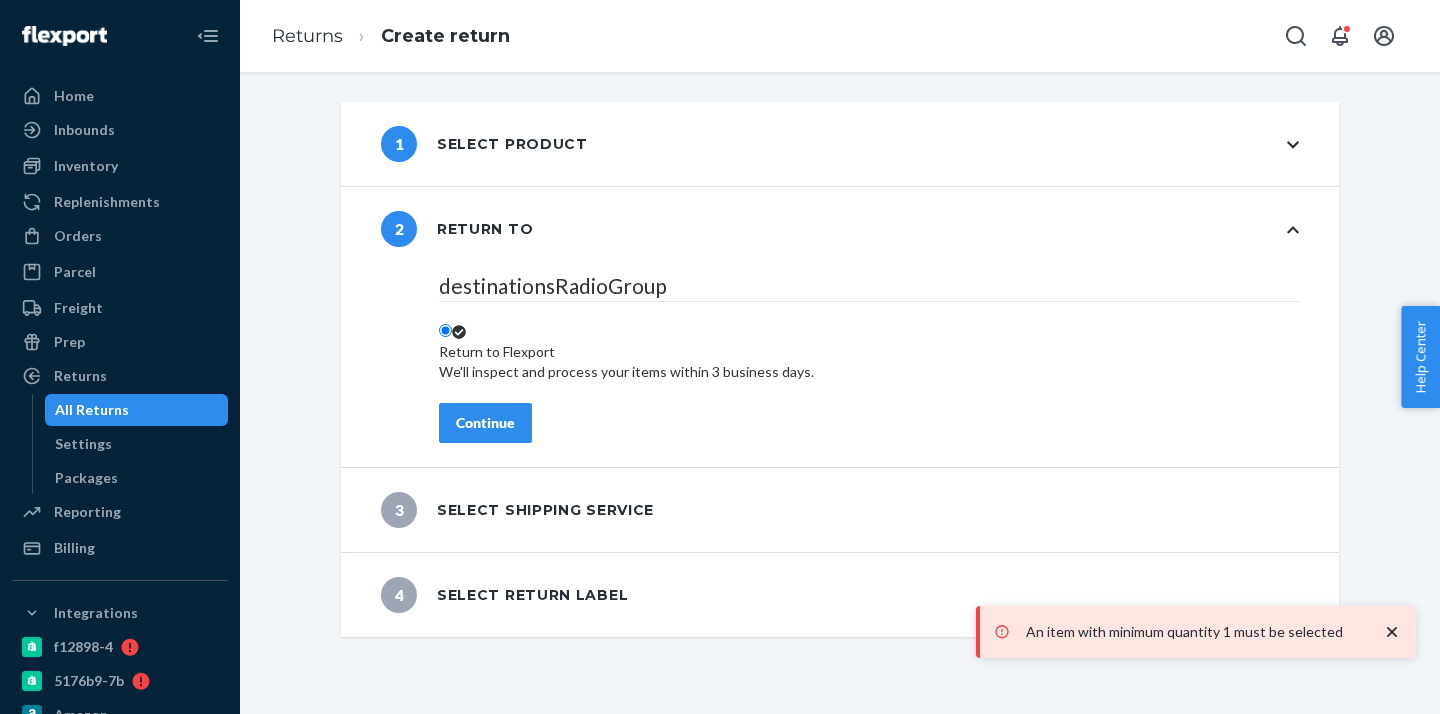 click on "Continue" at bounding box center [485, 423] 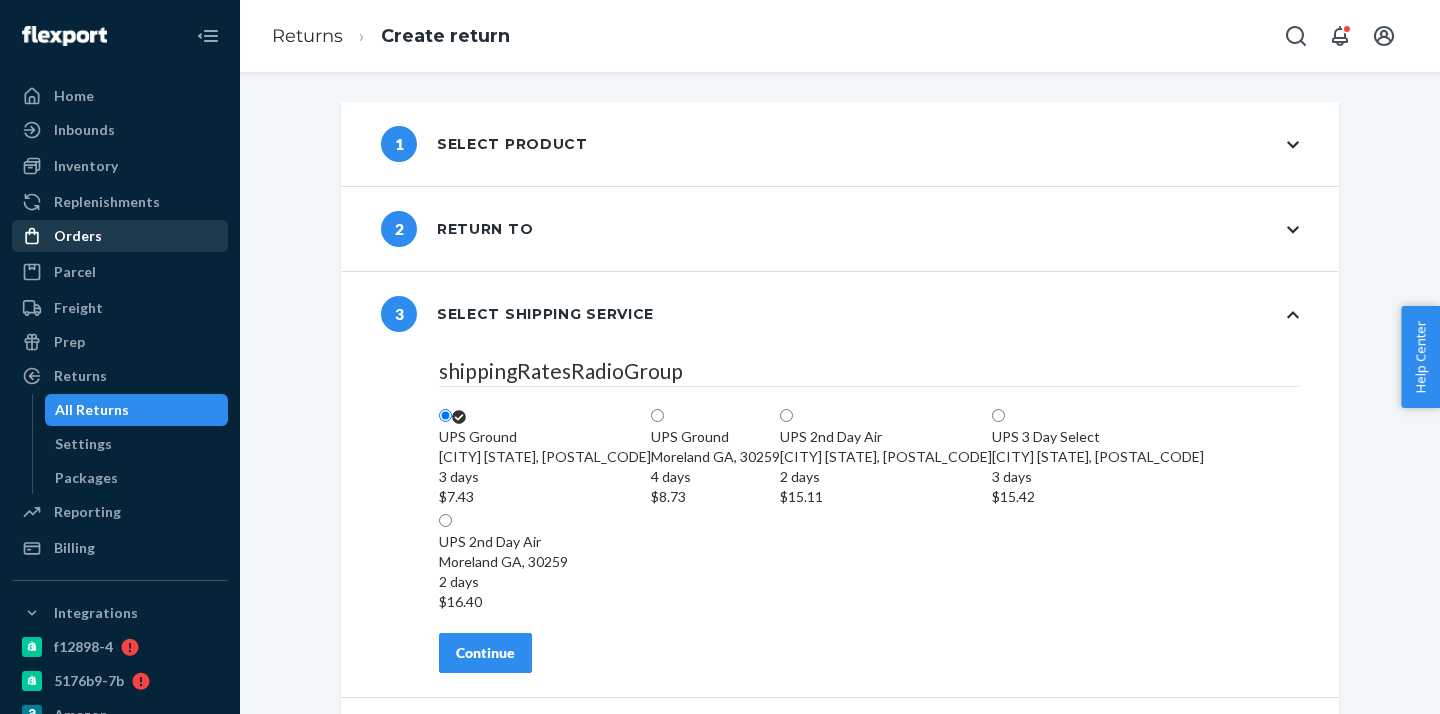 click on "Orders" at bounding box center (120, 236) 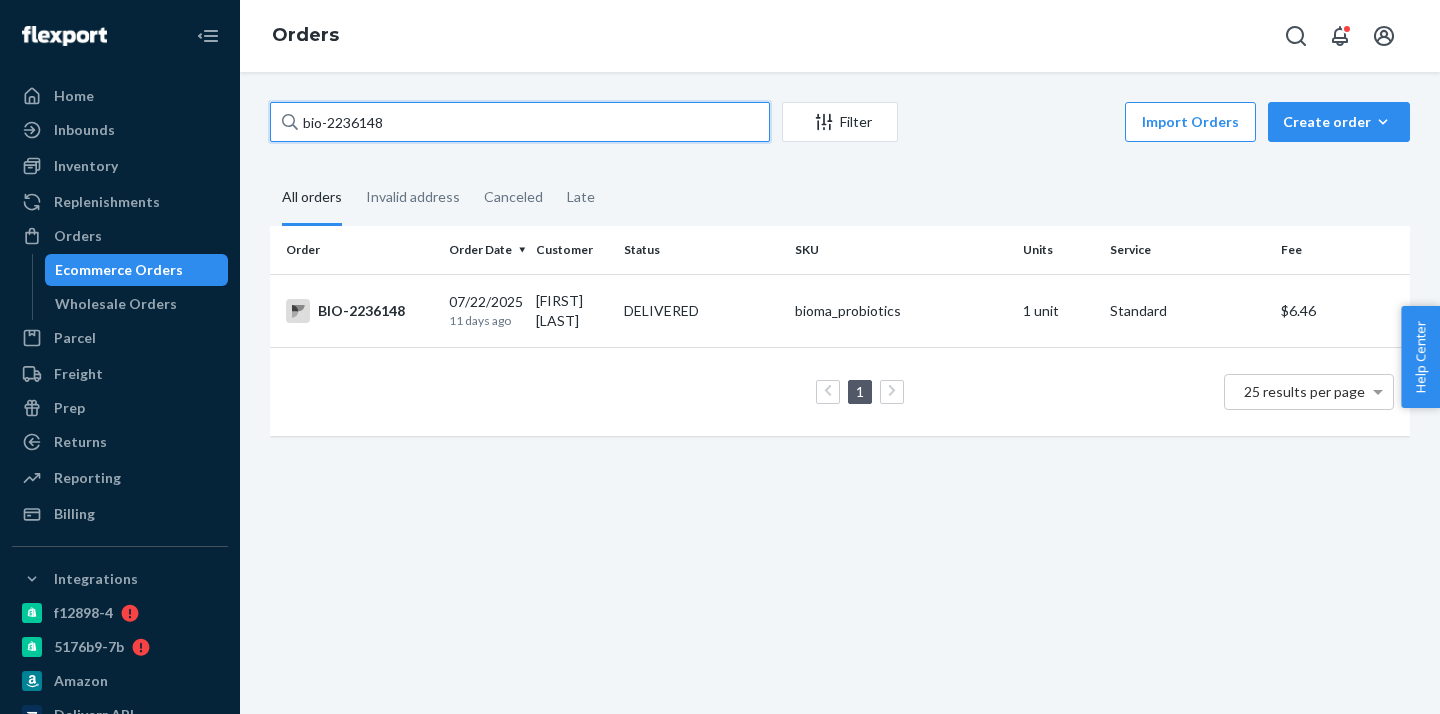 click on "bio-2236148" at bounding box center (520, 122) 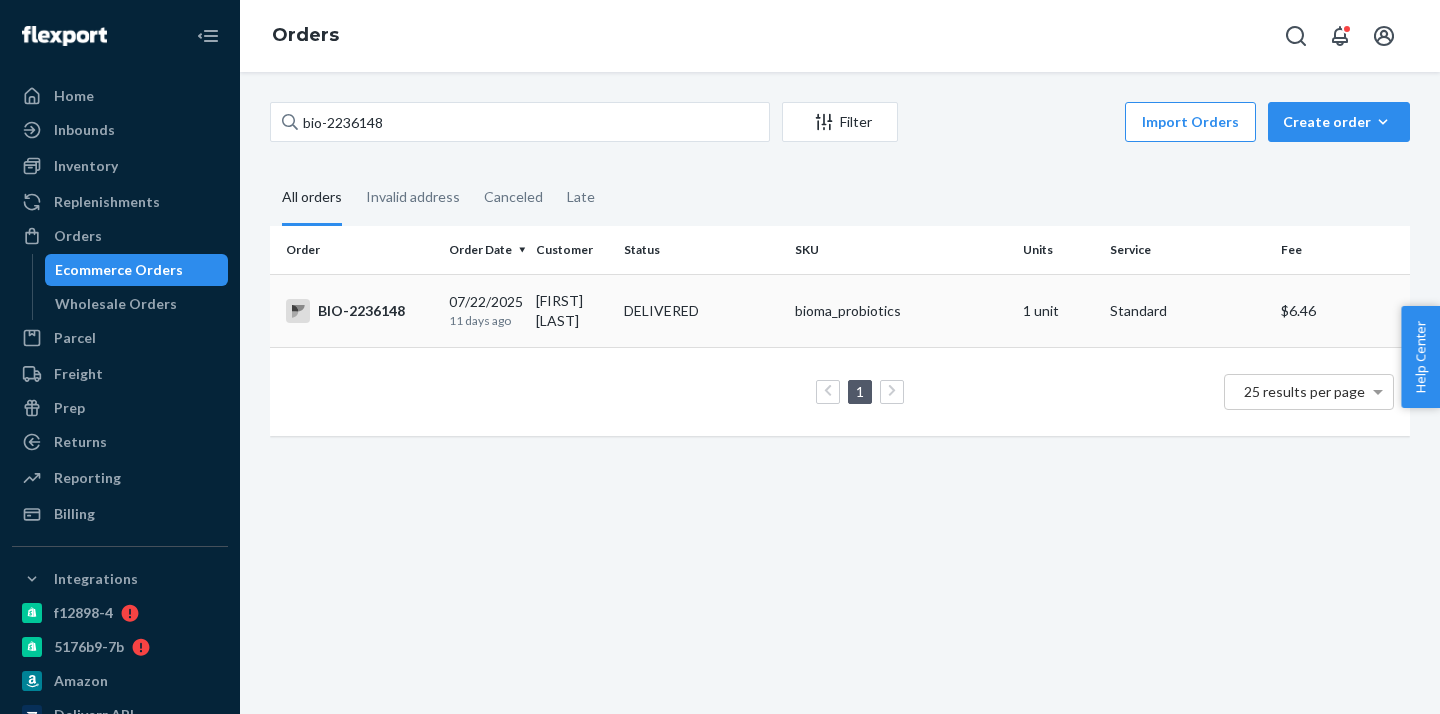 click on "AMY OLSON" at bounding box center [571, 310] 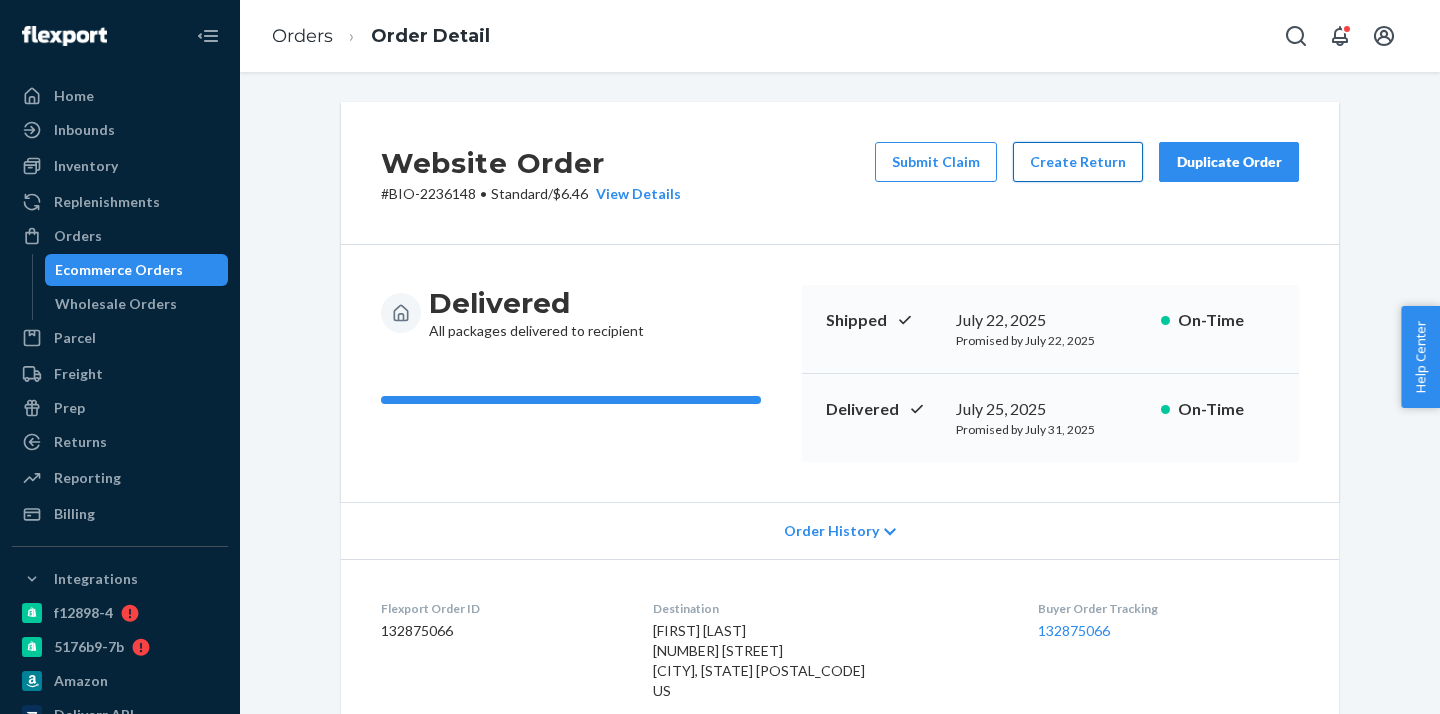 click on "Create Return" at bounding box center (1078, 162) 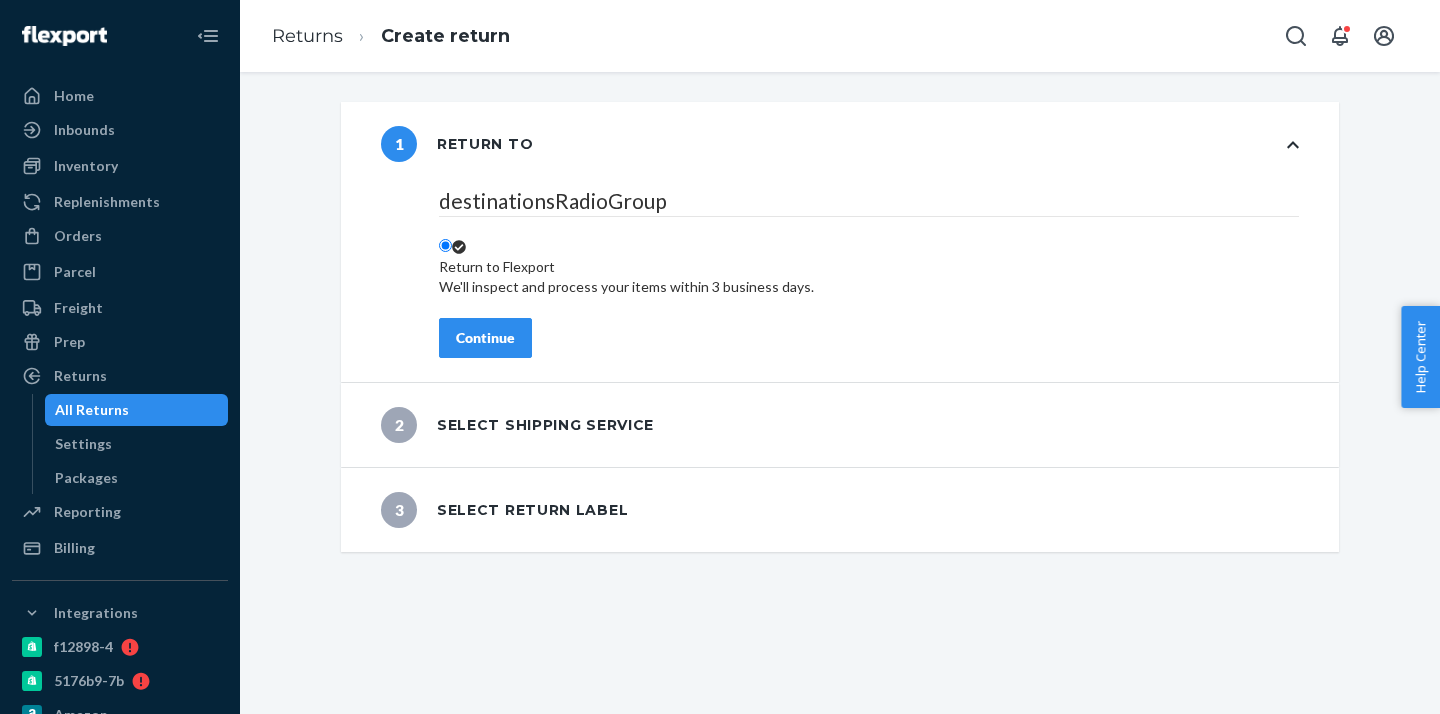 click on "Continue" at bounding box center (485, 338) 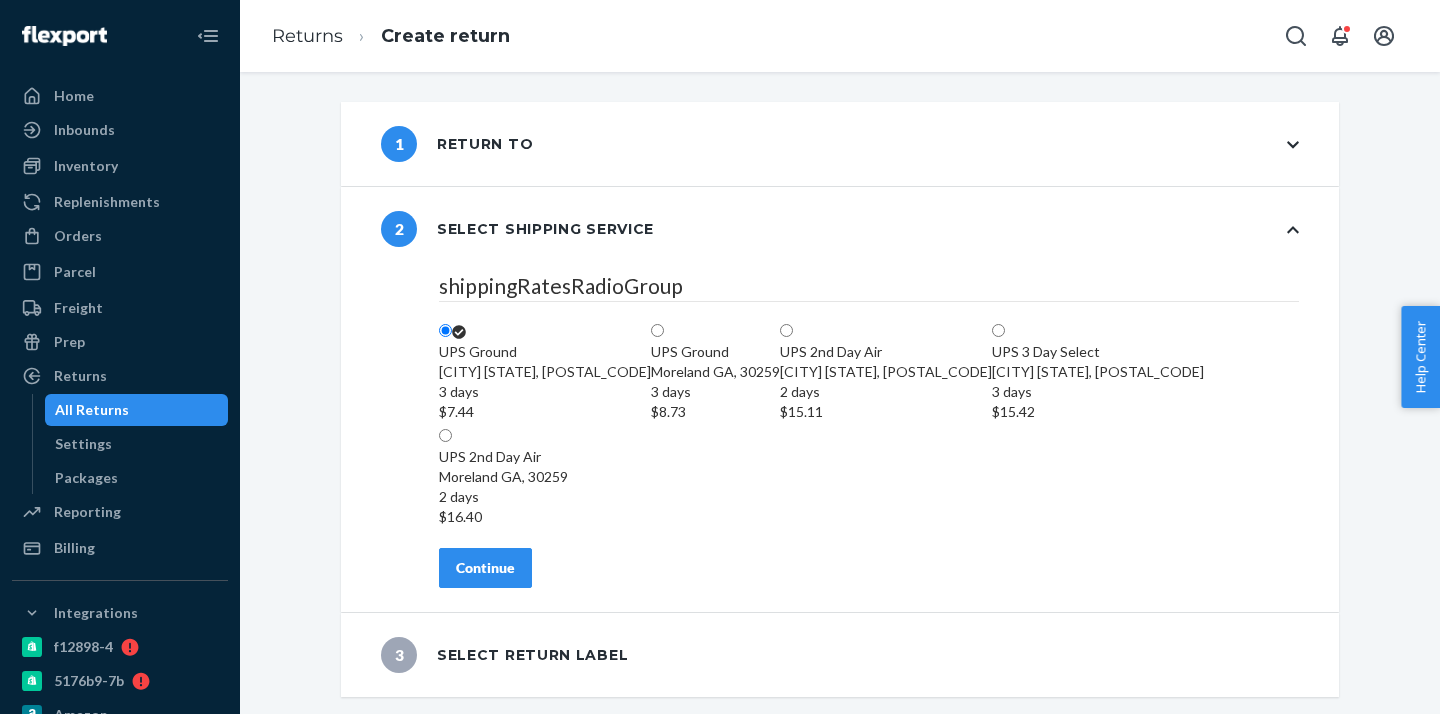 click on "Continue" at bounding box center (485, 568) 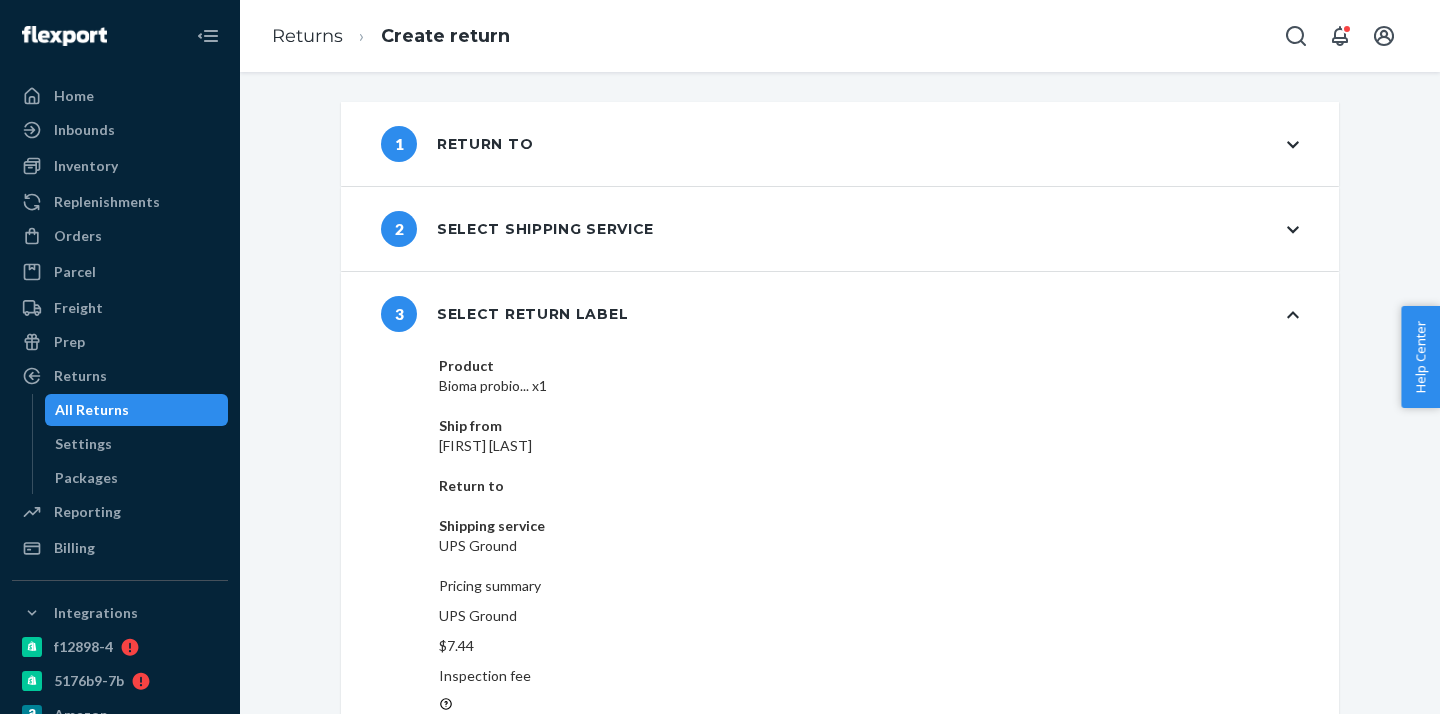 scroll, scrollTop: 16, scrollLeft: 0, axis: vertical 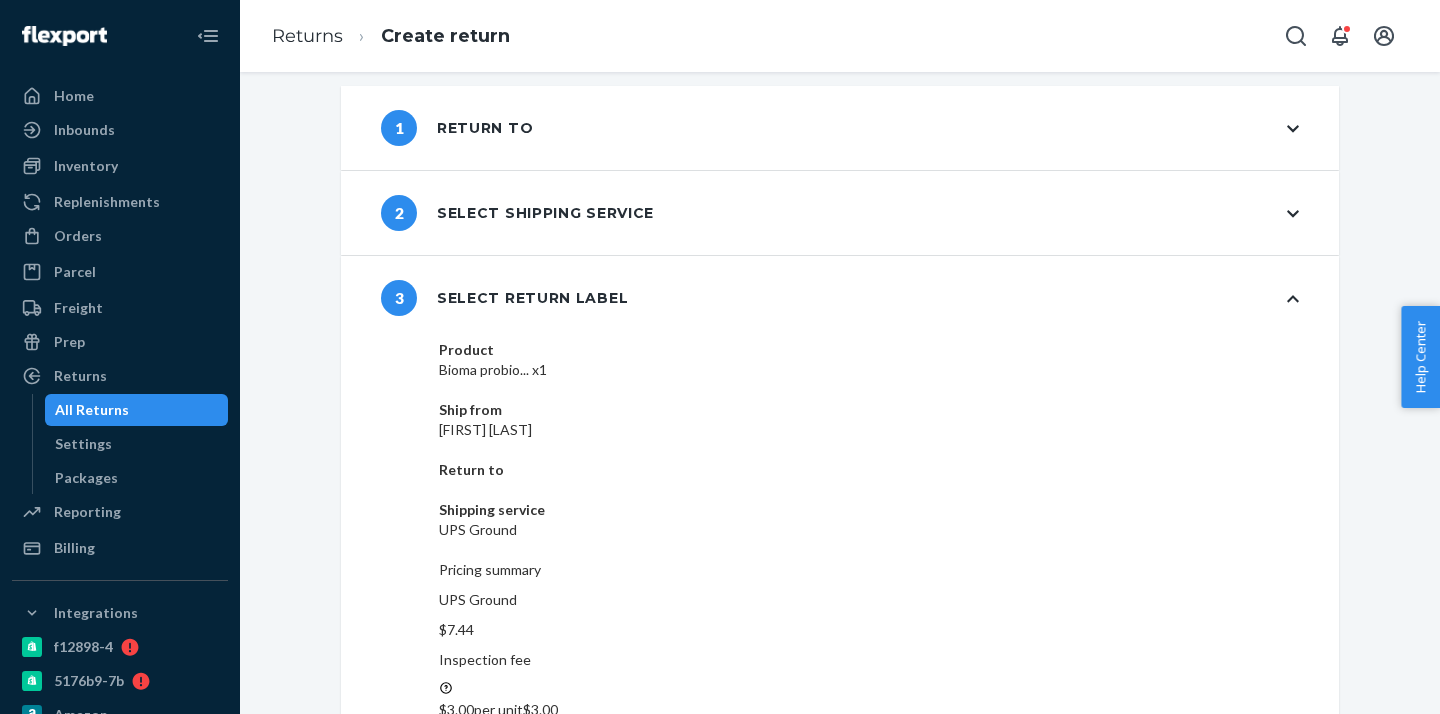 click on "Create return label" at bounding box center (1219, 897) 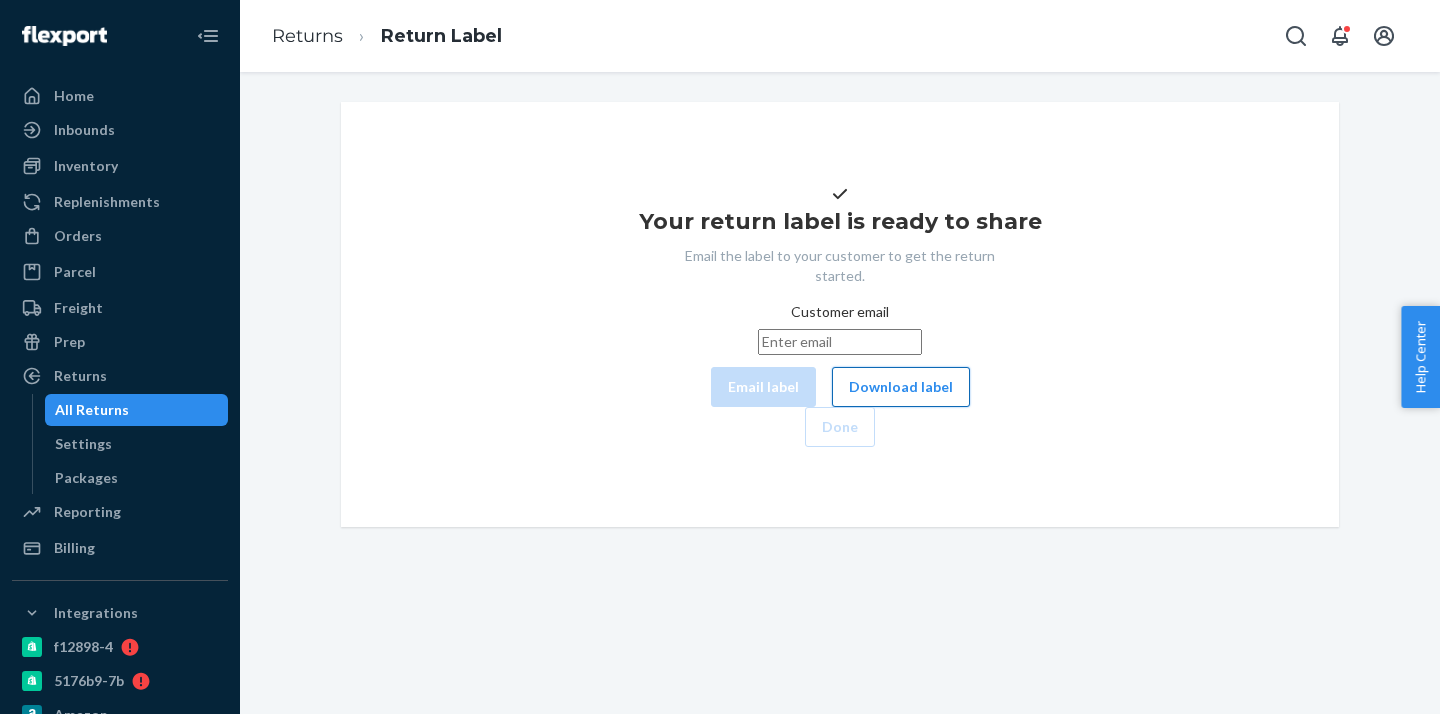 click on "Download label" at bounding box center [901, 387] 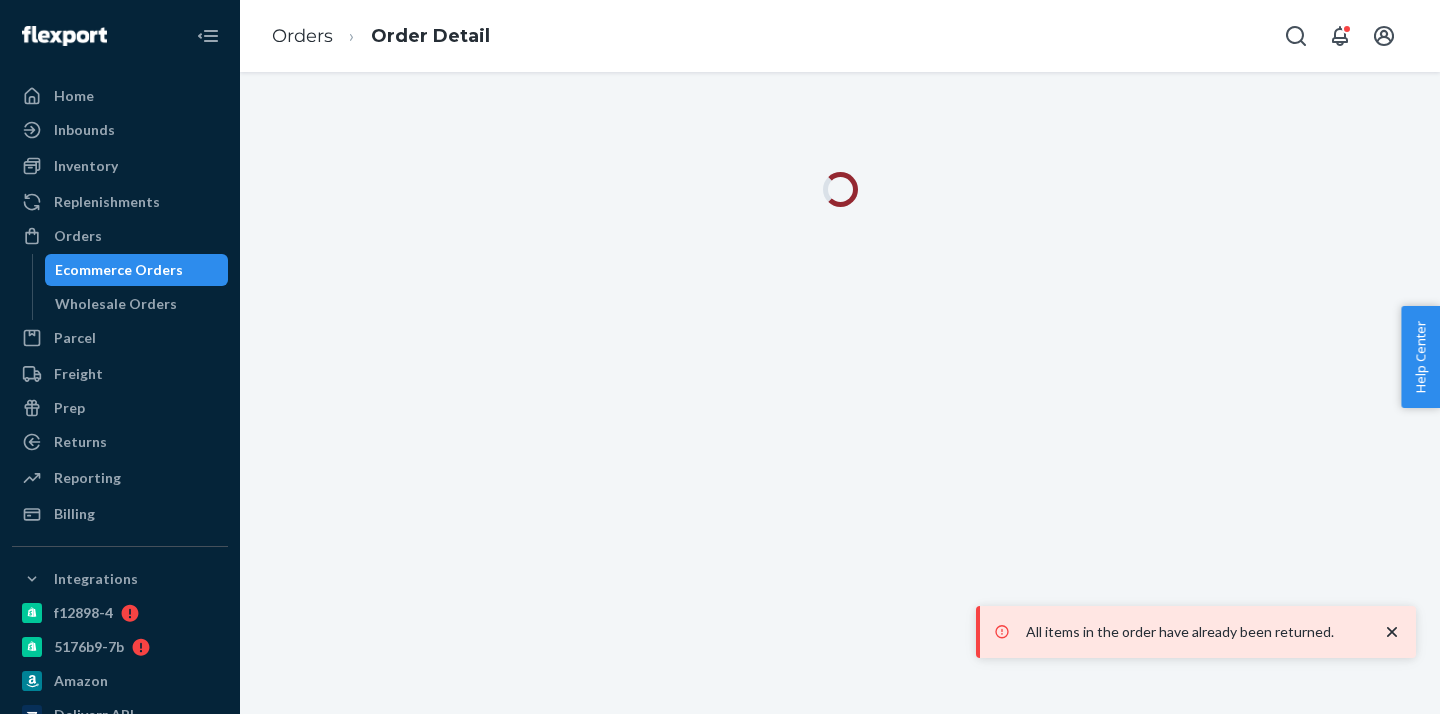 scroll, scrollTop: 0, scrollLeft: 0, axis: both 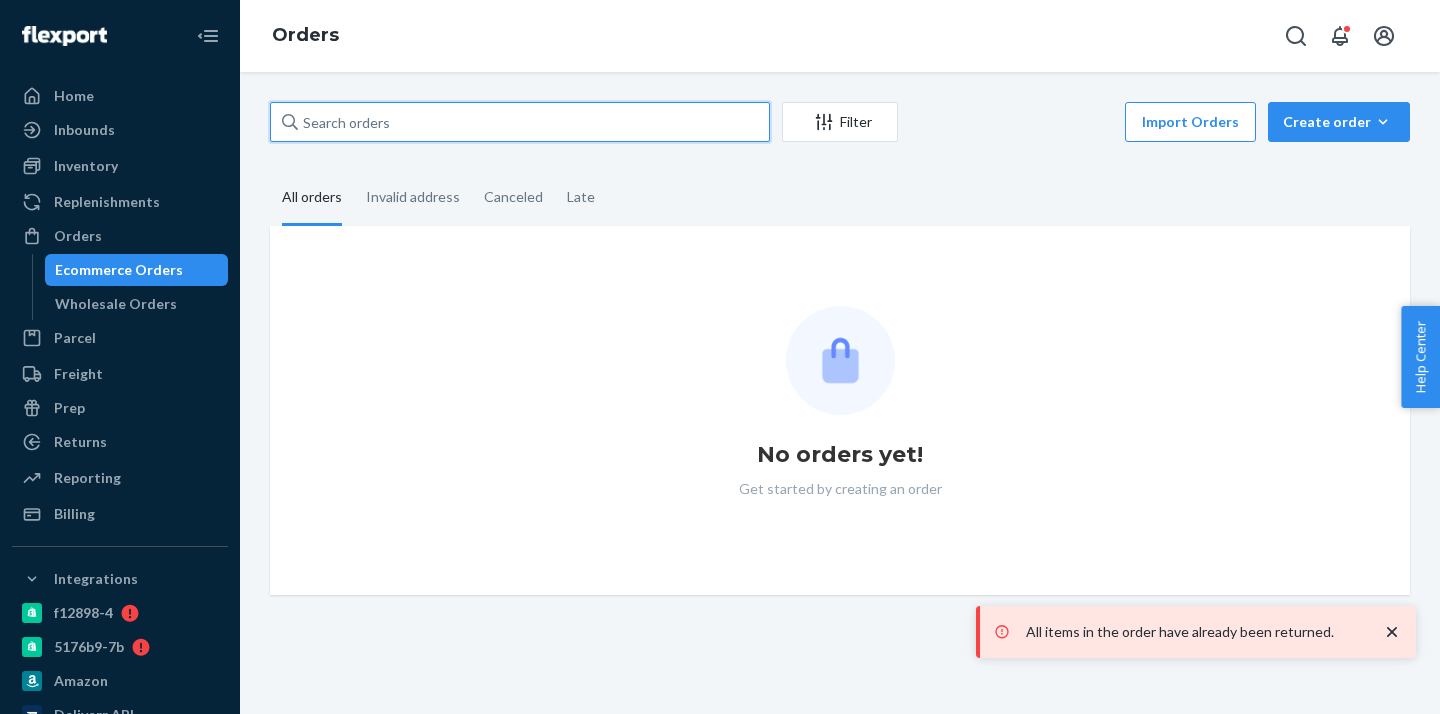 click at bounding box center [520, 122] 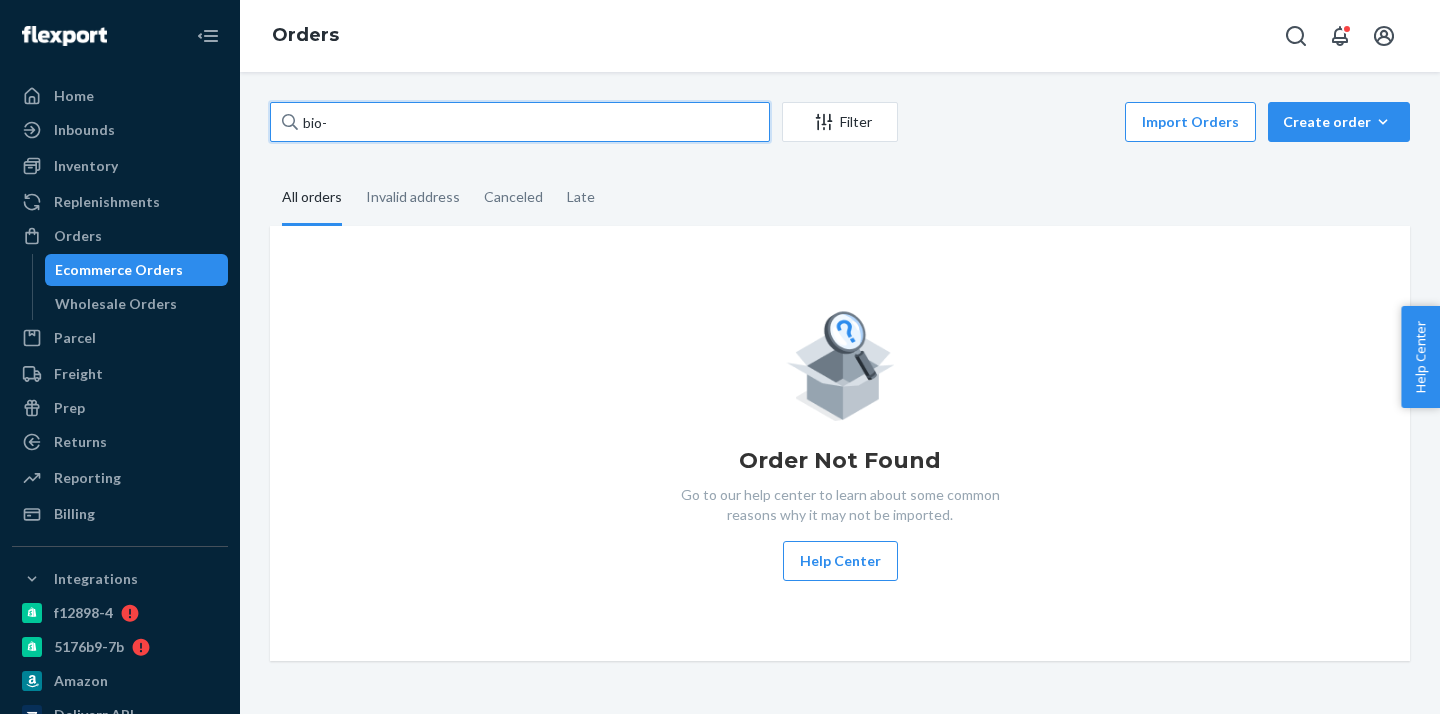 paste on "[NUMBER]" 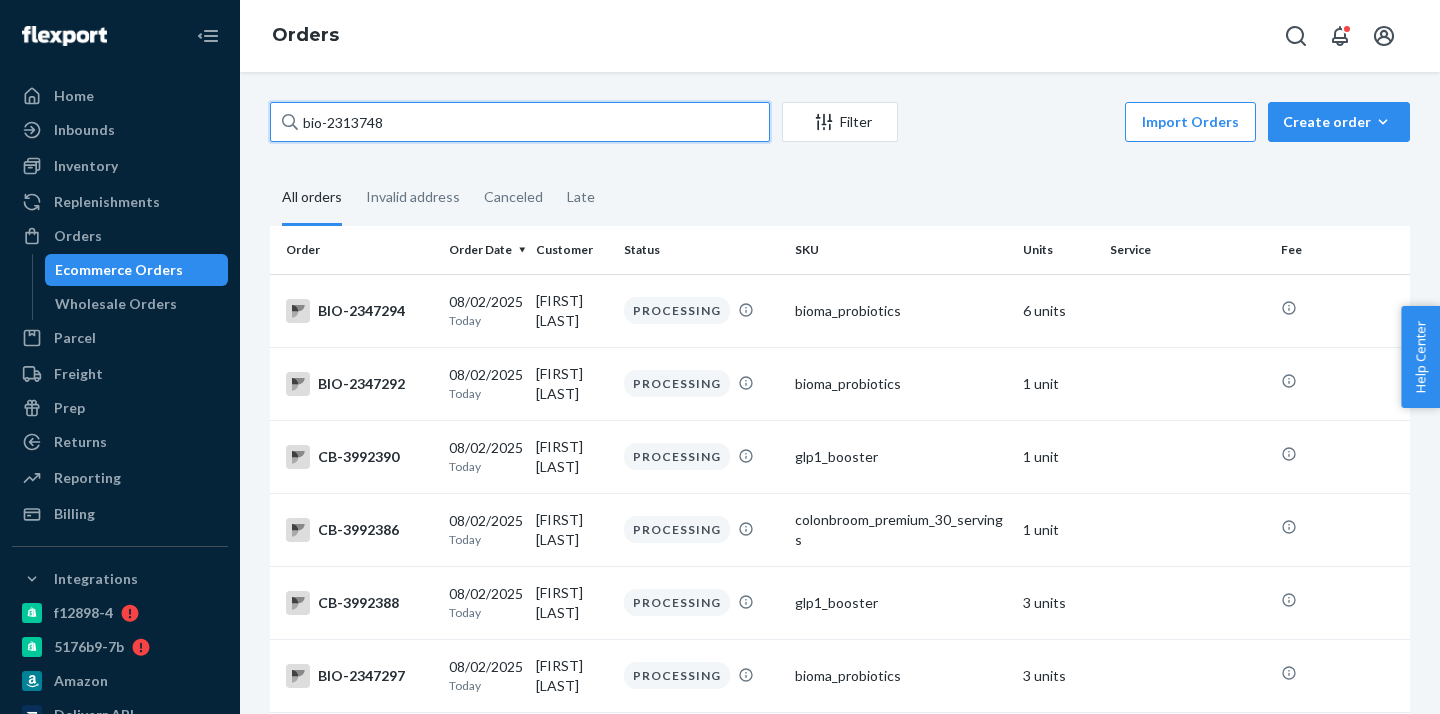 type on "bio-2313748" 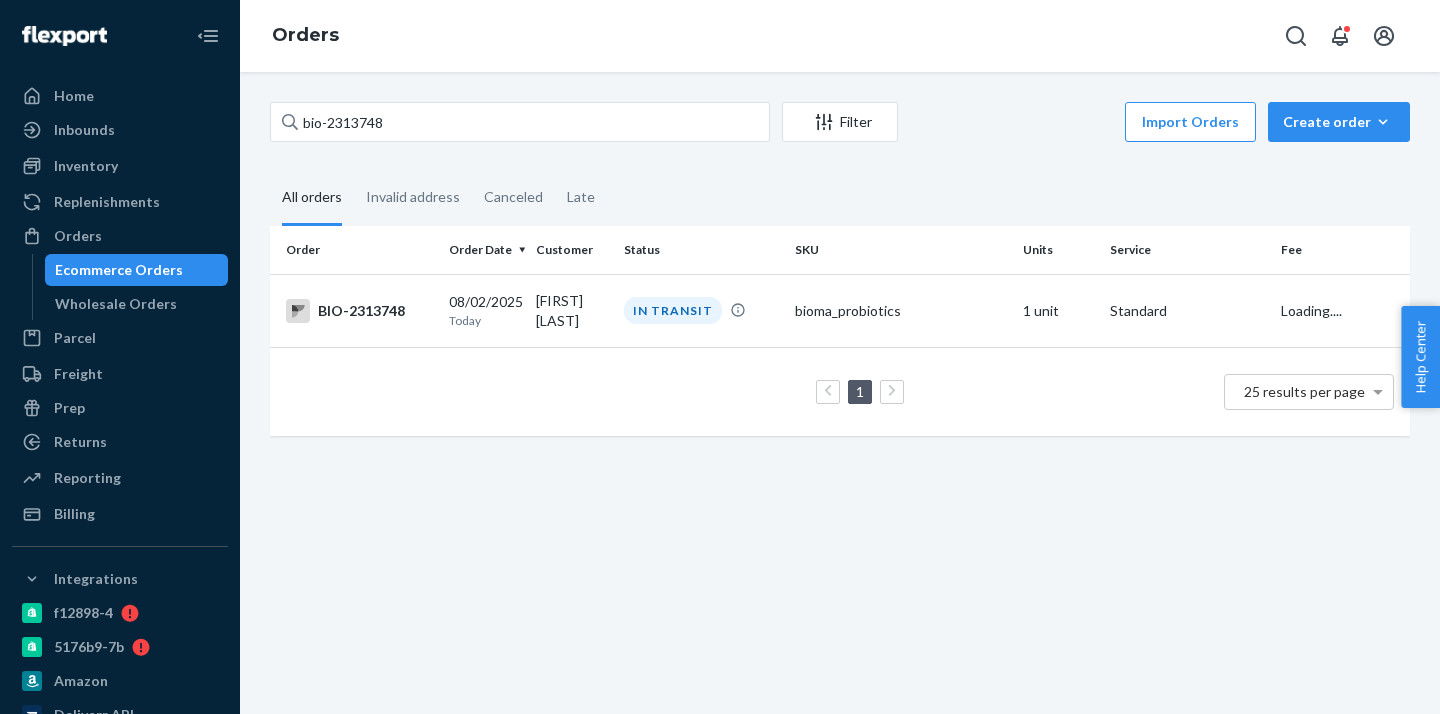 click on "1 25 results per page" at bounding box center (840, 391) 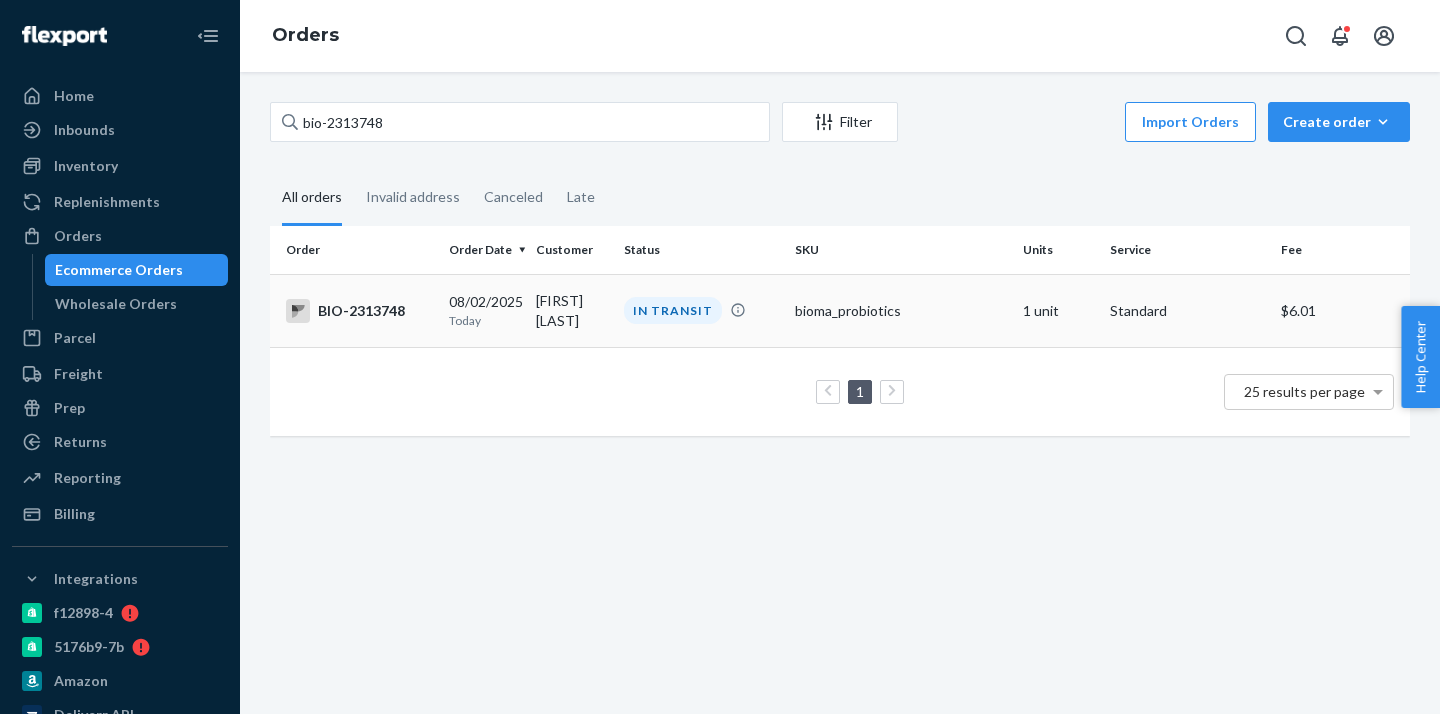 click on "[FIRST] [LAST]" at bounding box center [571, 310] 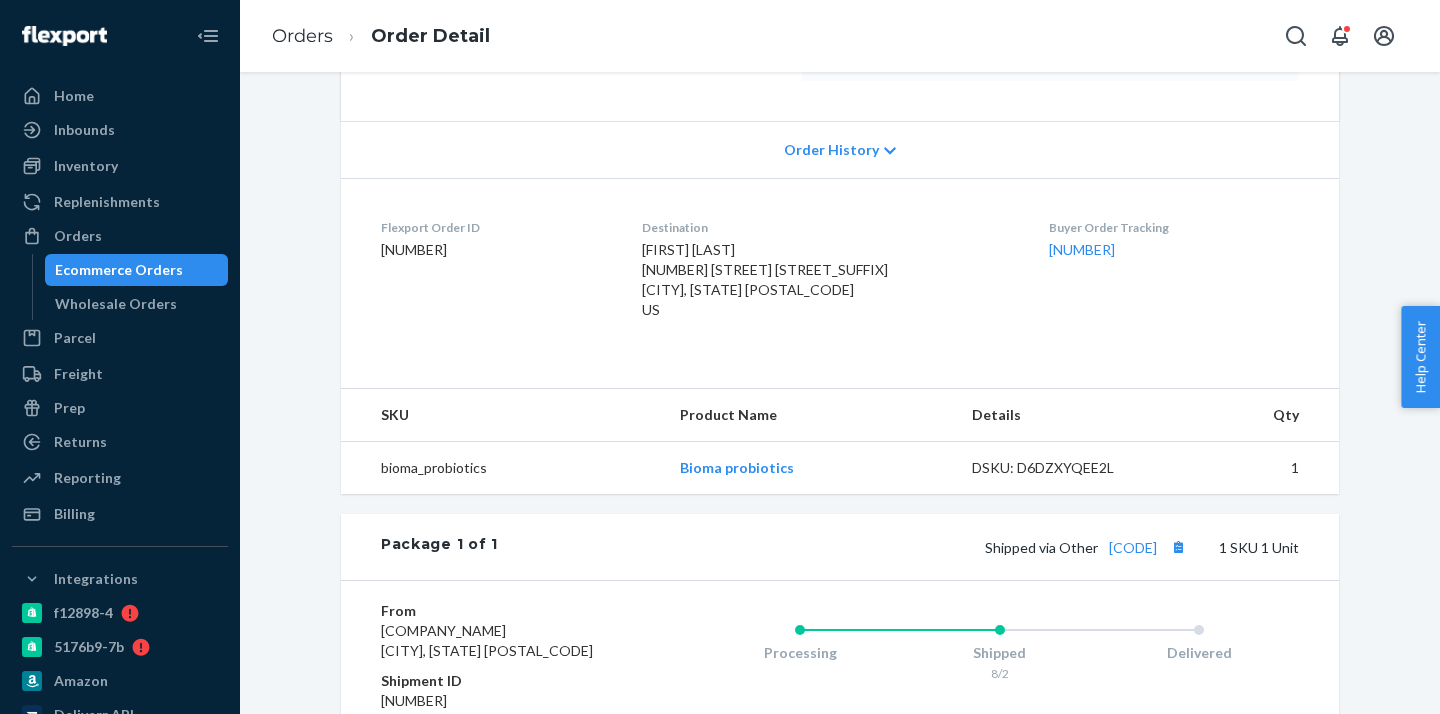scroll, scrollTop: 492, scrollLeft: 0, axis: vertical 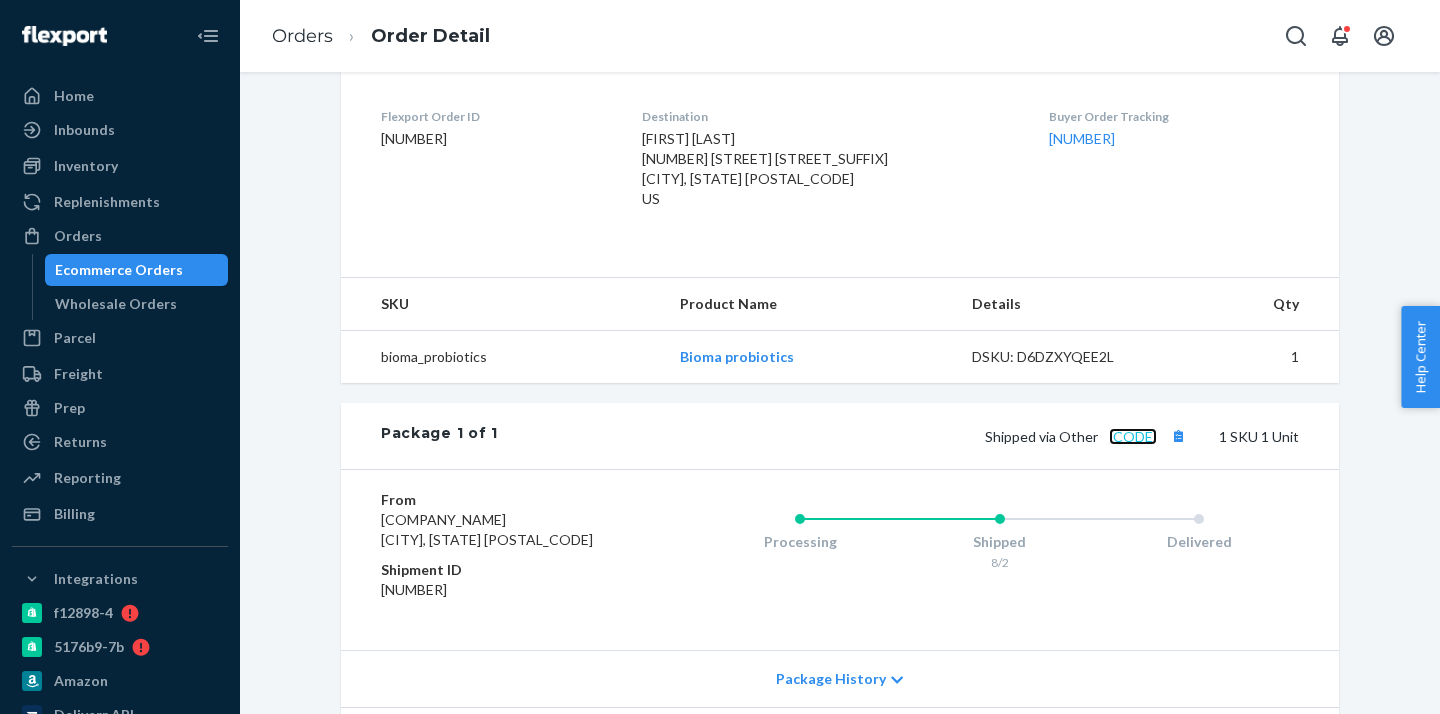 click on "[CODE]" at bounding box center (1133, 436) 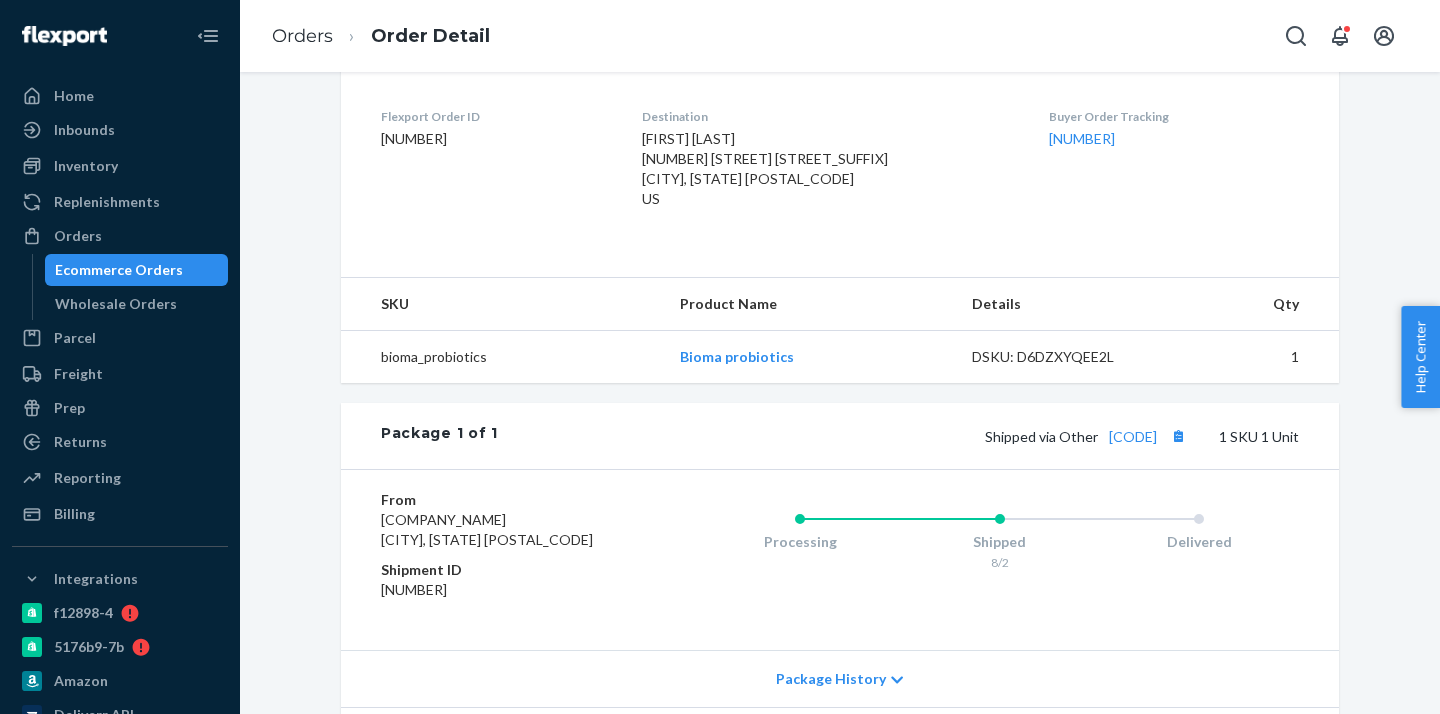 click on "Ecommerce Orders" at bounding box center [137, 270] 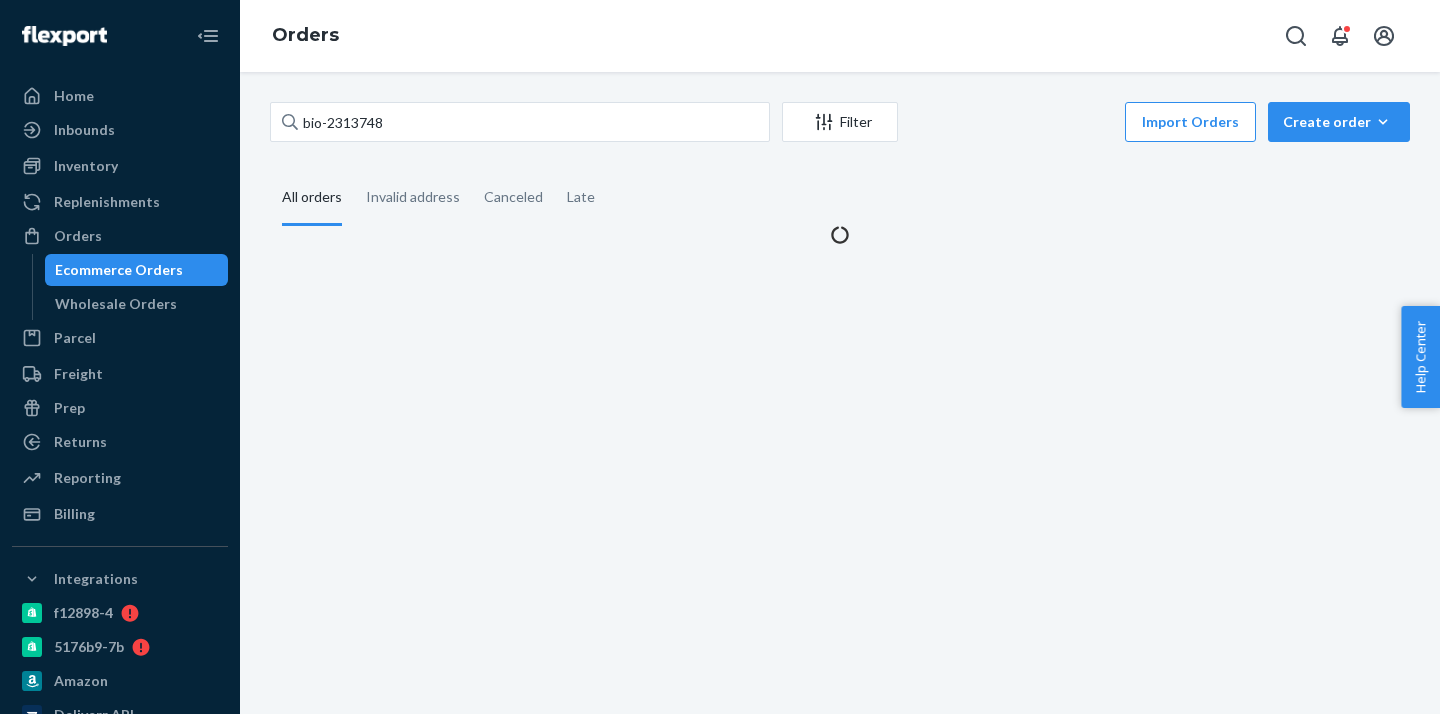 scroll, scrollTop: 0, scrollLeft: 0, axis: both 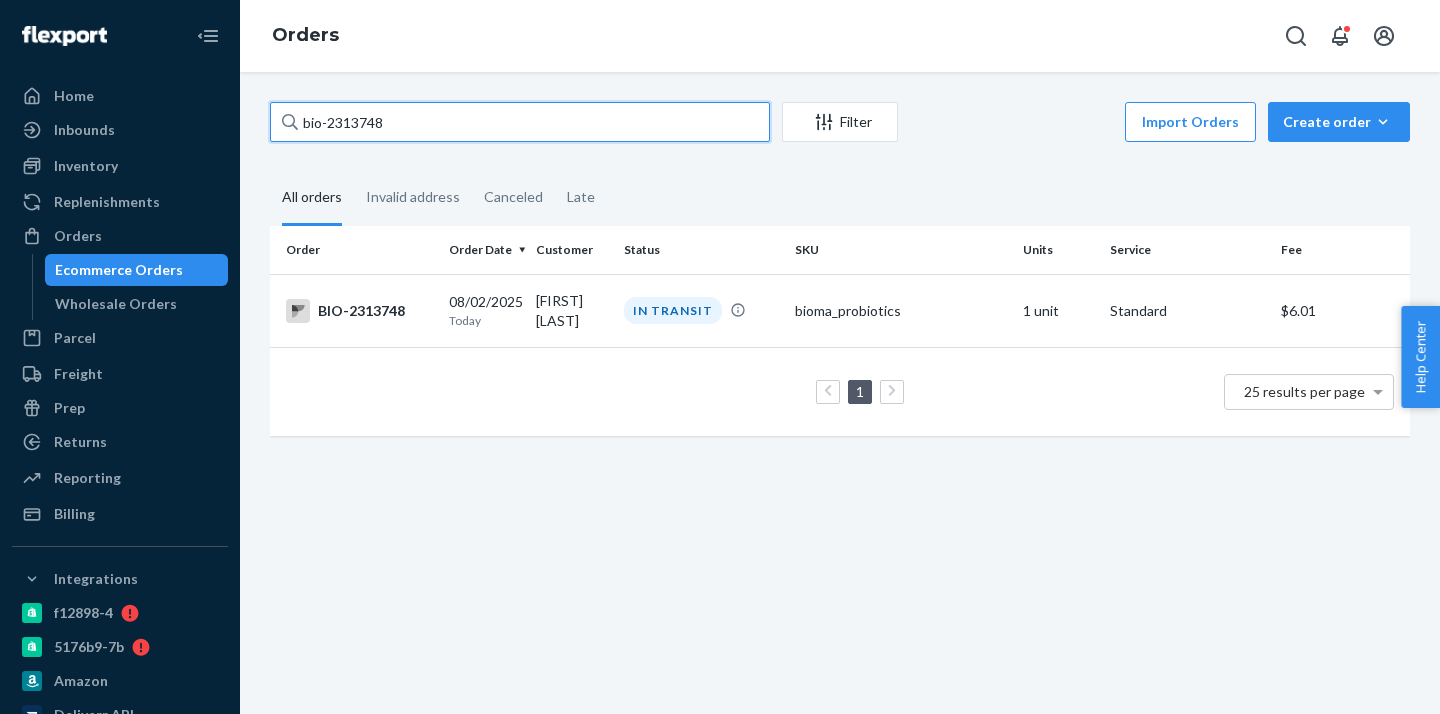 click on "bio-2313748" at bounding box center (520, 122) 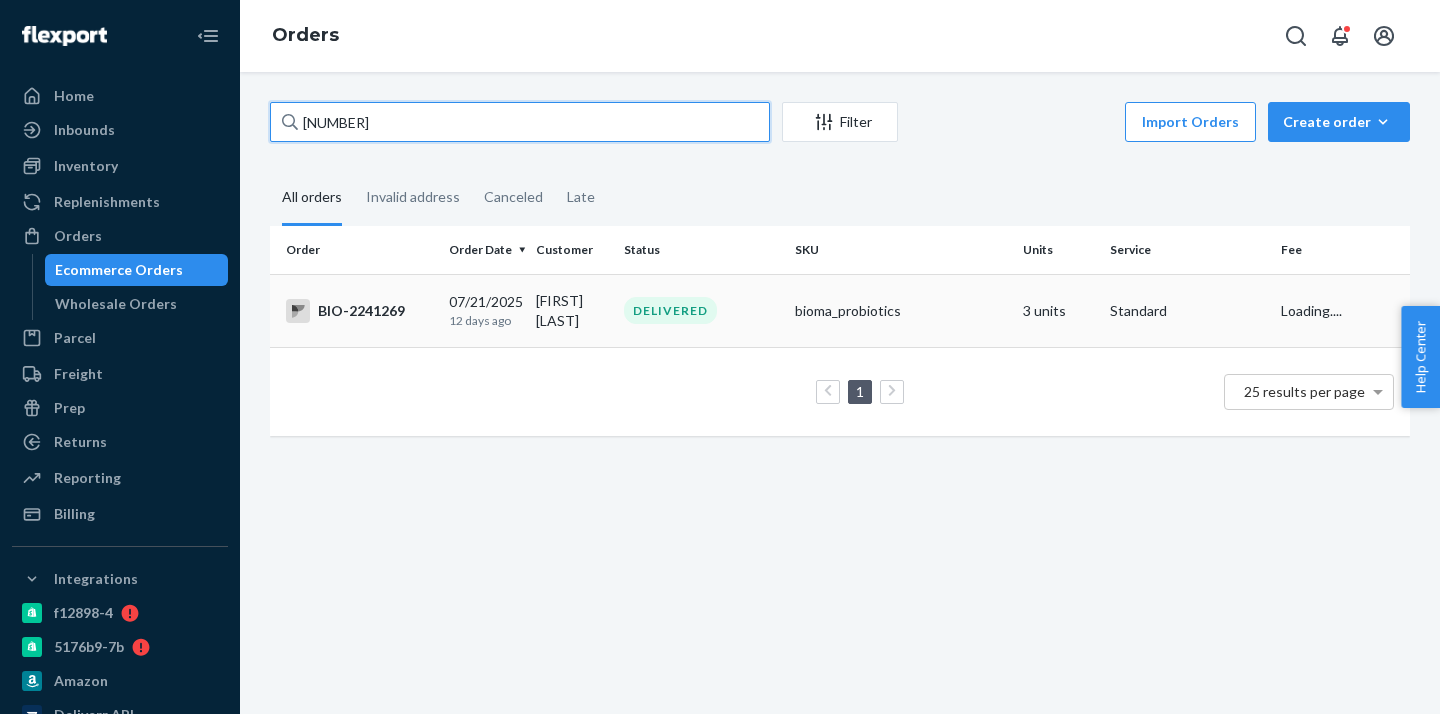 type on "[NUMBER]" 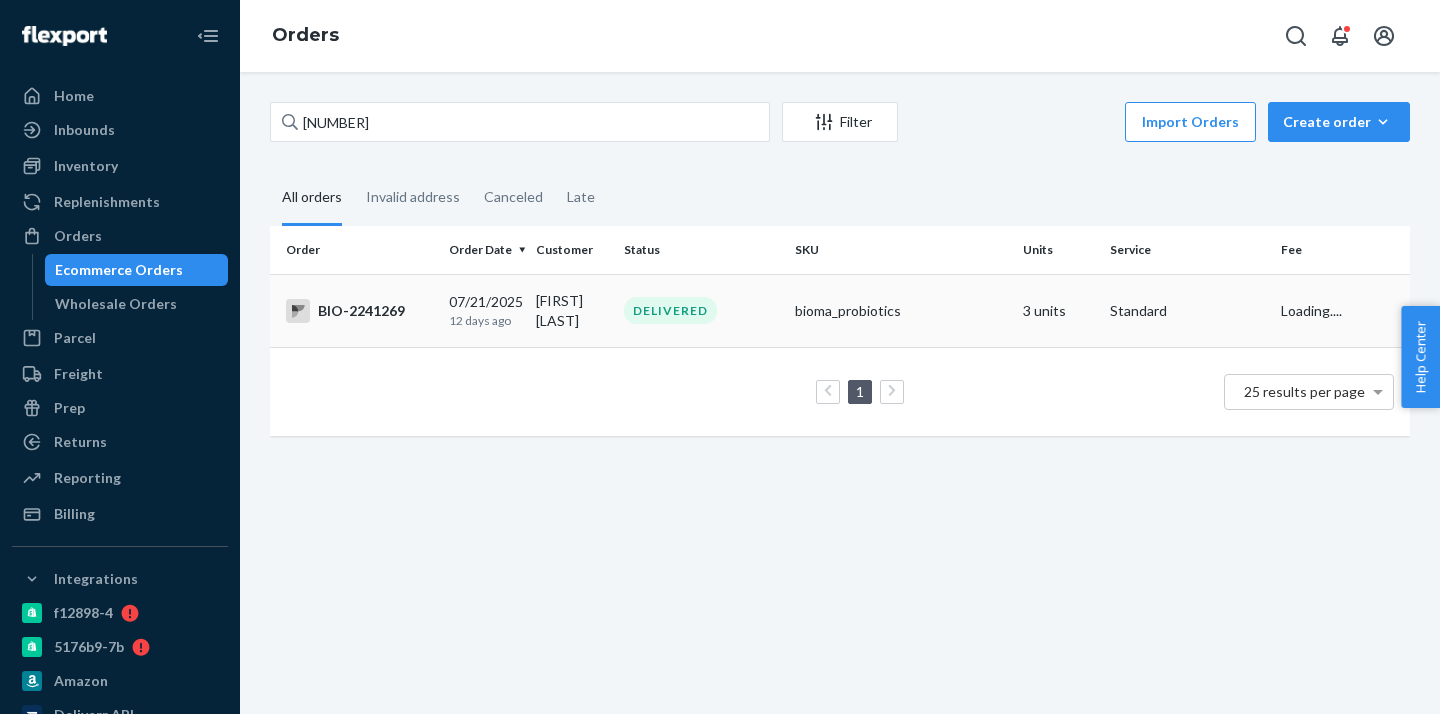 click on "[DATE] [NUMBER] days ago" at bounding box center (484, 310) 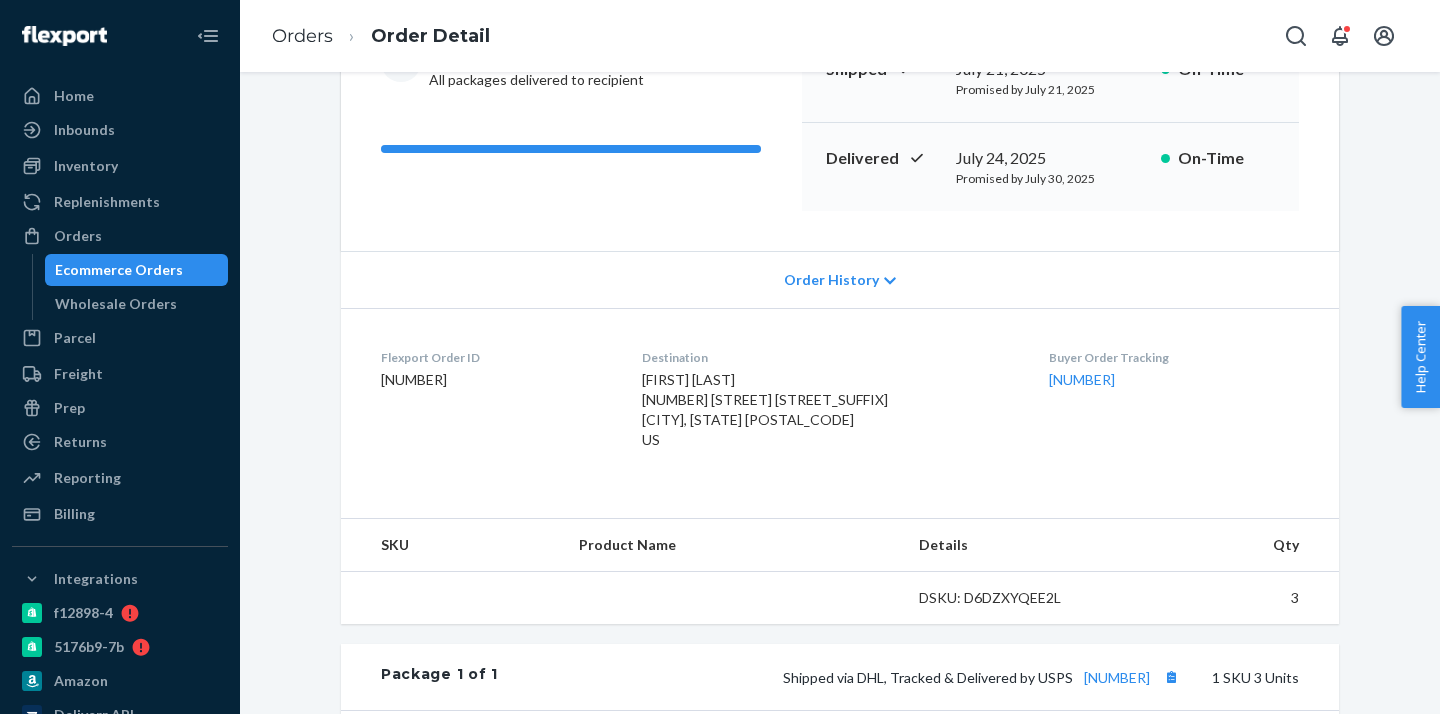 scroll, scrollTop: 363, scrollLeft: 0, axis: vertical 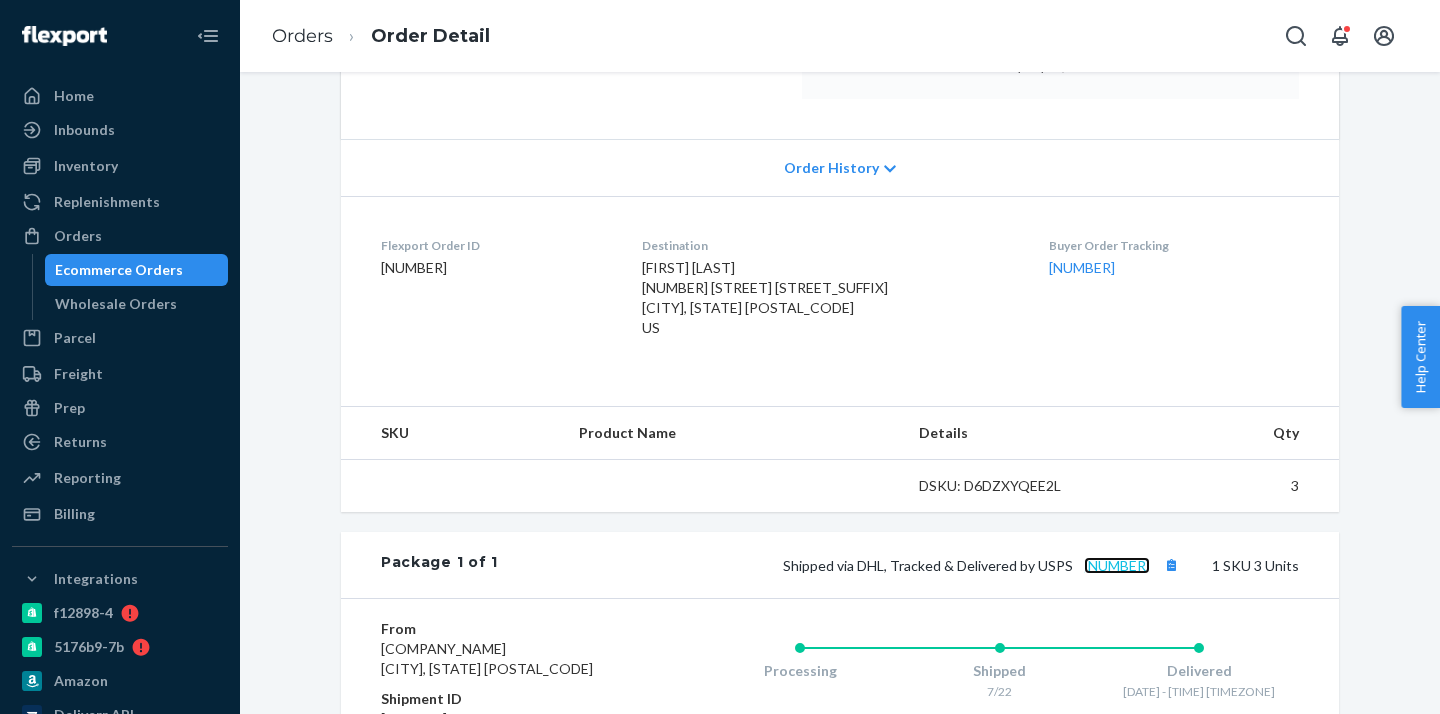 click on "[NUMBER]" at bounding box center (1117, 565) 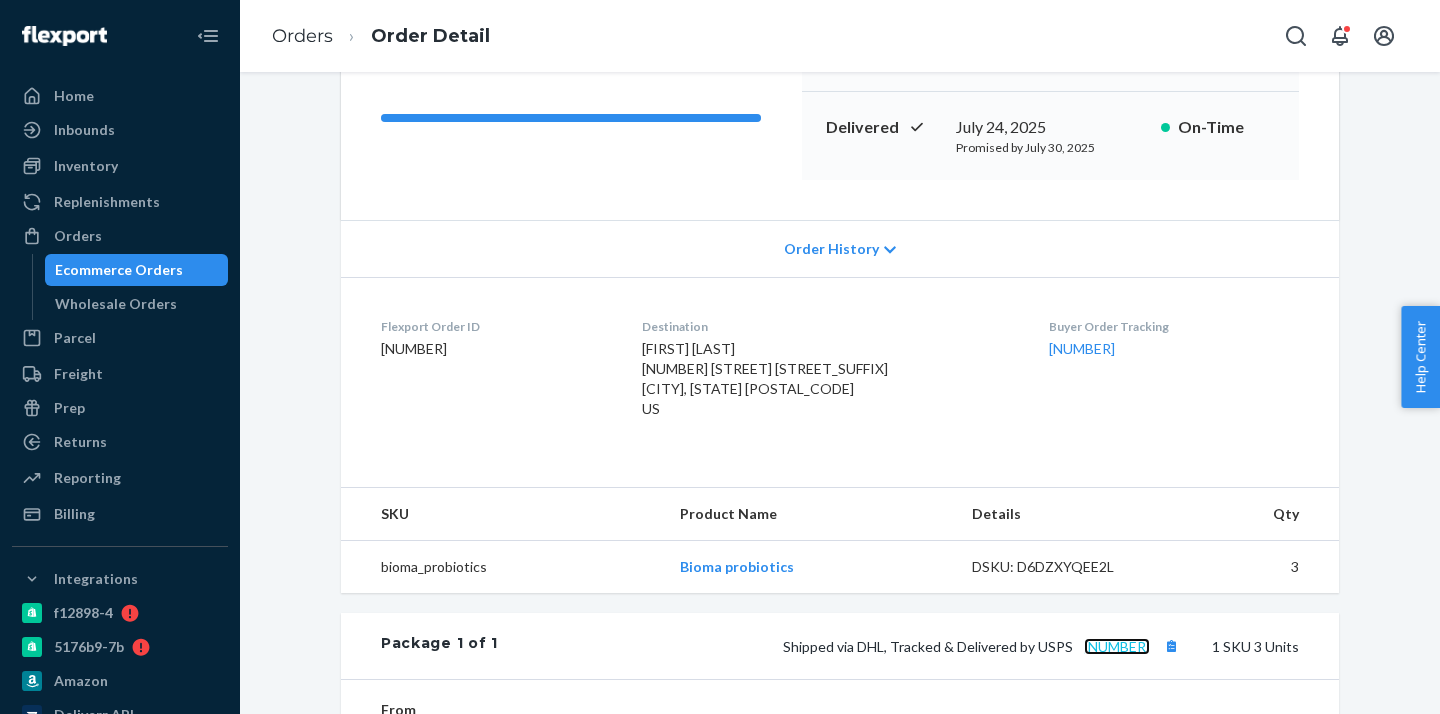 scroll, scrollTop: 0, scrollLeft: 0, axis: both 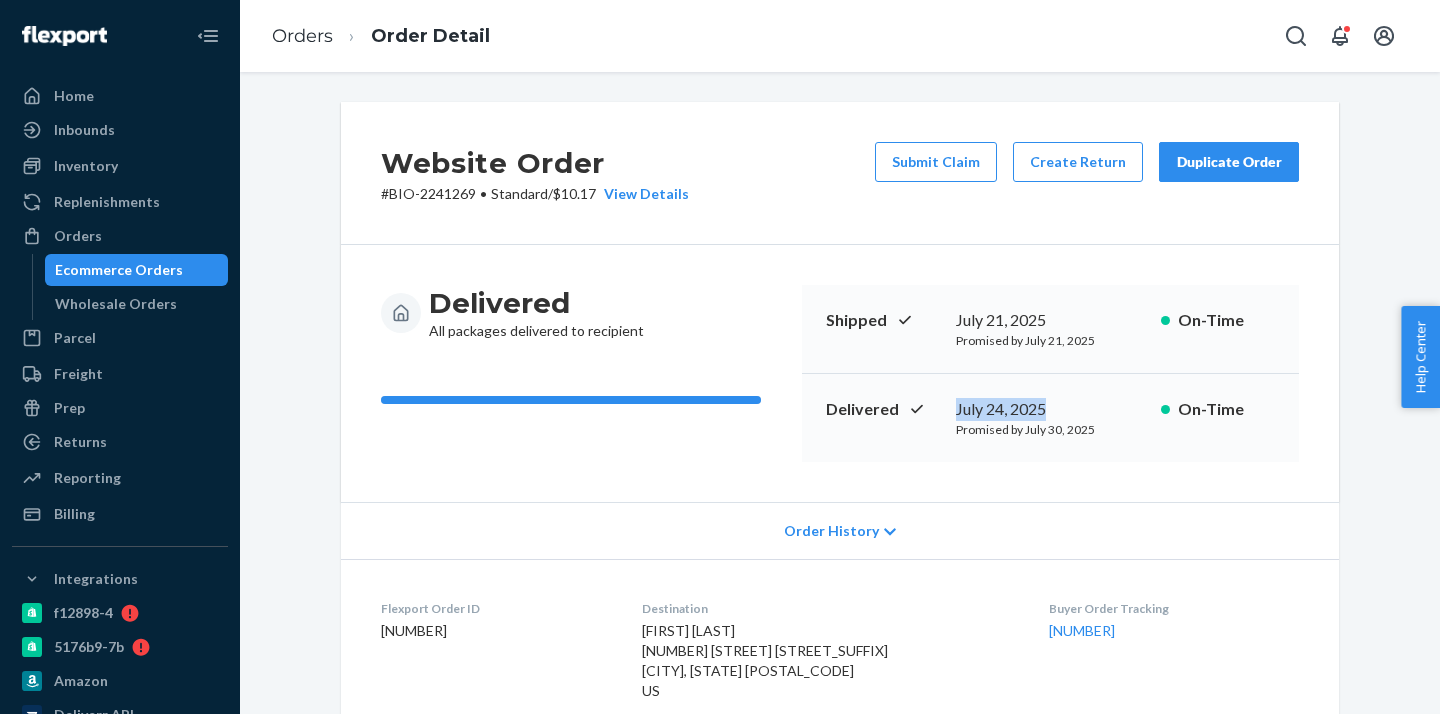 drag, startPoint x: 1051, startPoint y: 415, endPoint x: 949, endPoint y: 414, distance: 102.0049 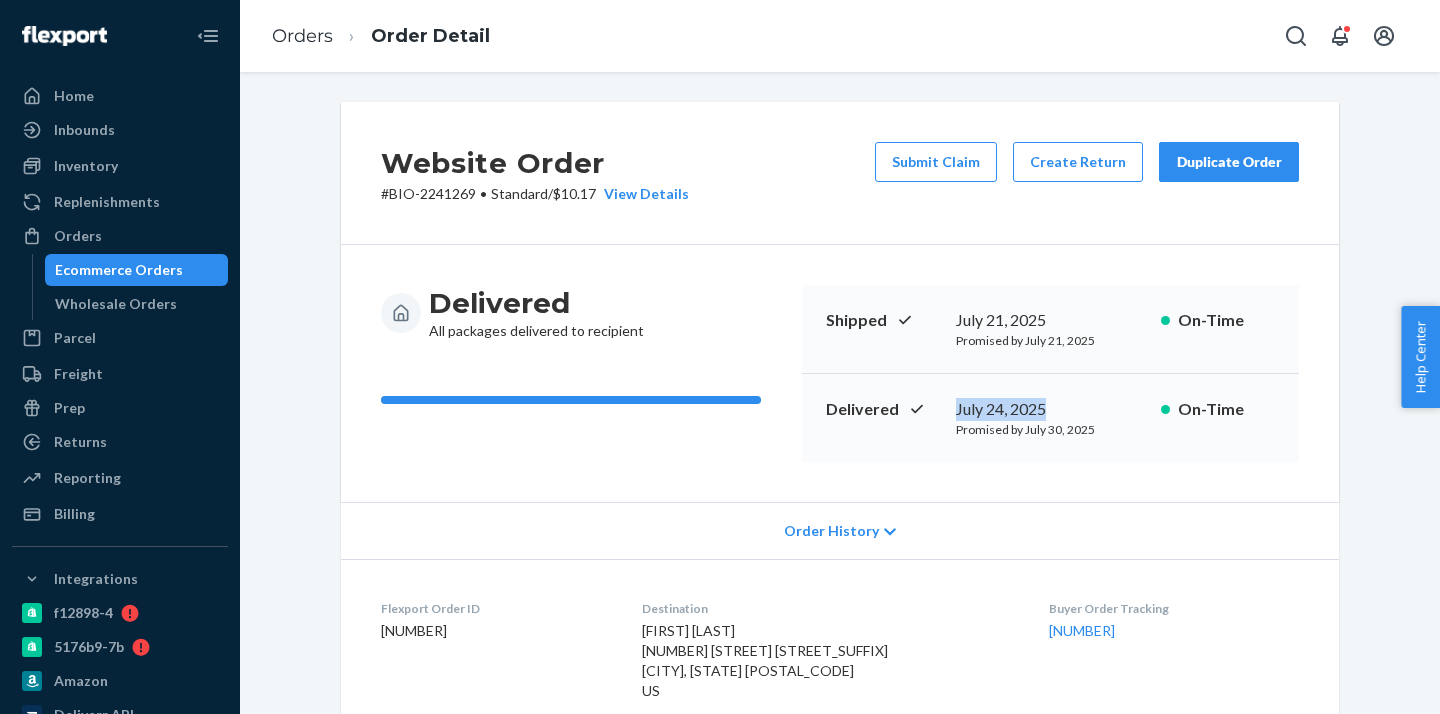 click on "Ecommerce Orders" at bounding box center (119, 270) 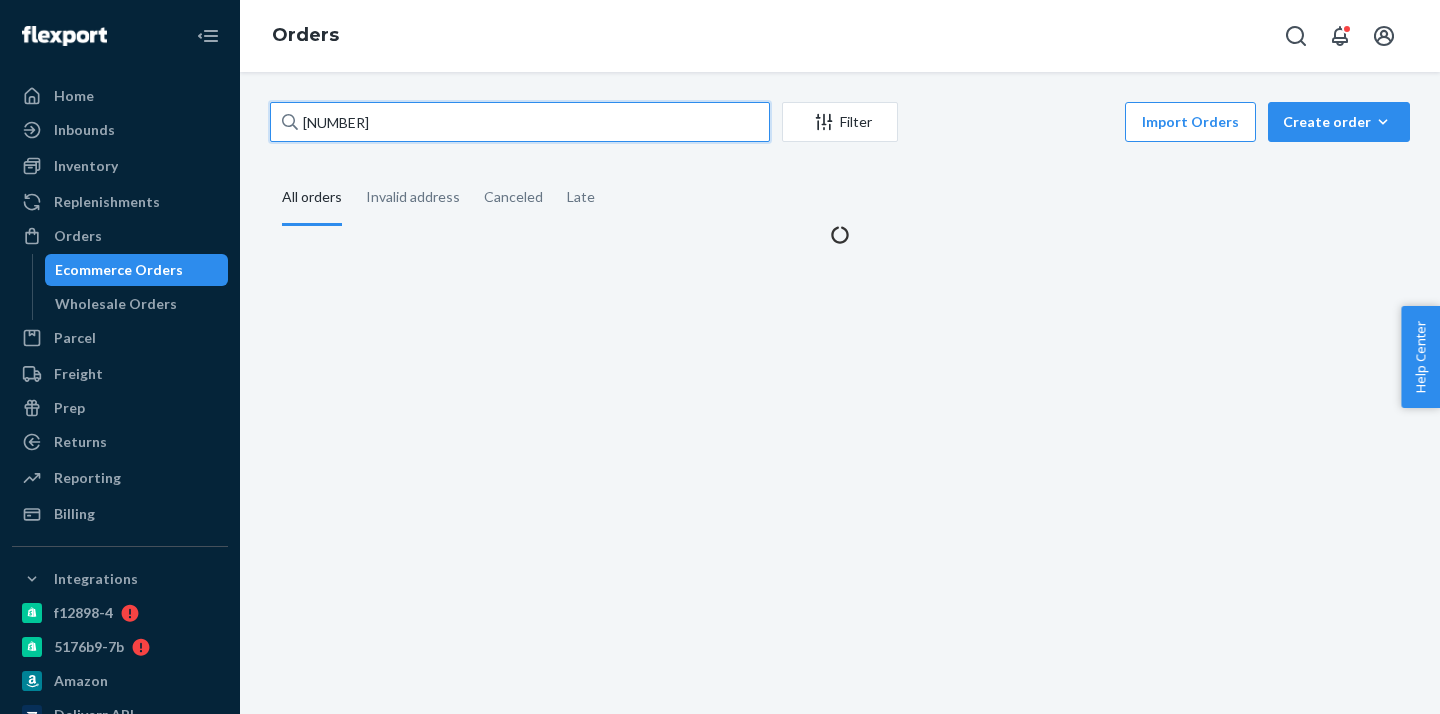 click on "[NUMBER]" at bounding box center (520, 122) 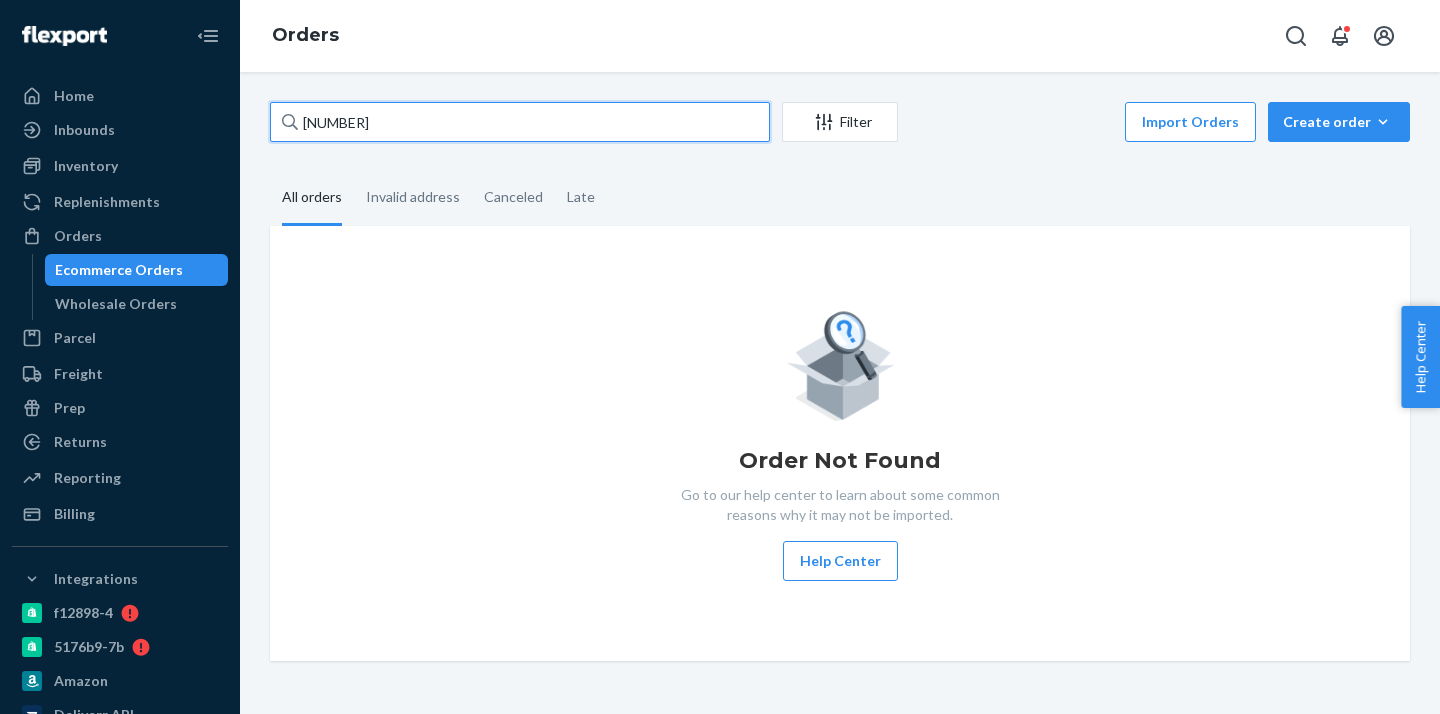 paste on "[NUMBER]" 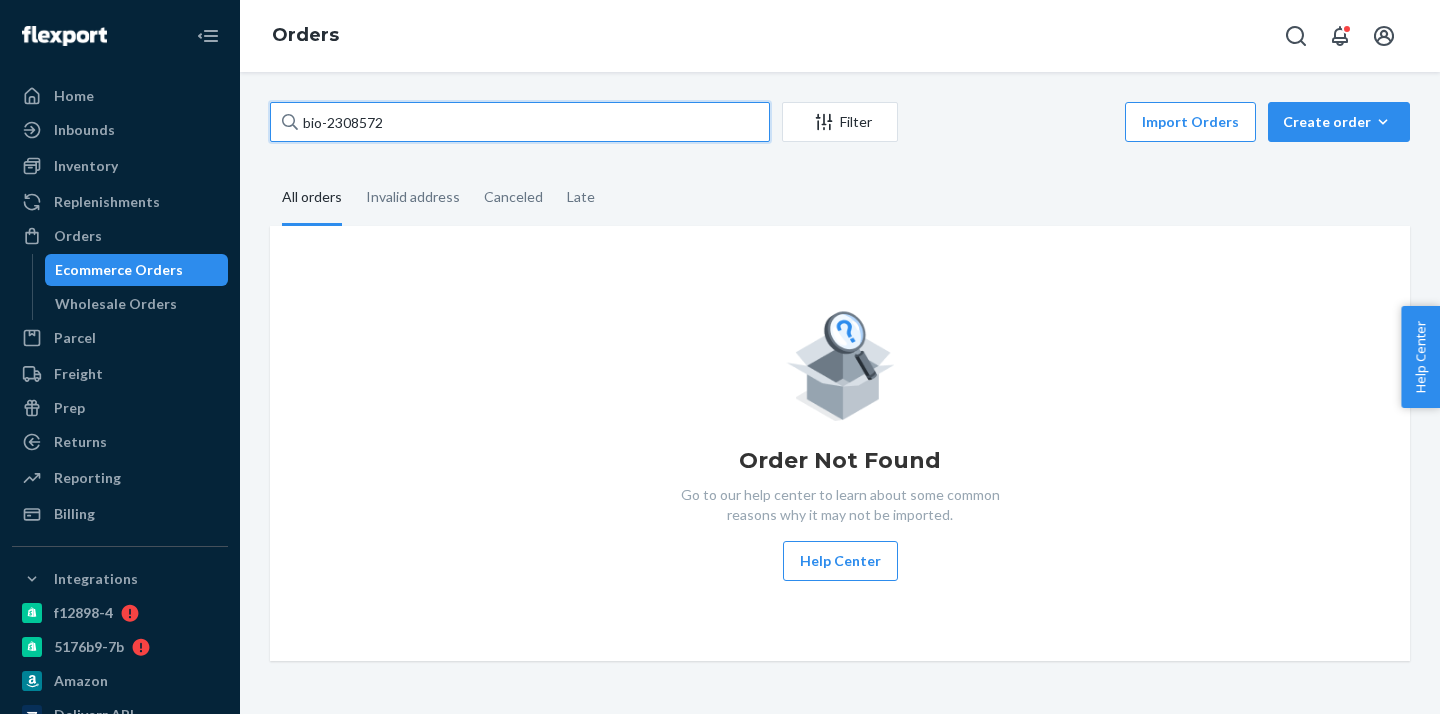 click on "bio-2308572" at bounding box center [520, 122] 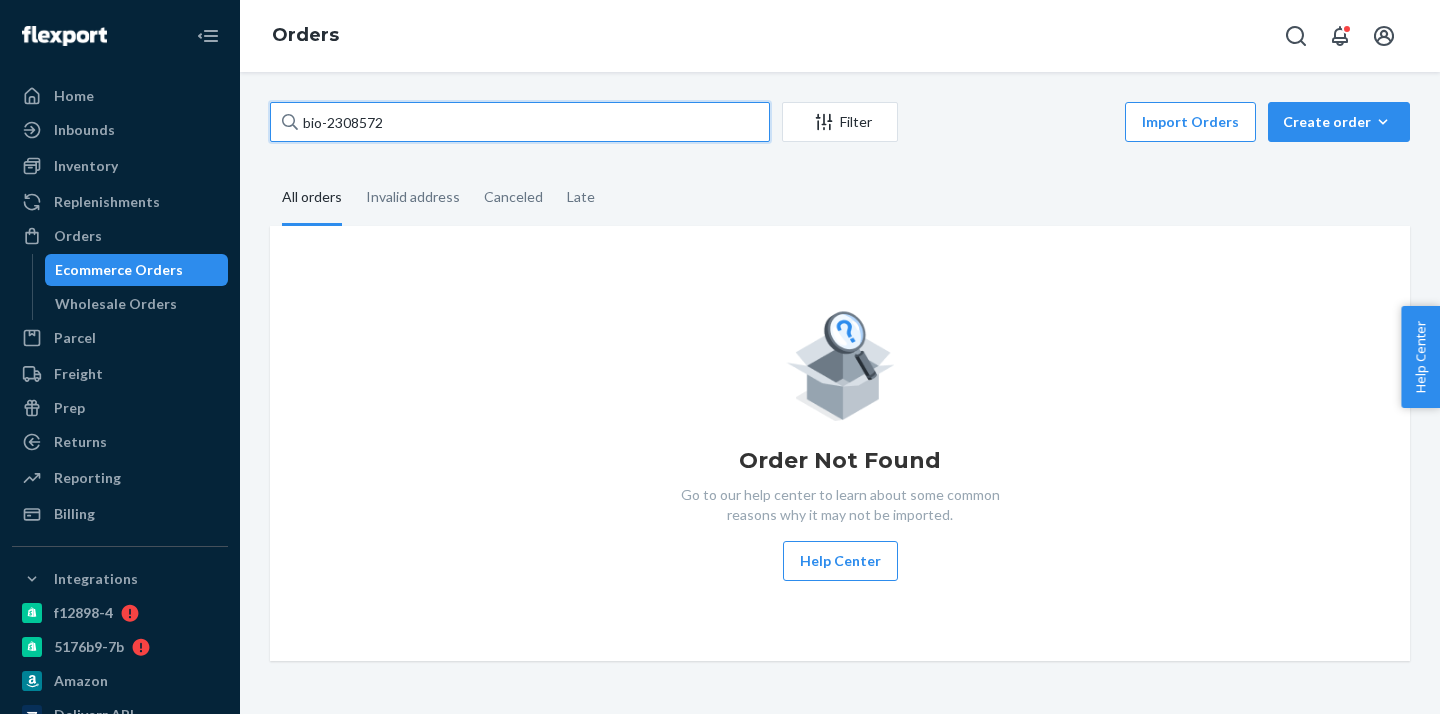 click on "bio-2308572" at bounding box center [520, 122] 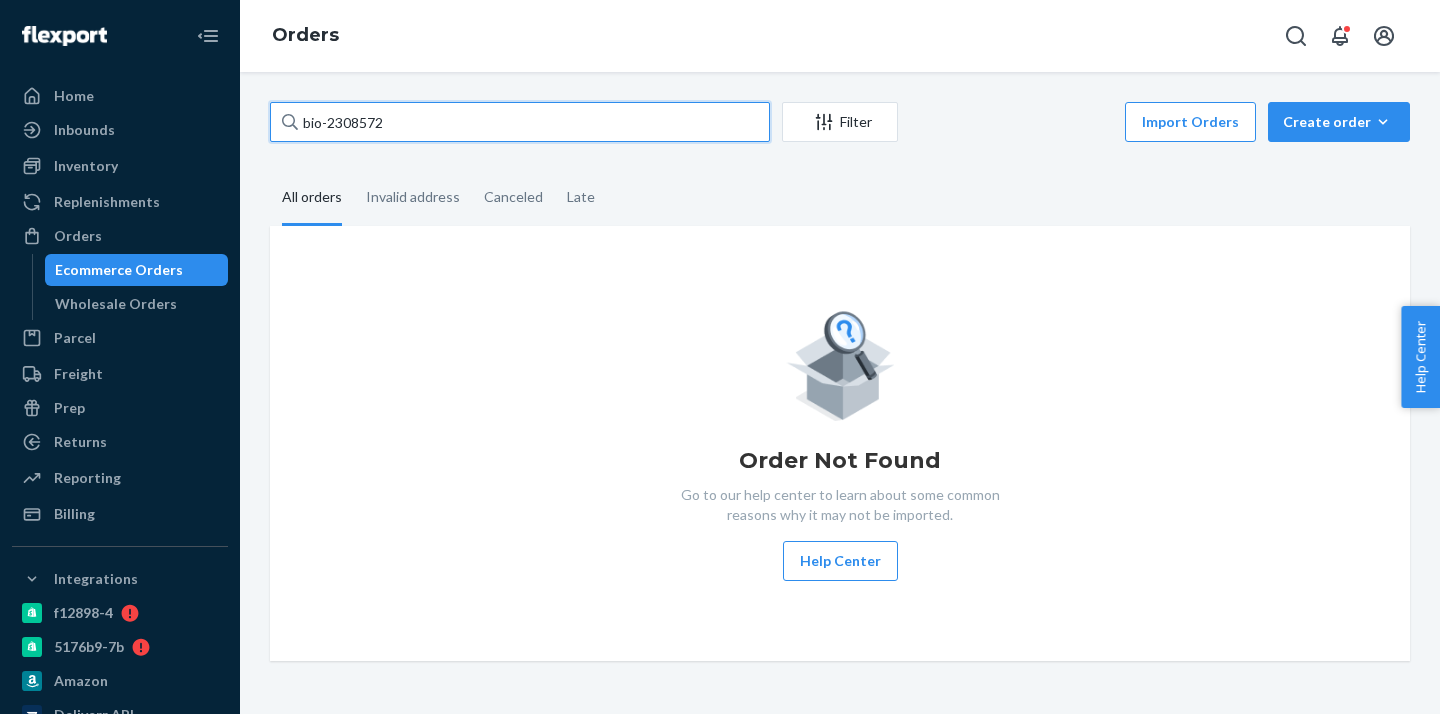 paste 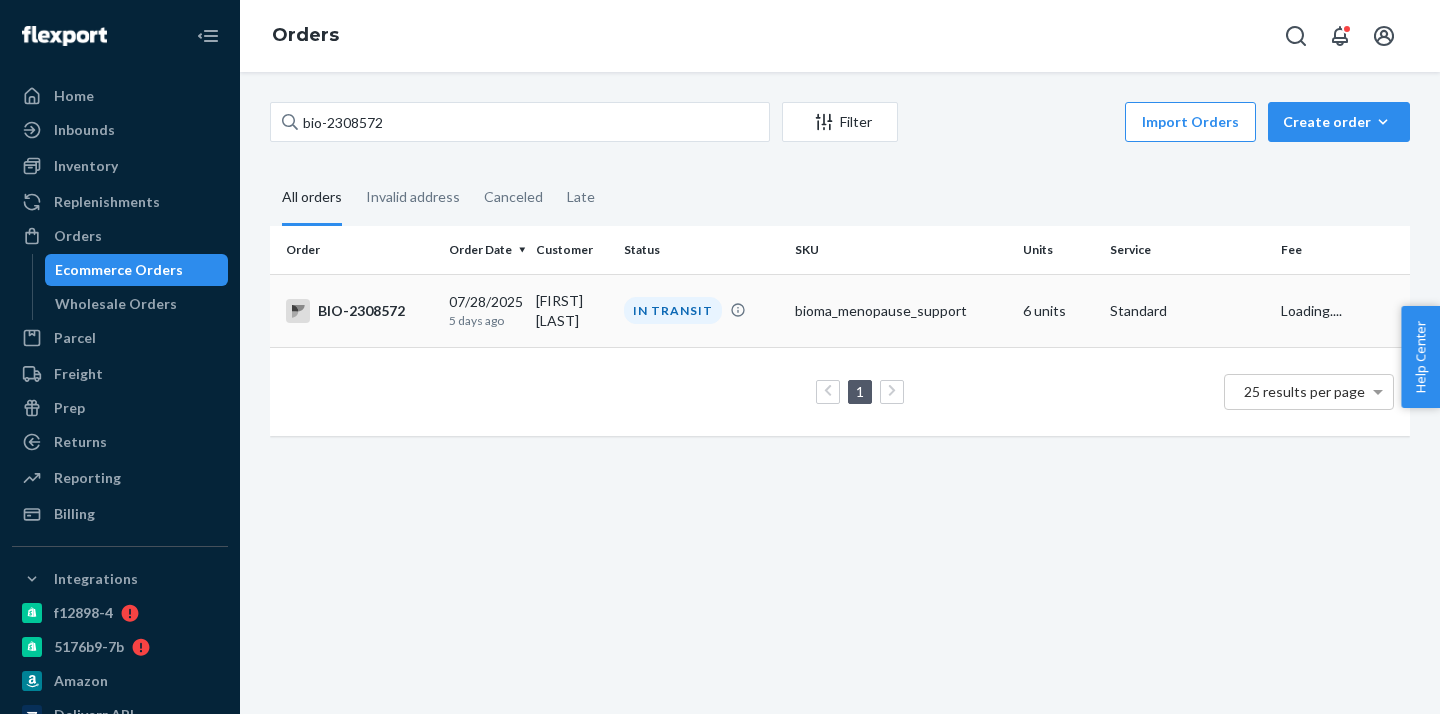 click on "[FIRST] [LAST]" at bounding box center (571, 310) 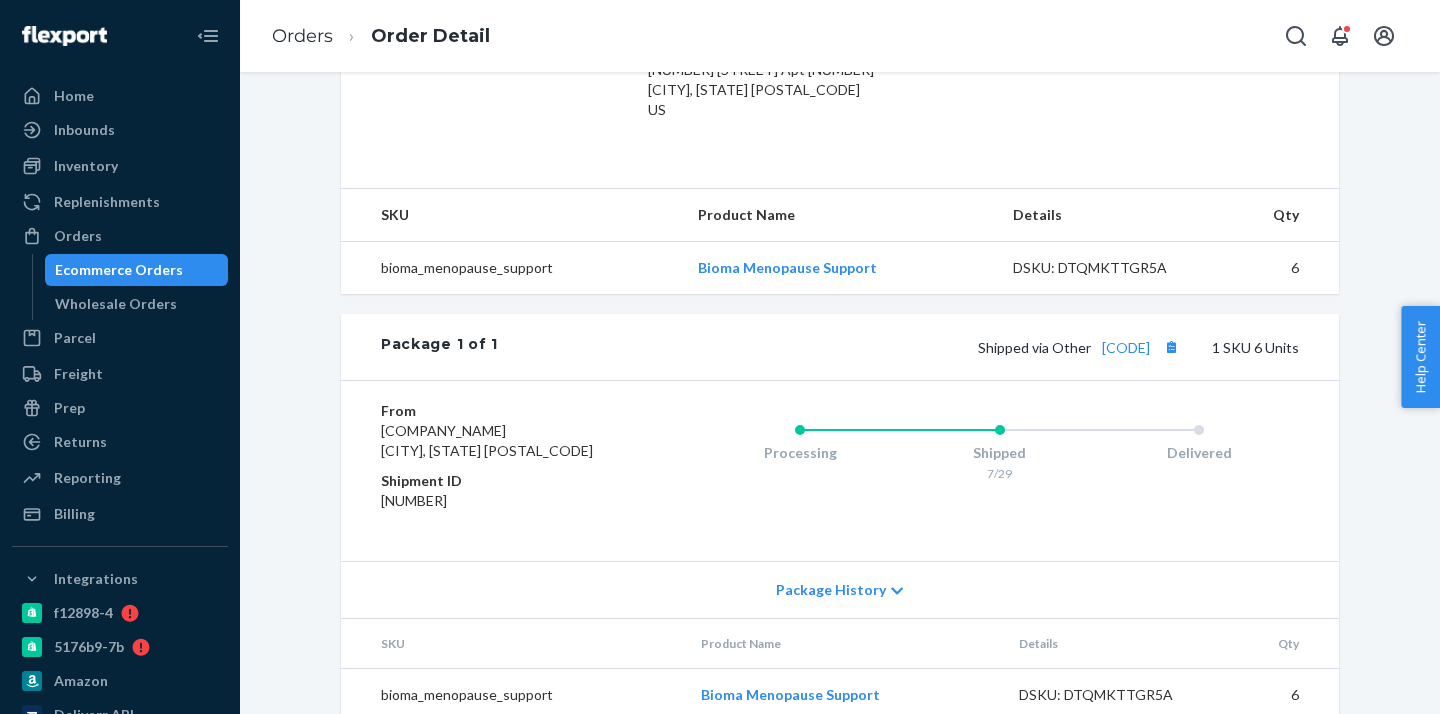 scroll, scrollTop: 612, scrollLeft: 0, axis: vertical 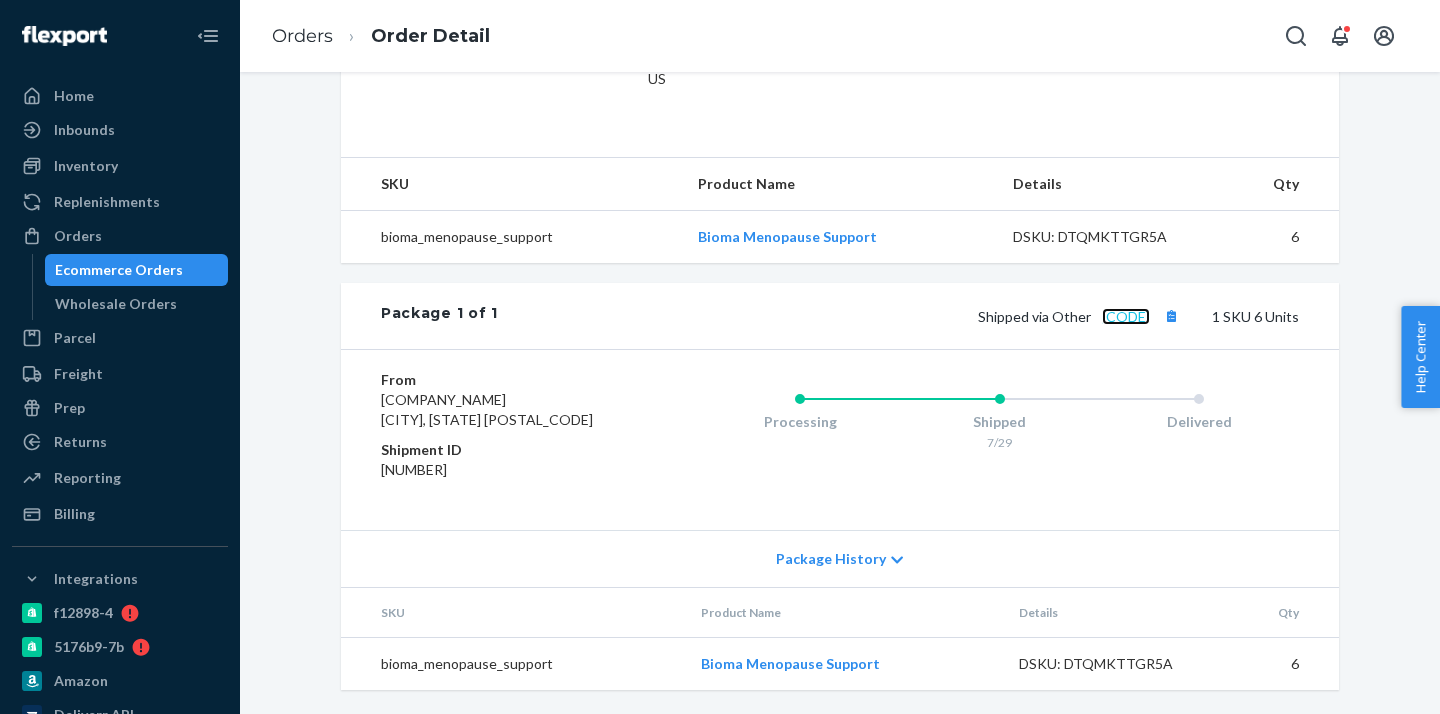 click on "[CODE]" at bounding box center (1126, 316) 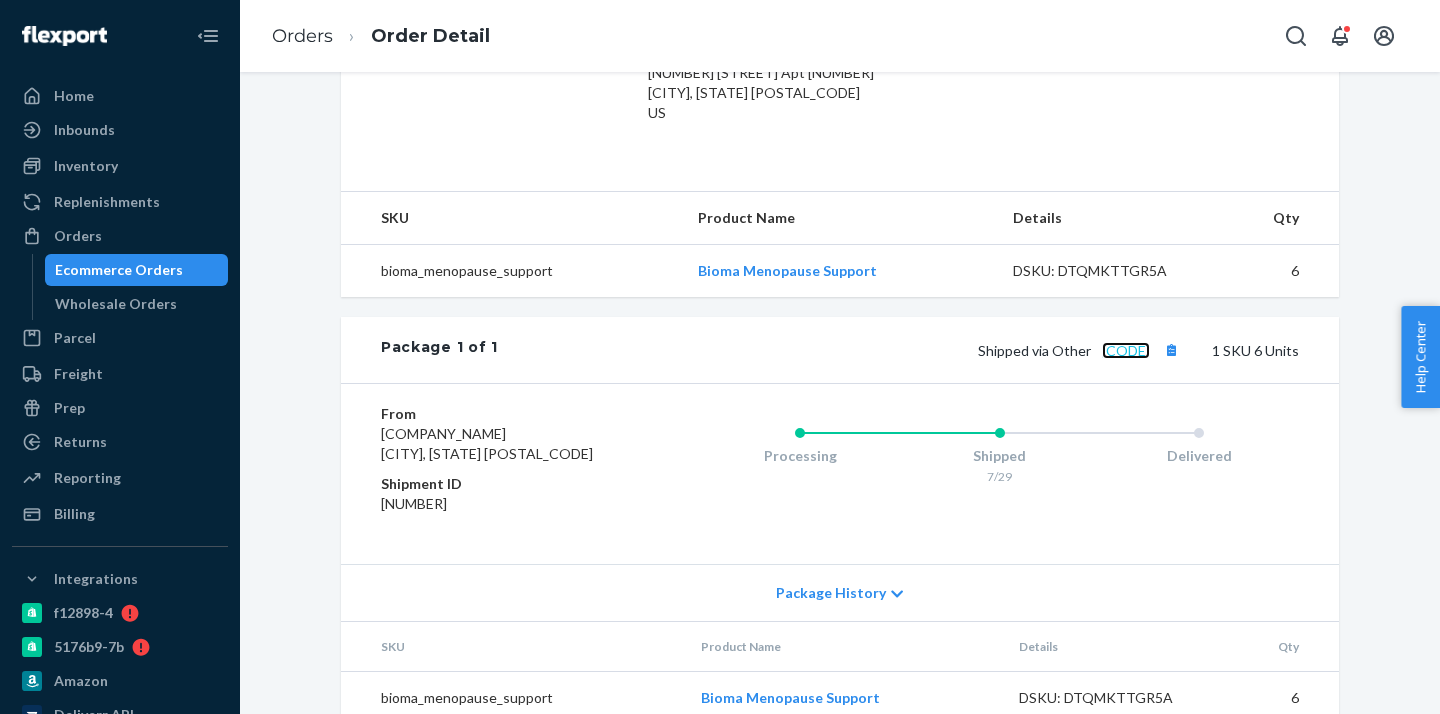 scroll, scrollTop: 612, scrollLeft: 0, axis: vertical 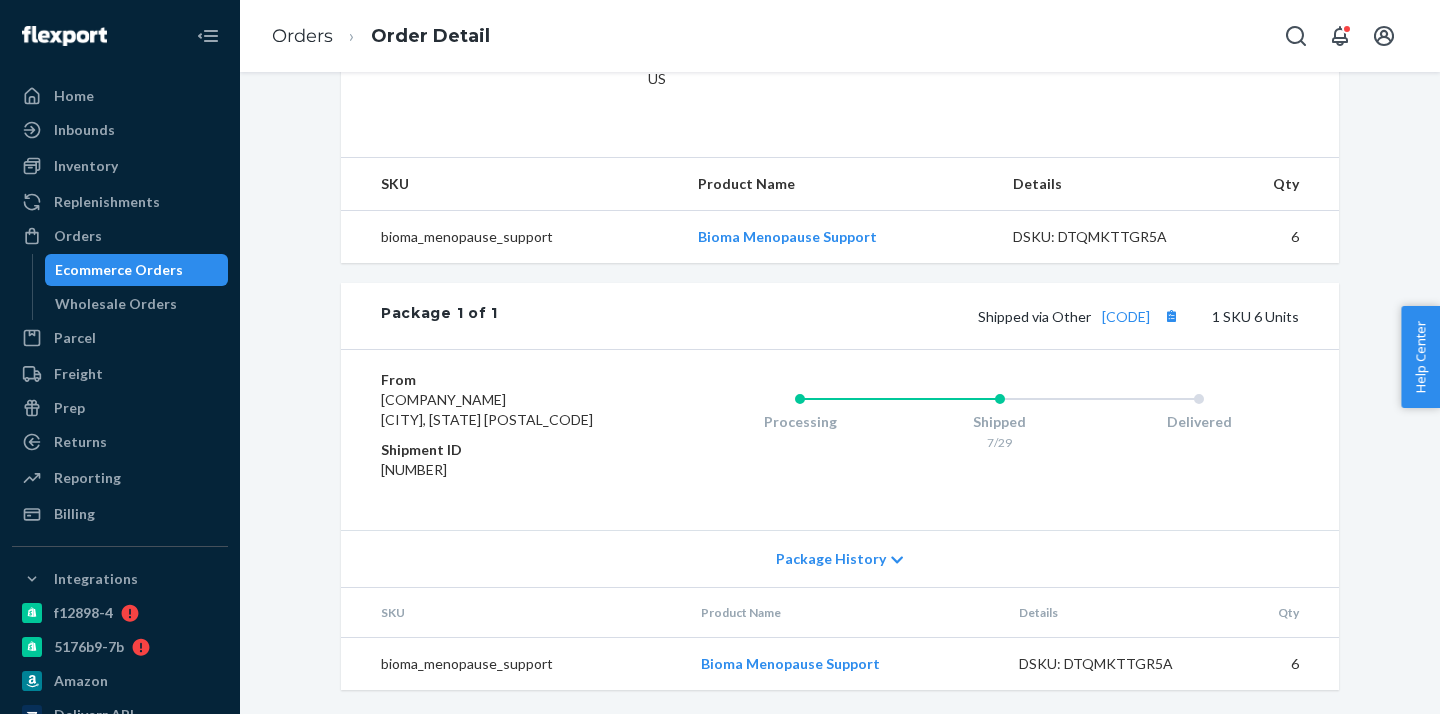 click on "Ecommerce Orders" at bounding box center (137, 270) 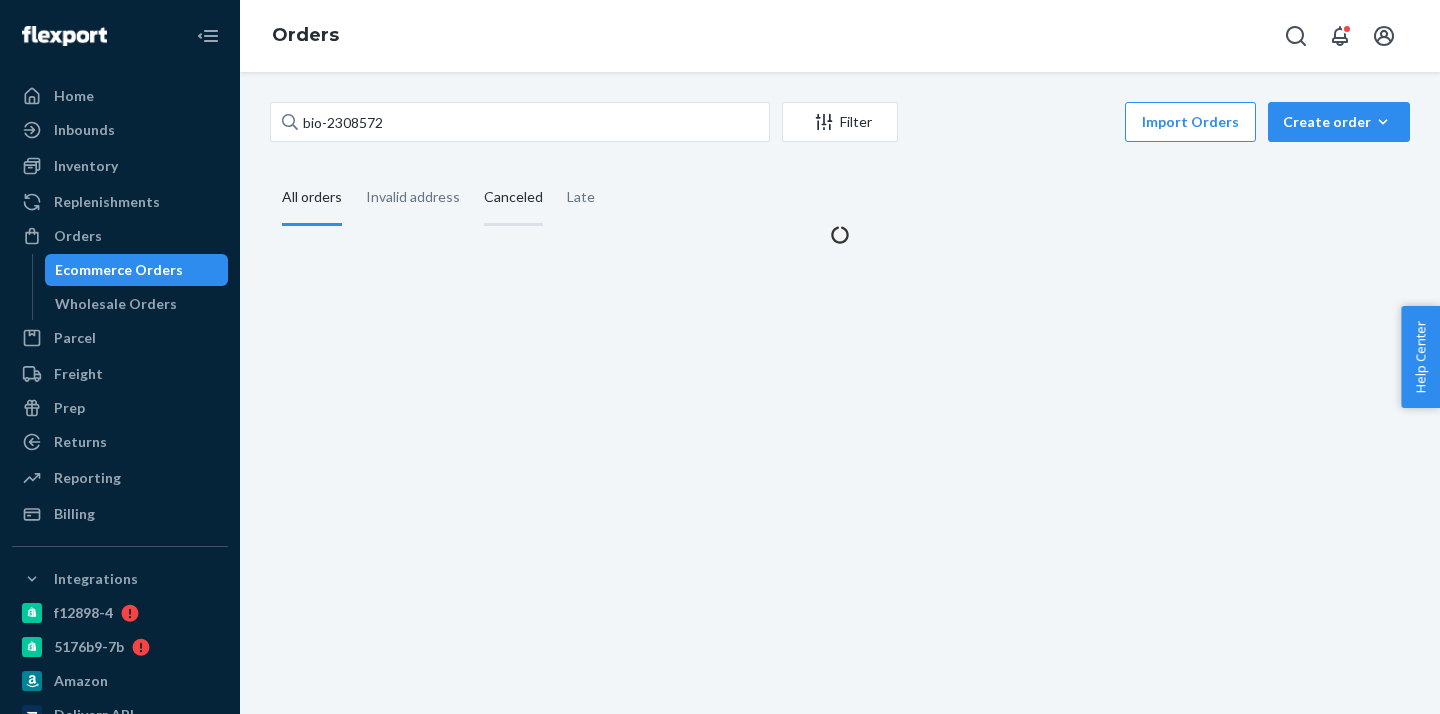 scroll, scrollTop: 0, scrollLeft: 0, axis: both 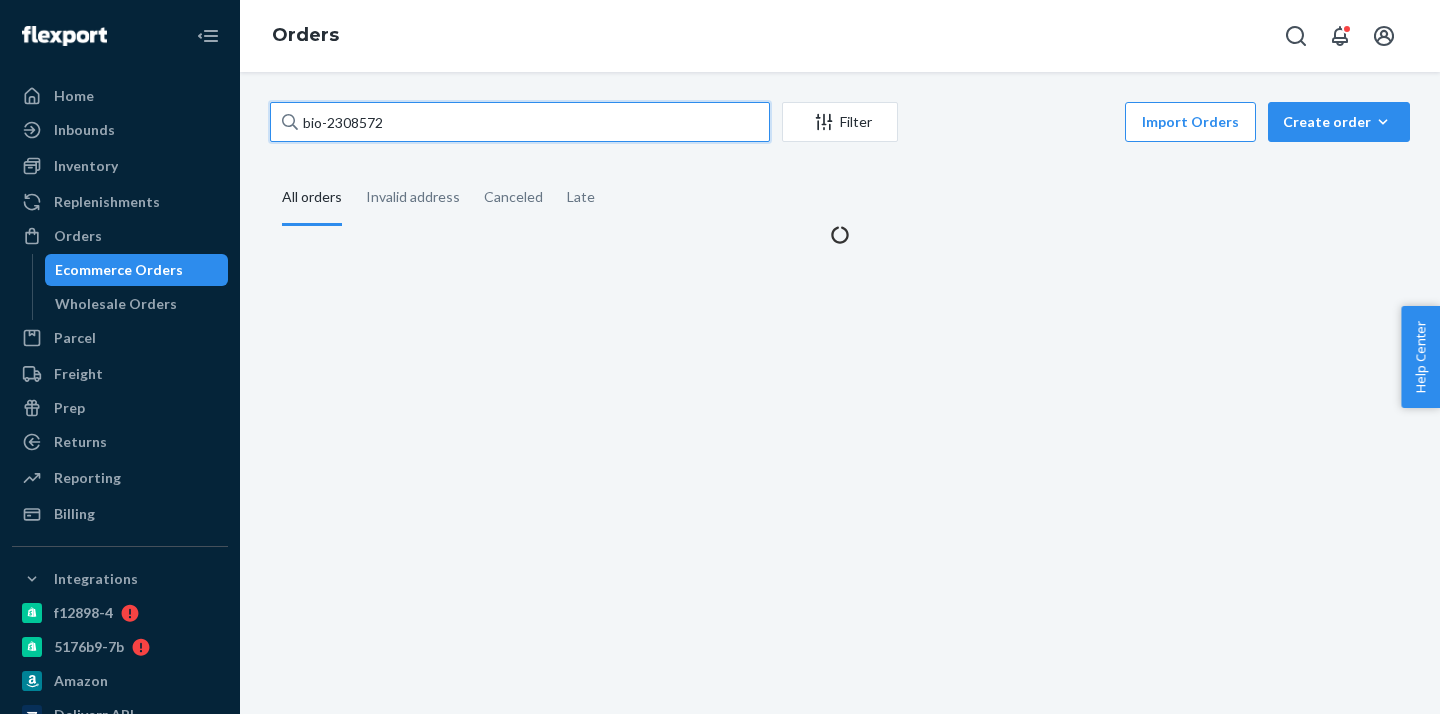 click on "bio-2308572" at bounding box center (520, 122) 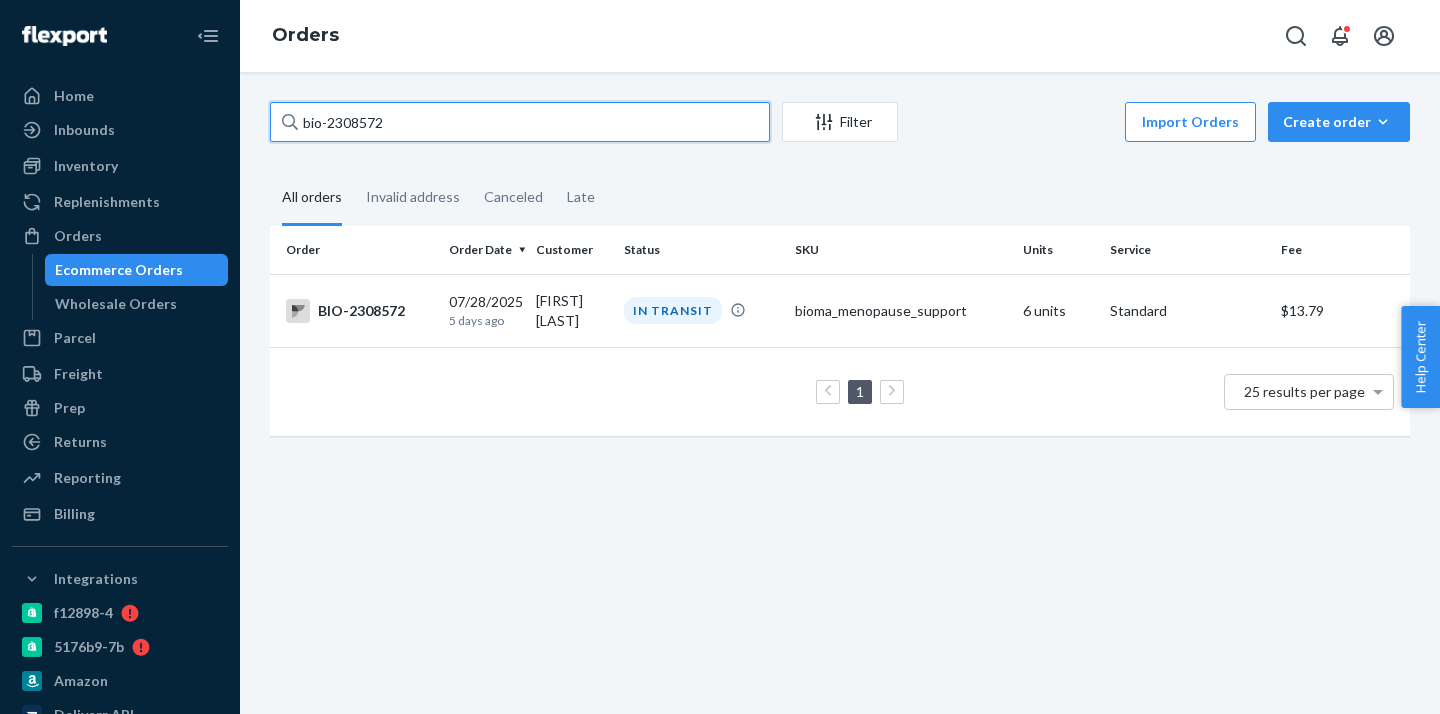 paste on "463" 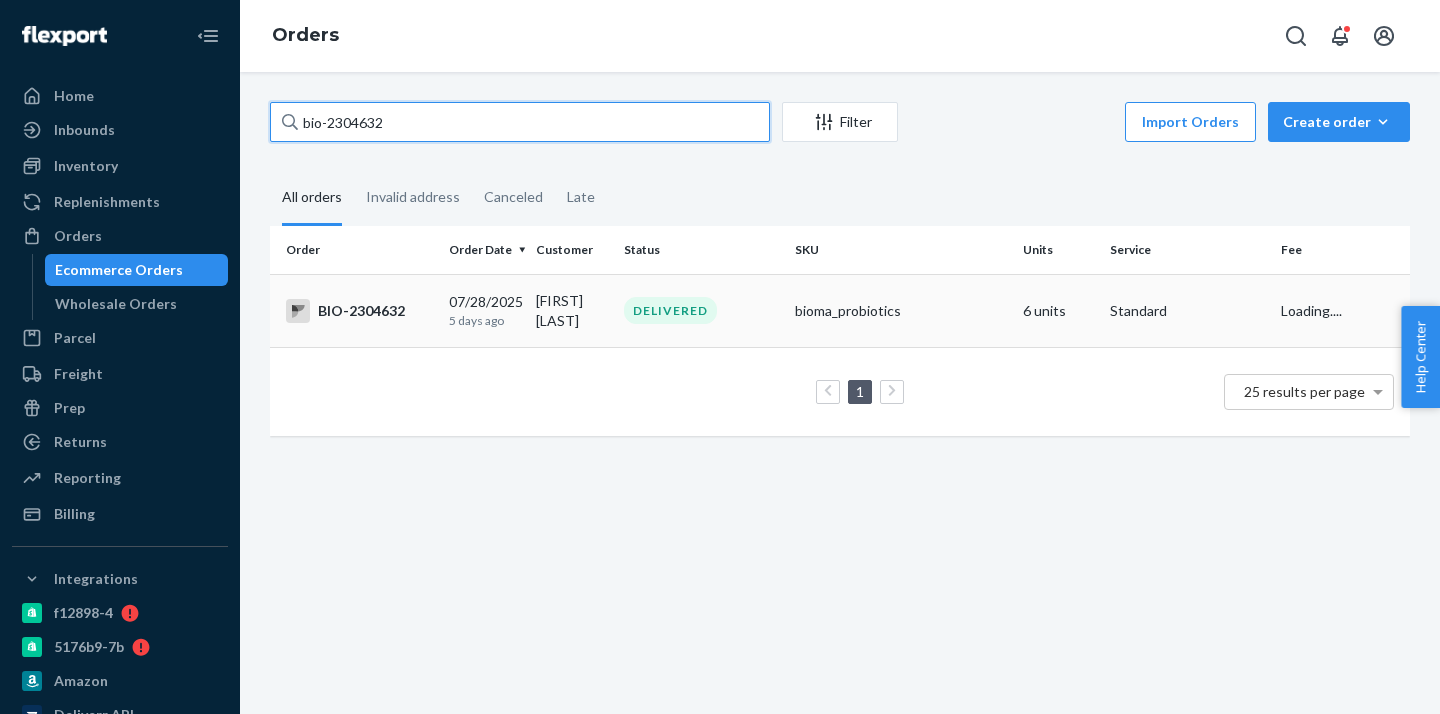 type on "bio-2304632" 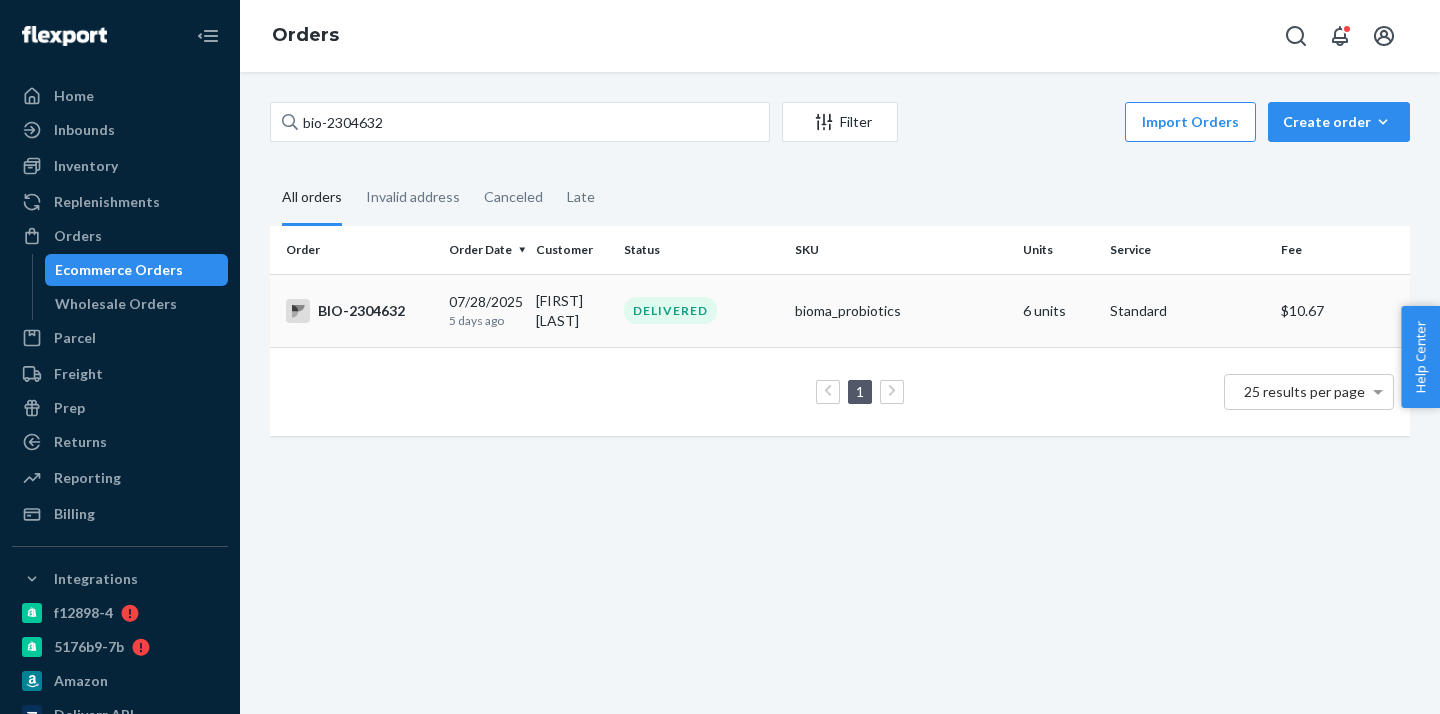 click on "[FIRST] [LAST]" at bounding box center [571, 310] 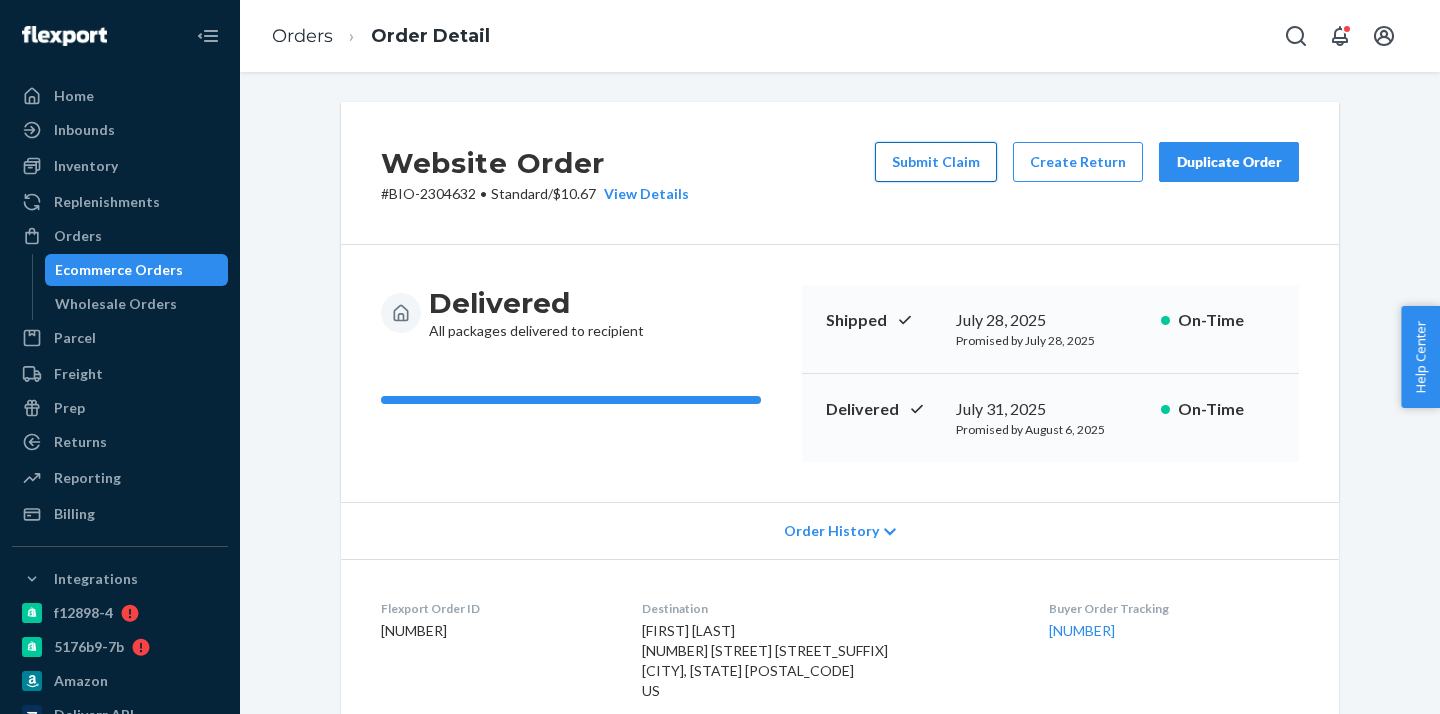 click on "Submit Claim" at bounding box center [936, 162] 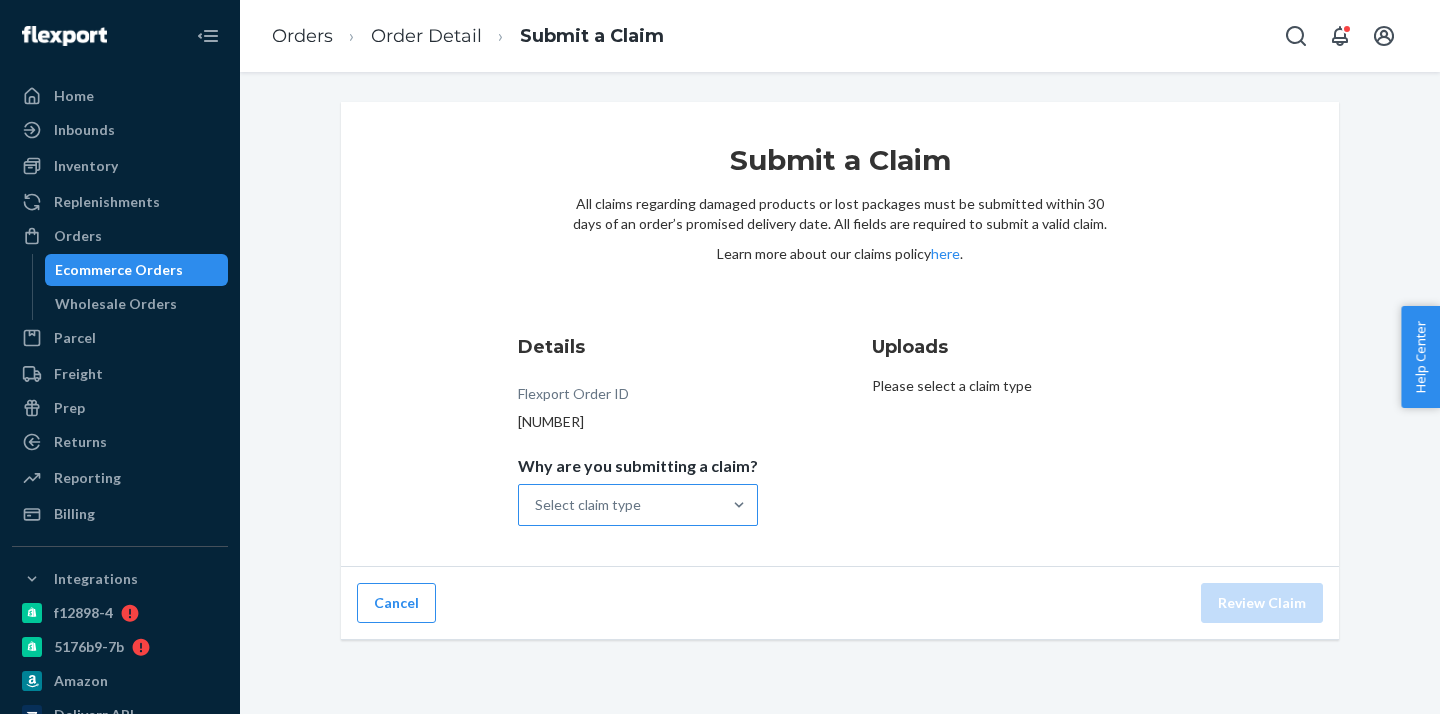 click on "Select claim type" at bounding box center [620, 505] 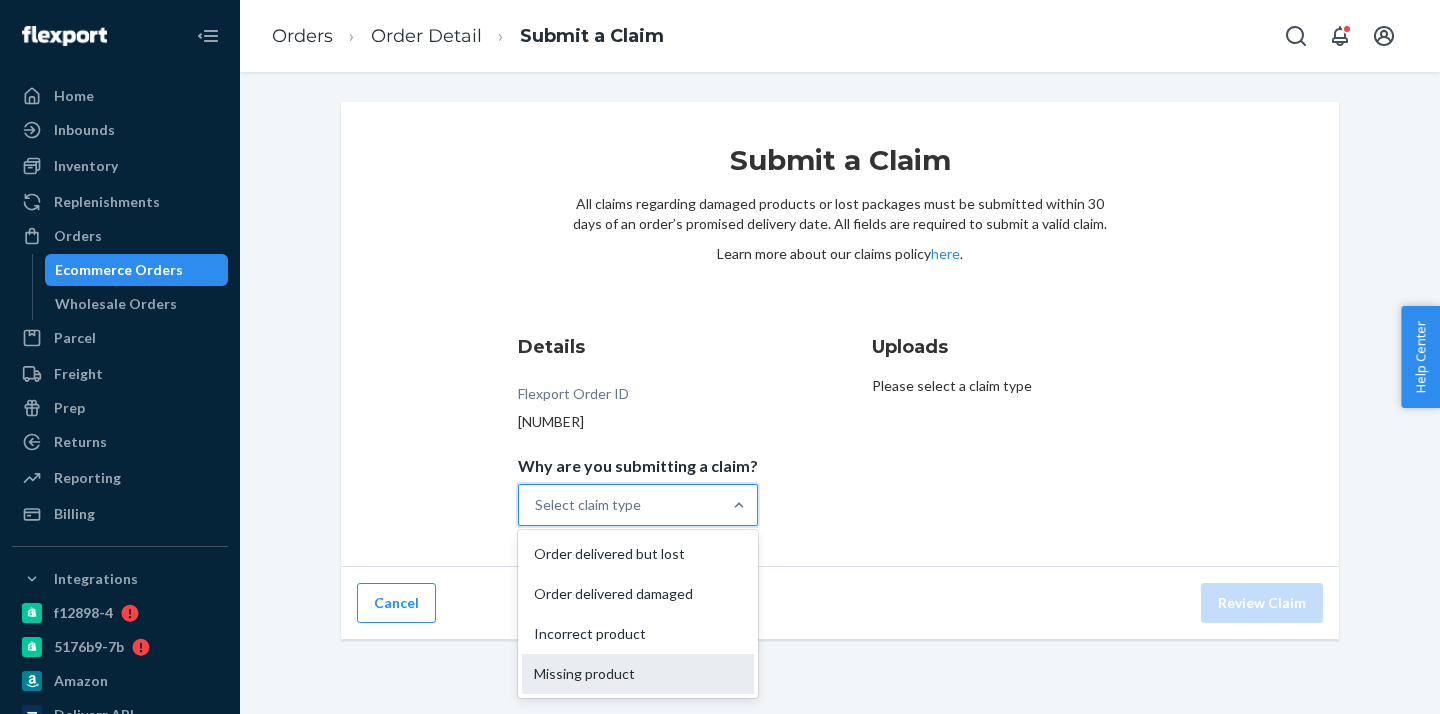 click on "Missing product" at bounding box center [638, 674] 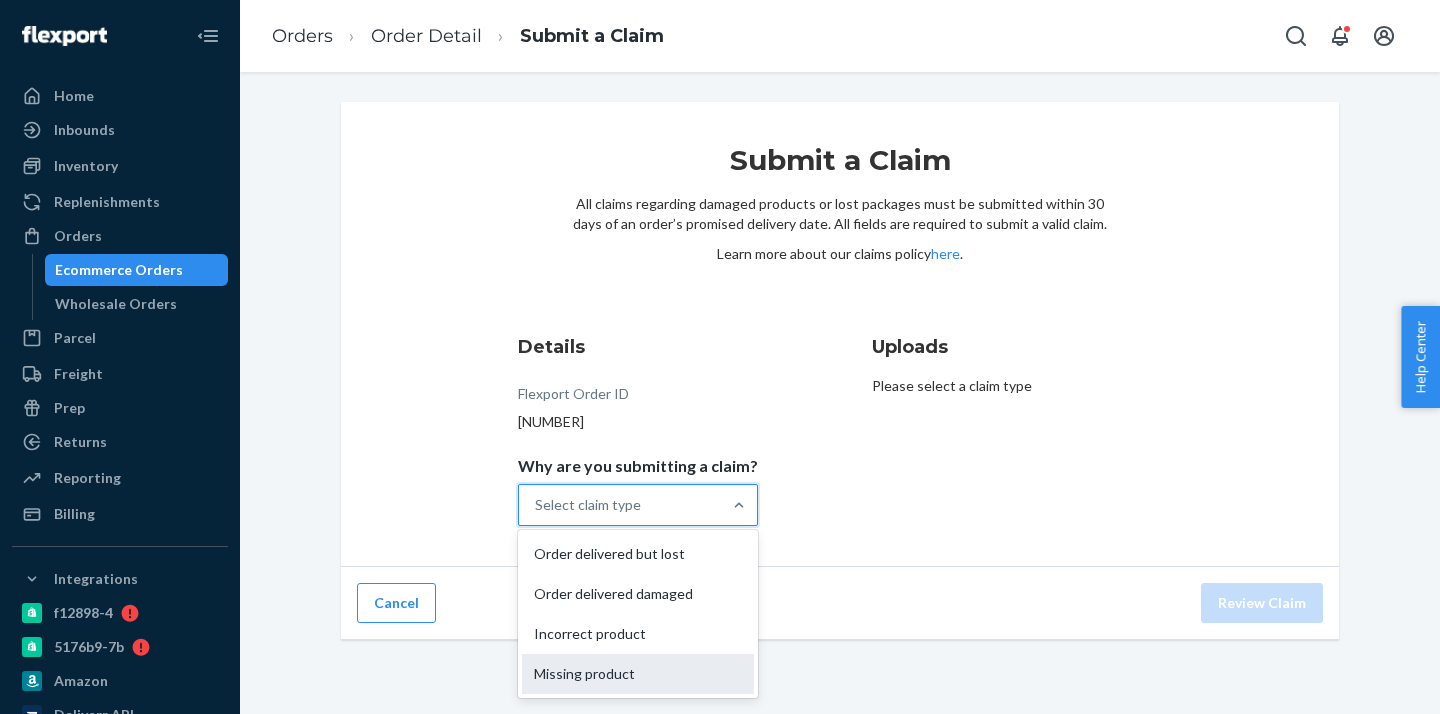 click on "Why are you submitting a claim?      option Missing product focused, 0 of 4. 4 results available. Use Up and Down to choose options, press Enter to select the currently focused option, press Escape to exit the menu, press Tab to select the option and exit the menu. Select claim type Order delivered but lost Order delivered damaged Incorrect product Missing product" at bounding box center [536, 505] 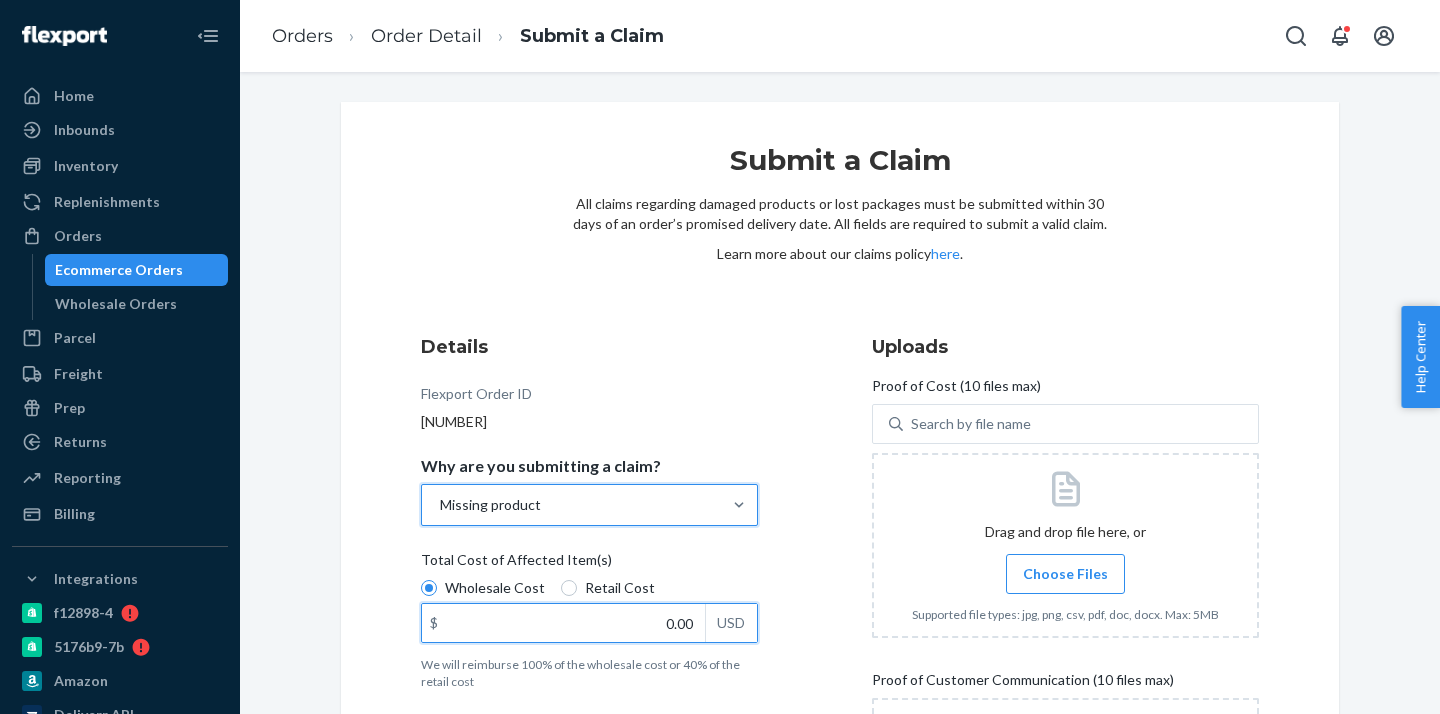 click on "0.00" at bounding box center [563, 623] 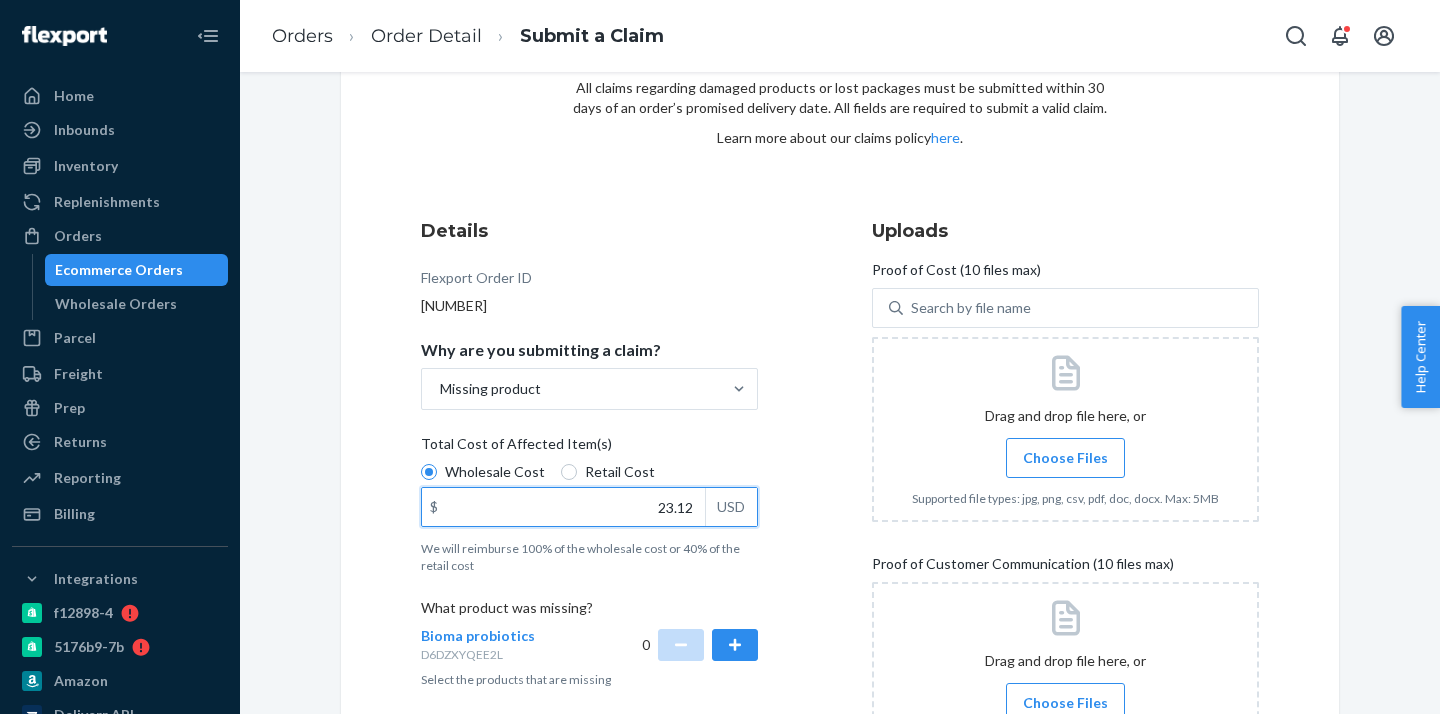 scroll, scrollTop: 121, scrollLeft: 0, axis: vertical 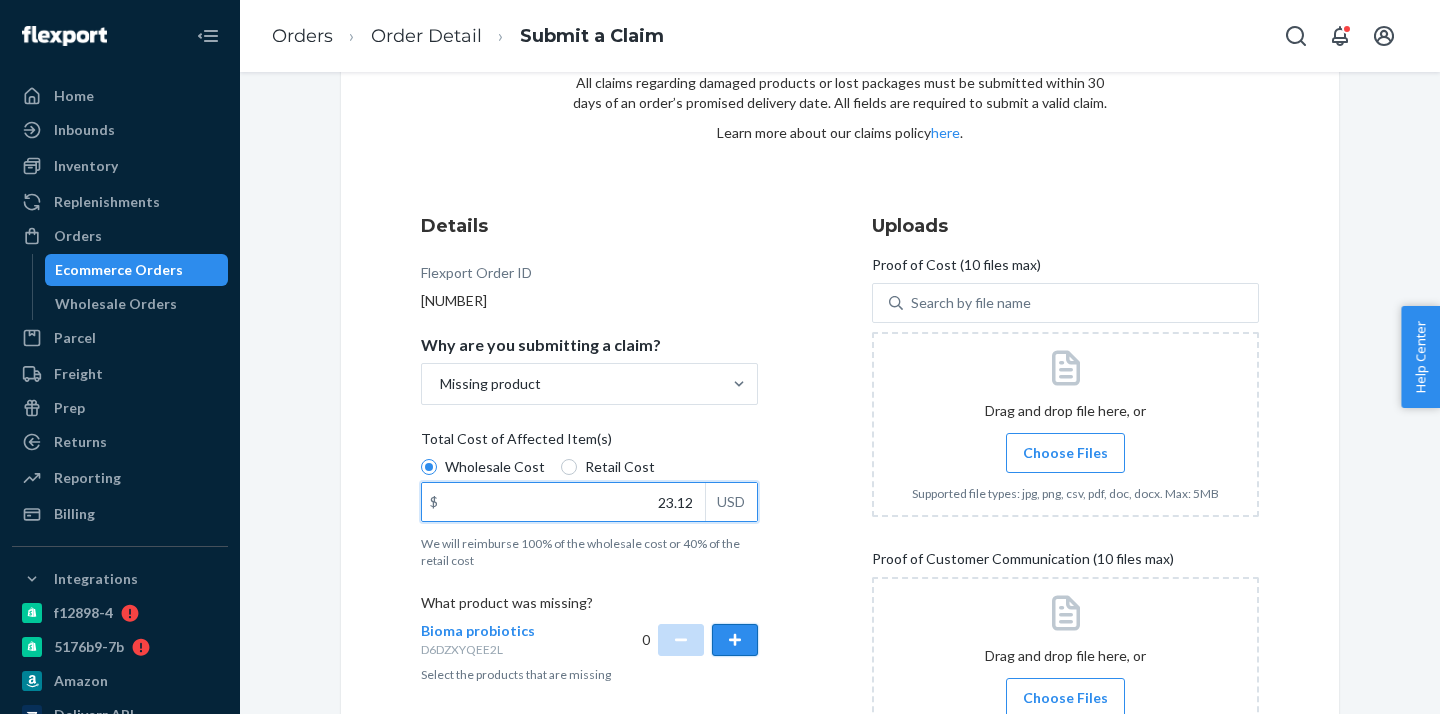 type on "23.12" 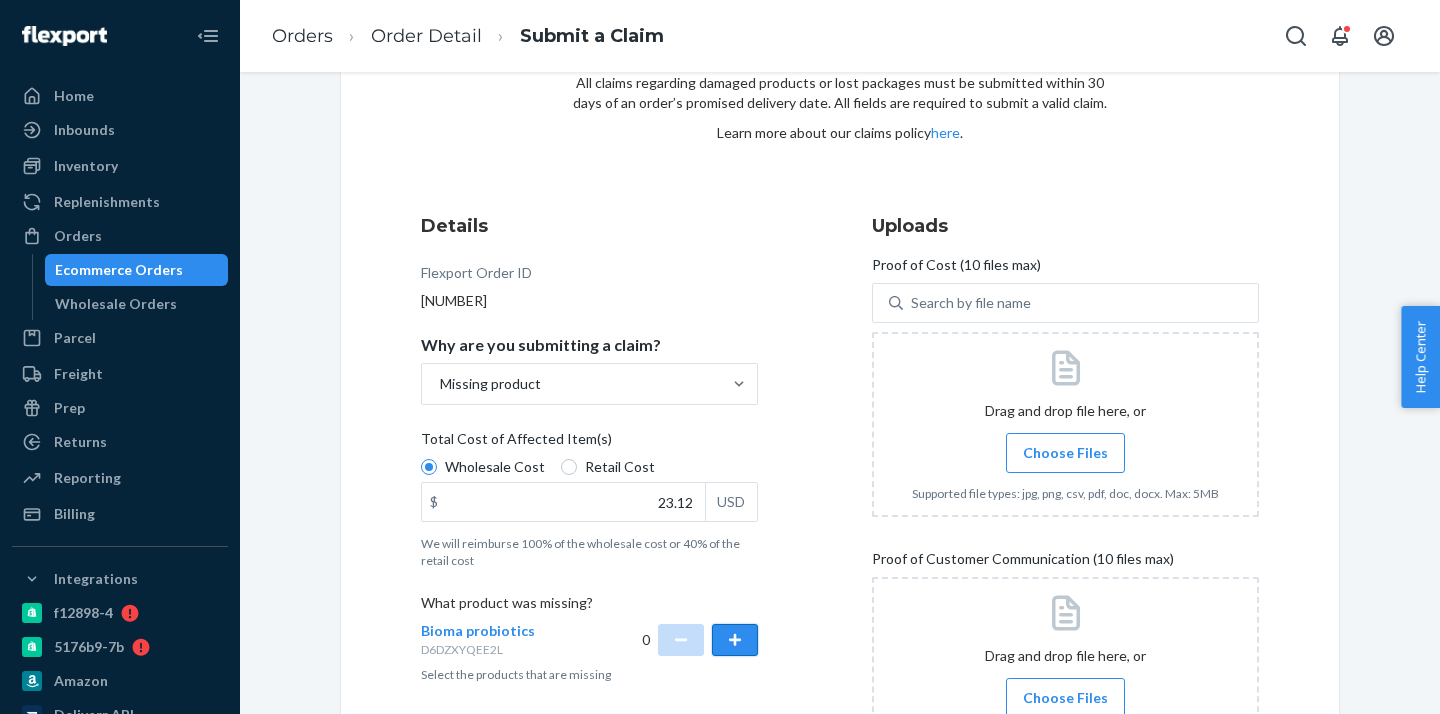 click at bounding box center [735, 640] 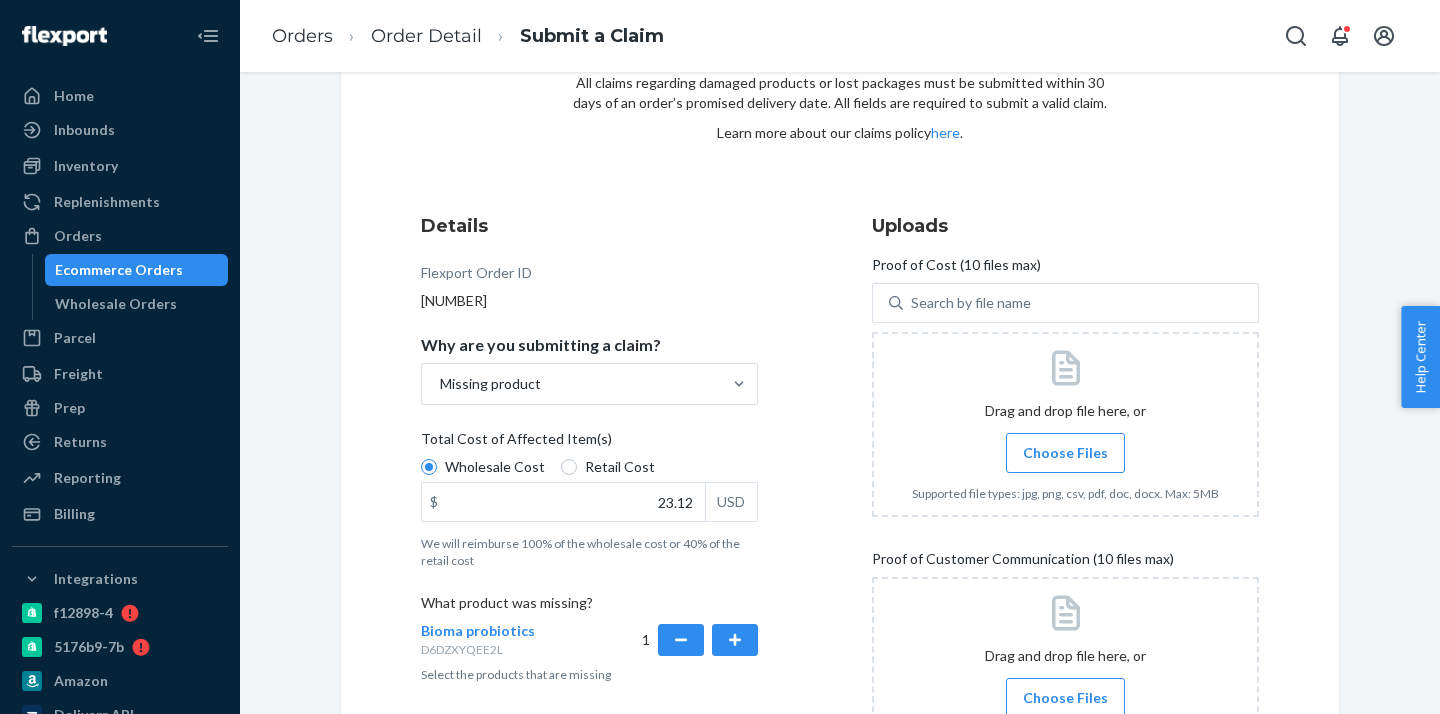 click on "Choose Files" at bounding box center (1065, 453) 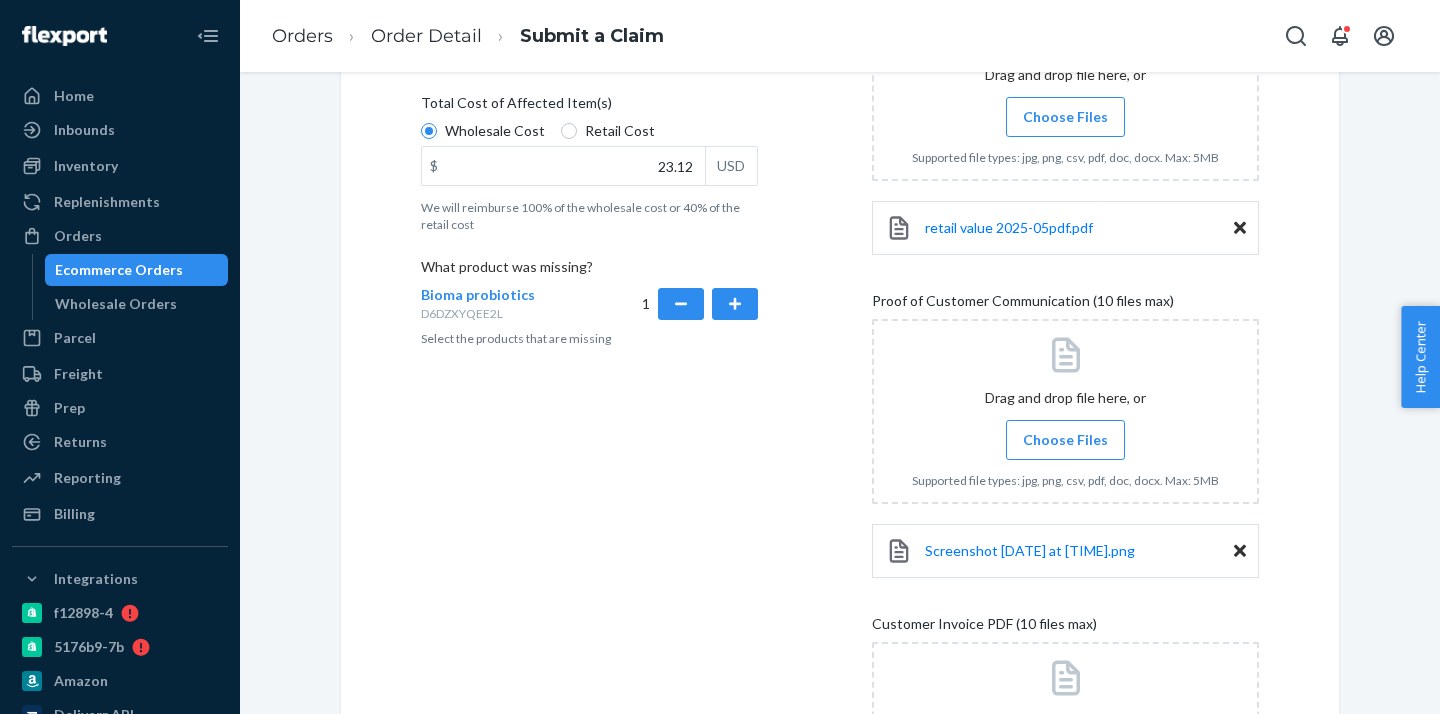 scroll, scrollTop: 481, scrollLeft: 0, axis: vertical 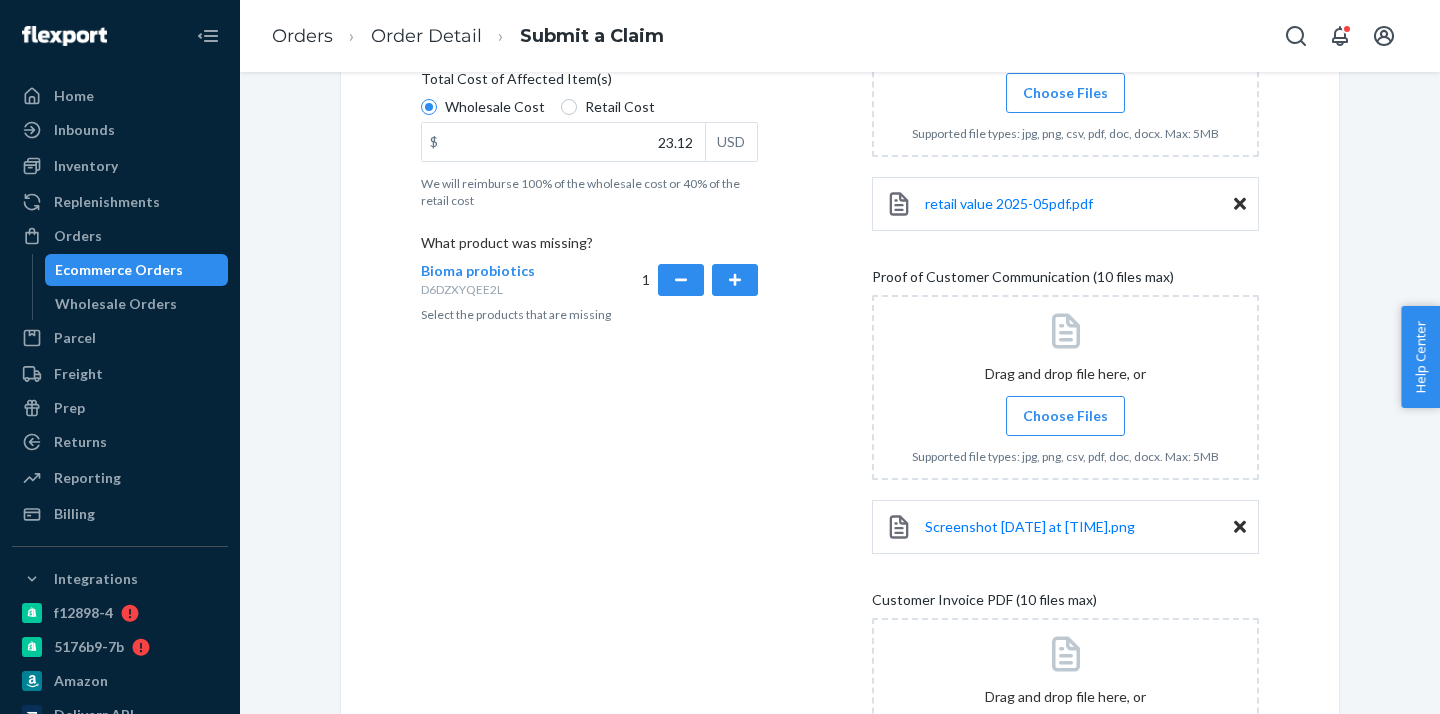 click on "Choose Files" at bounding box center [1065, 416] 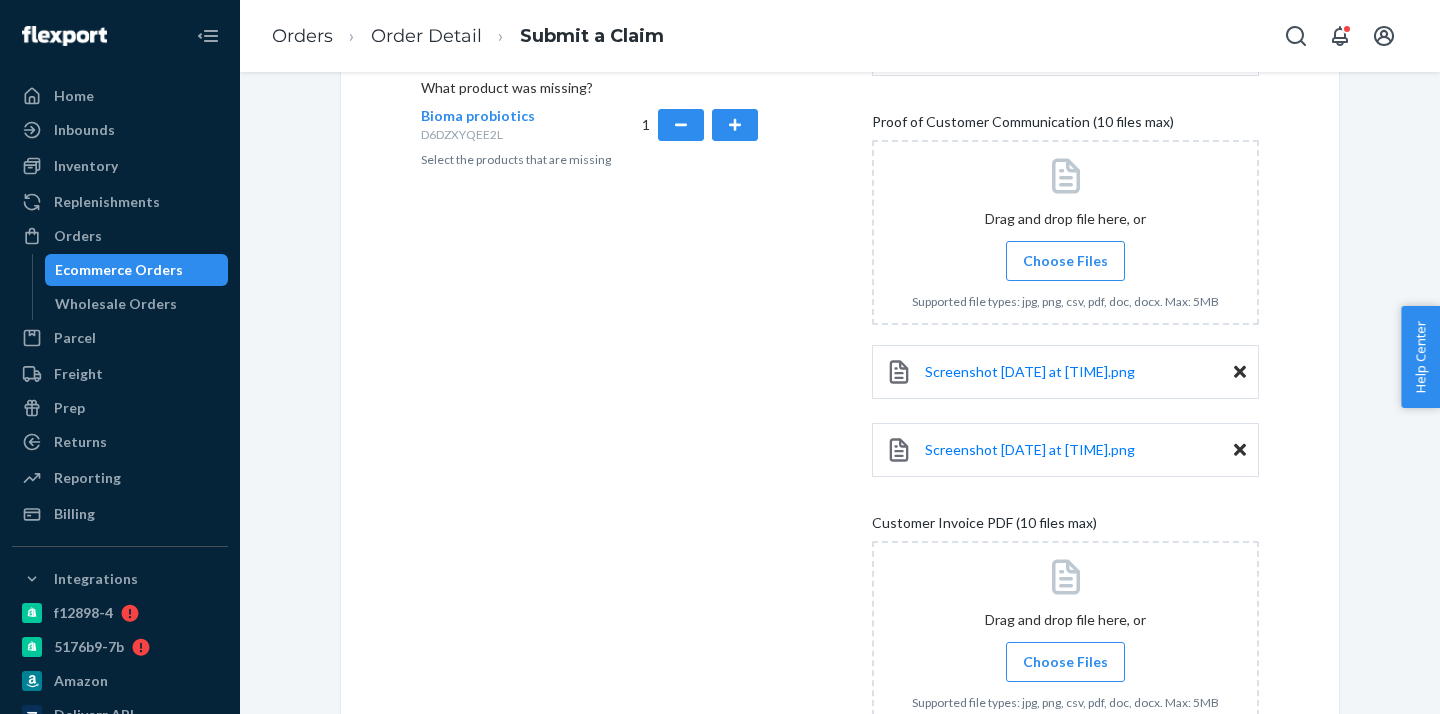 scroll, scrollTop: 775, scrollLeft: 0, axis: vertical 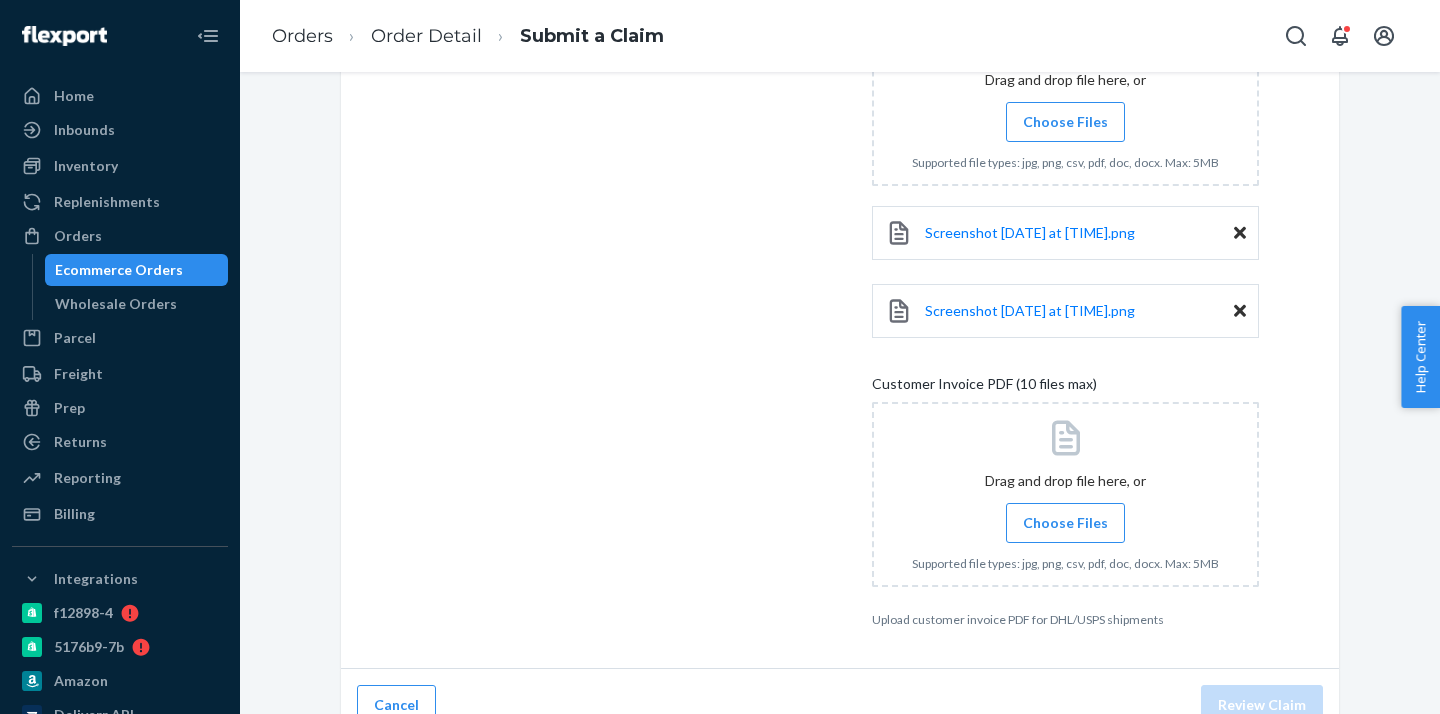 click on "Choose Files" at bounding box center (1065, 523) 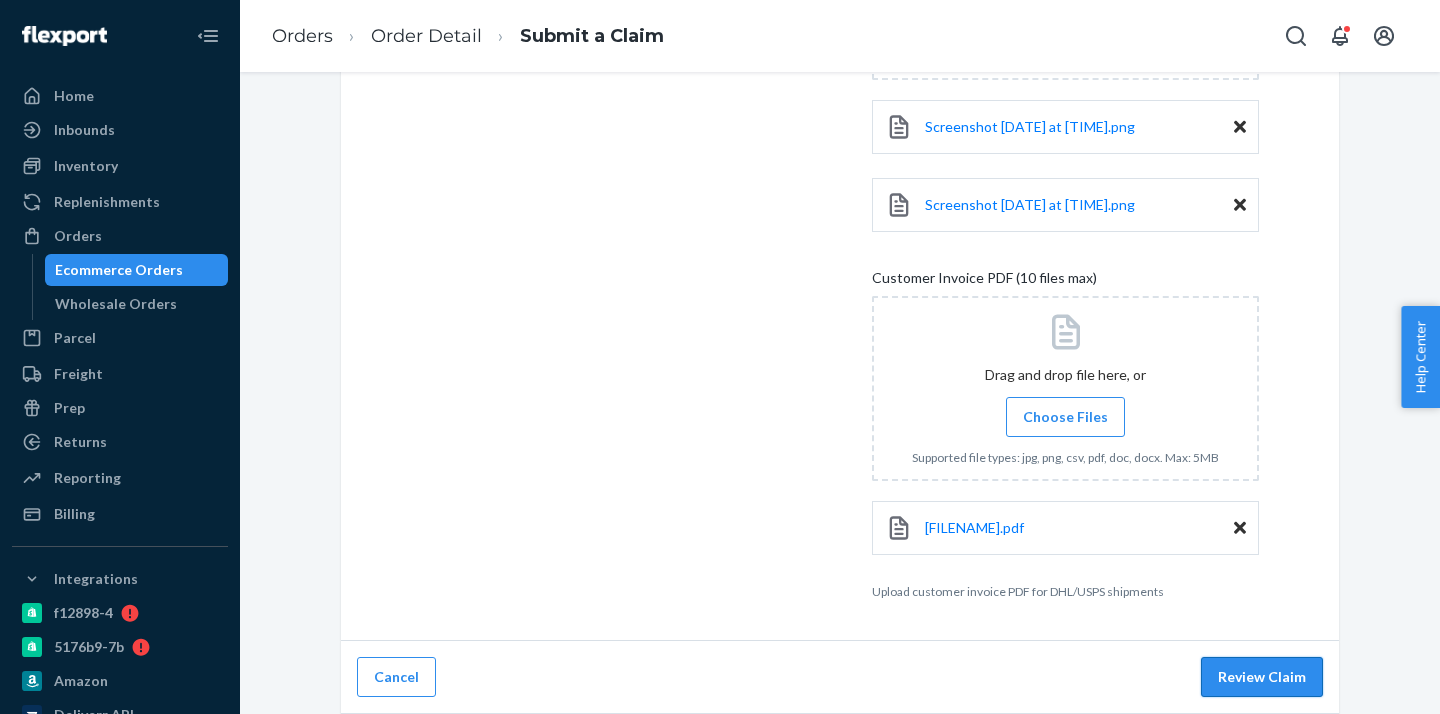 click on "Review Claim" at bounding box center (1262, 677) 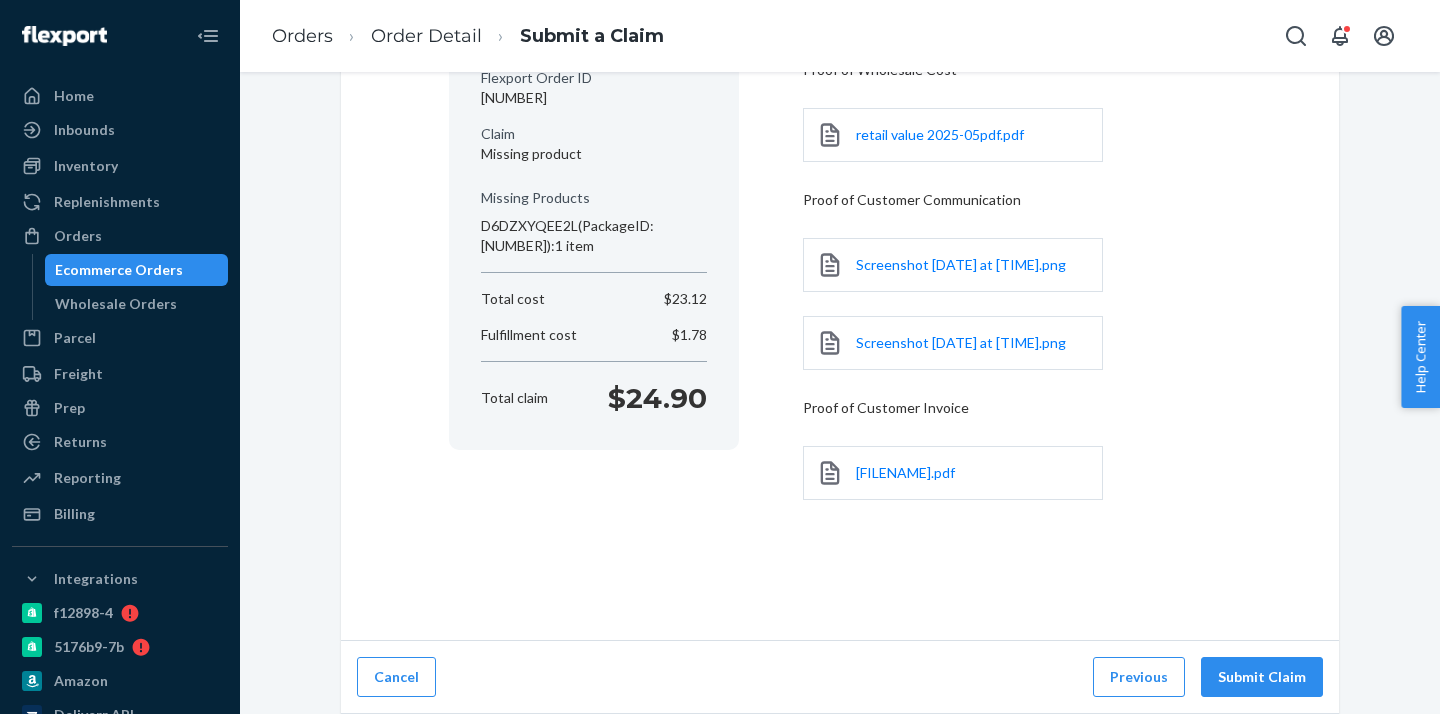 scroll, scrollTop: 269, scrollLeft: 0, axis: vertical 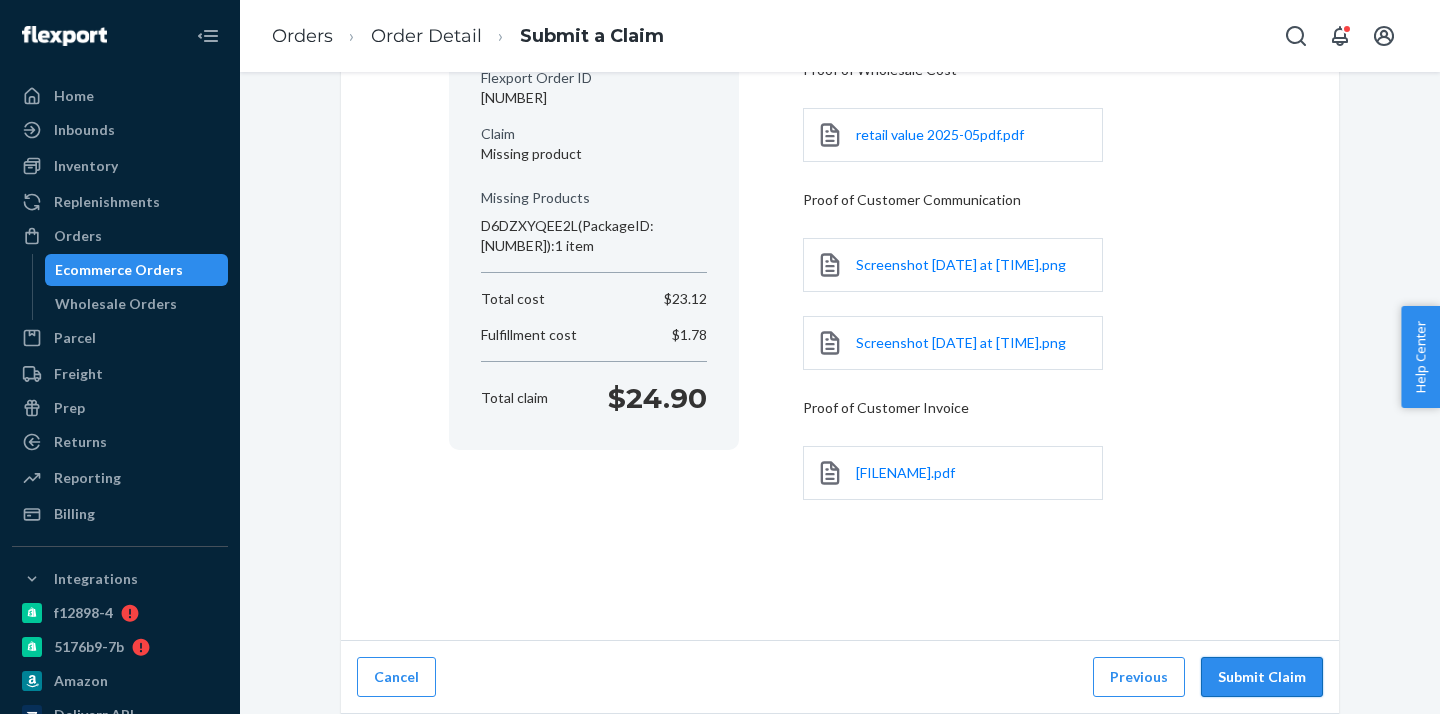click on "Submit Claim" at bounding box center [1262, 677] 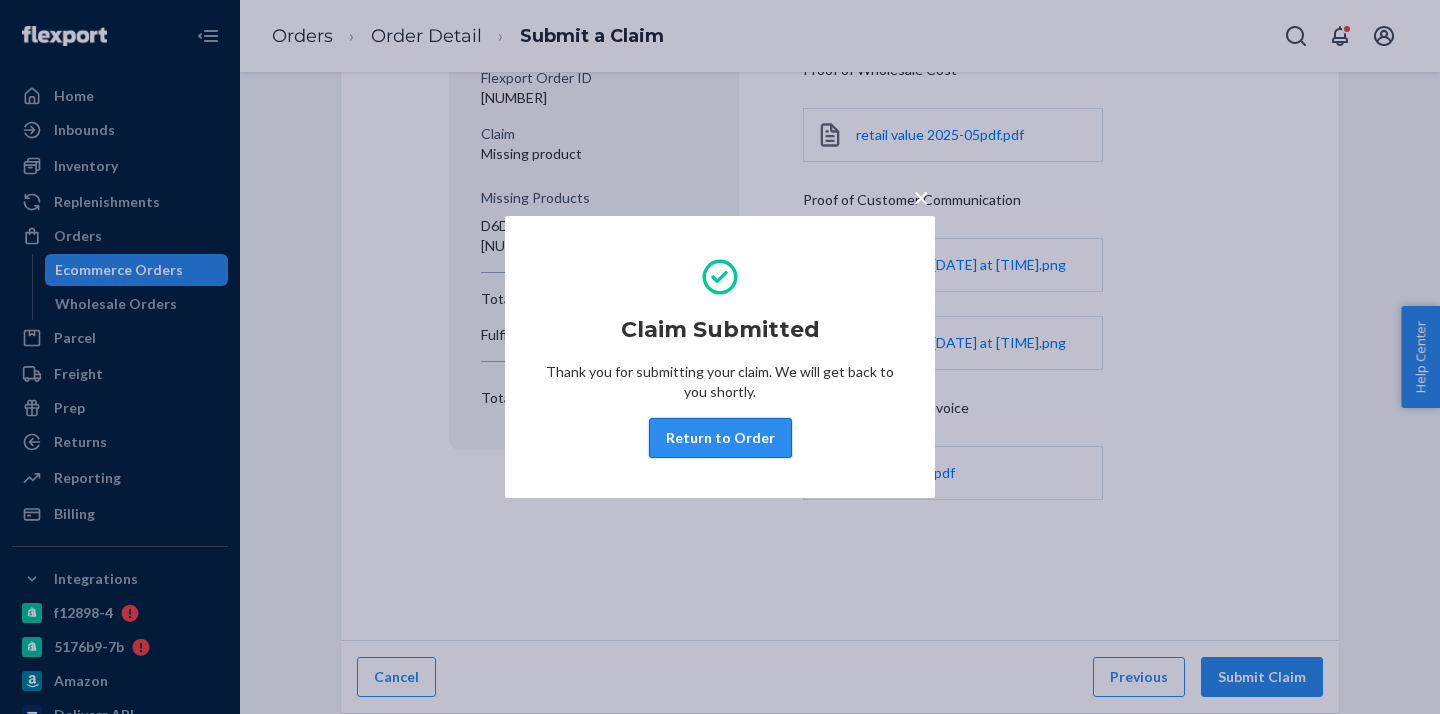 click on "Return to Order" at bounding box center (720, 438) 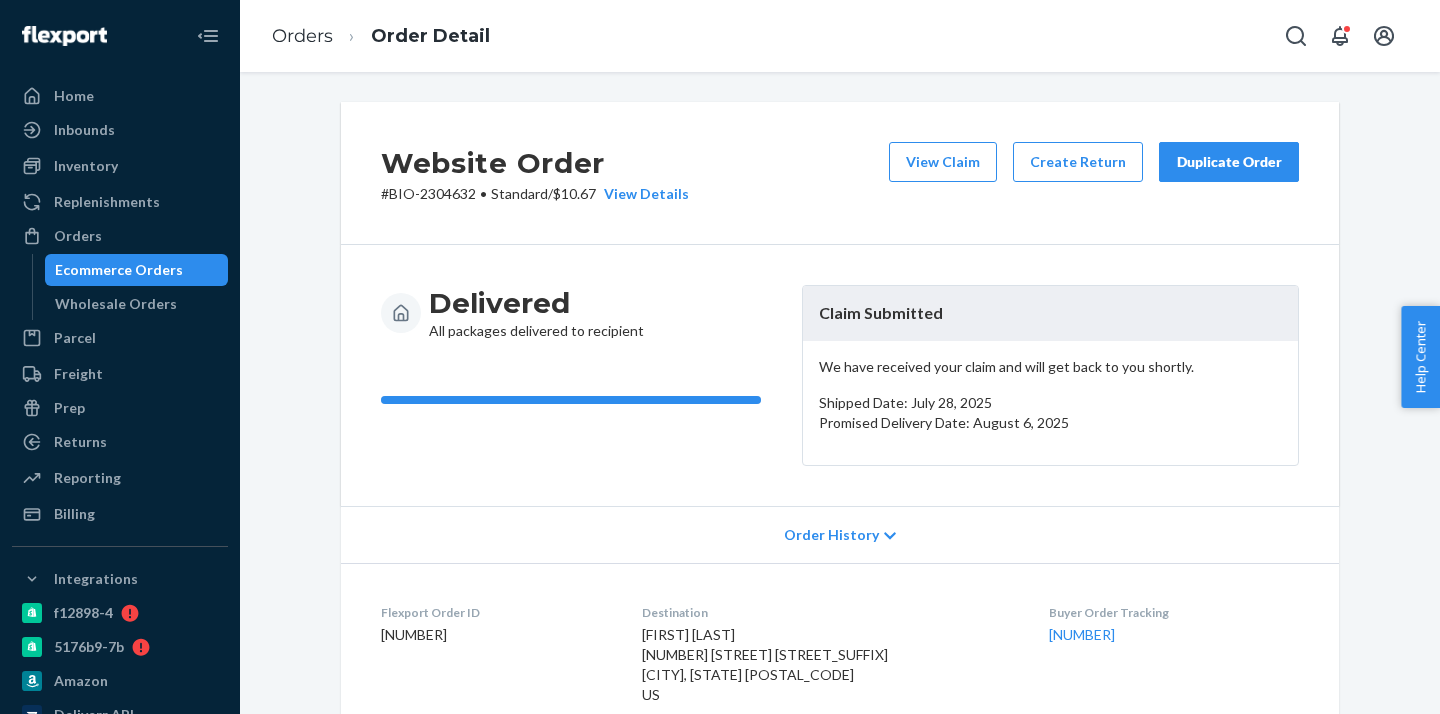 click on "Ecommerce Orders" at bounding box center (137, 270) 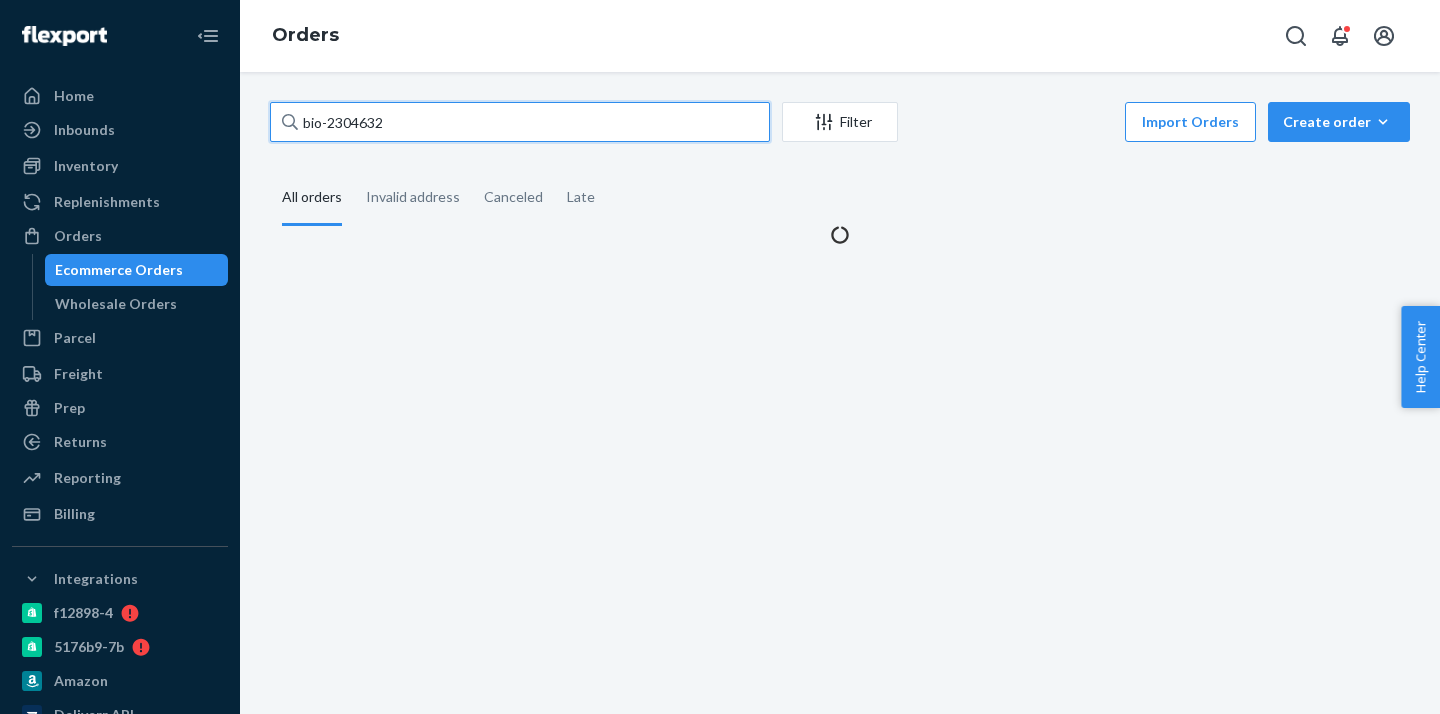 click on "bio-2304632" at bounding box center [520, 122] 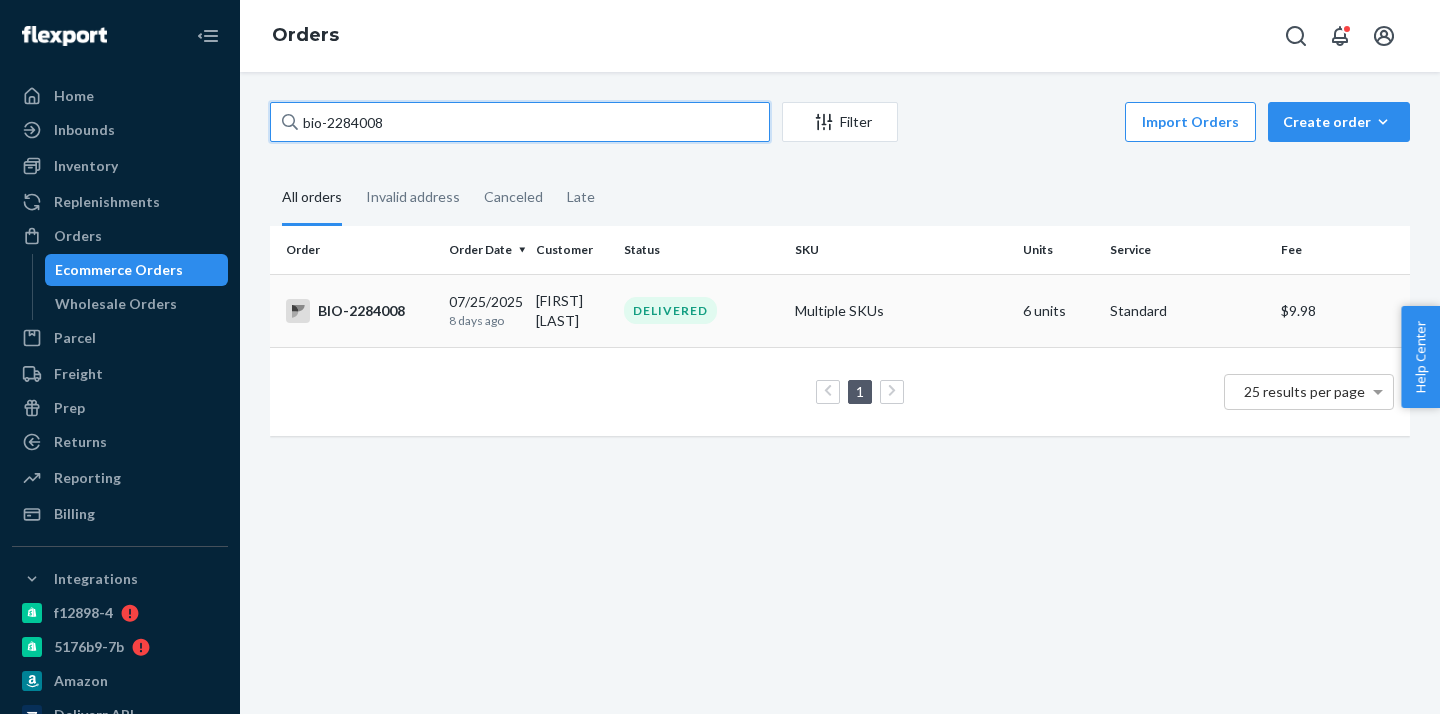 type on "bio-2284008" 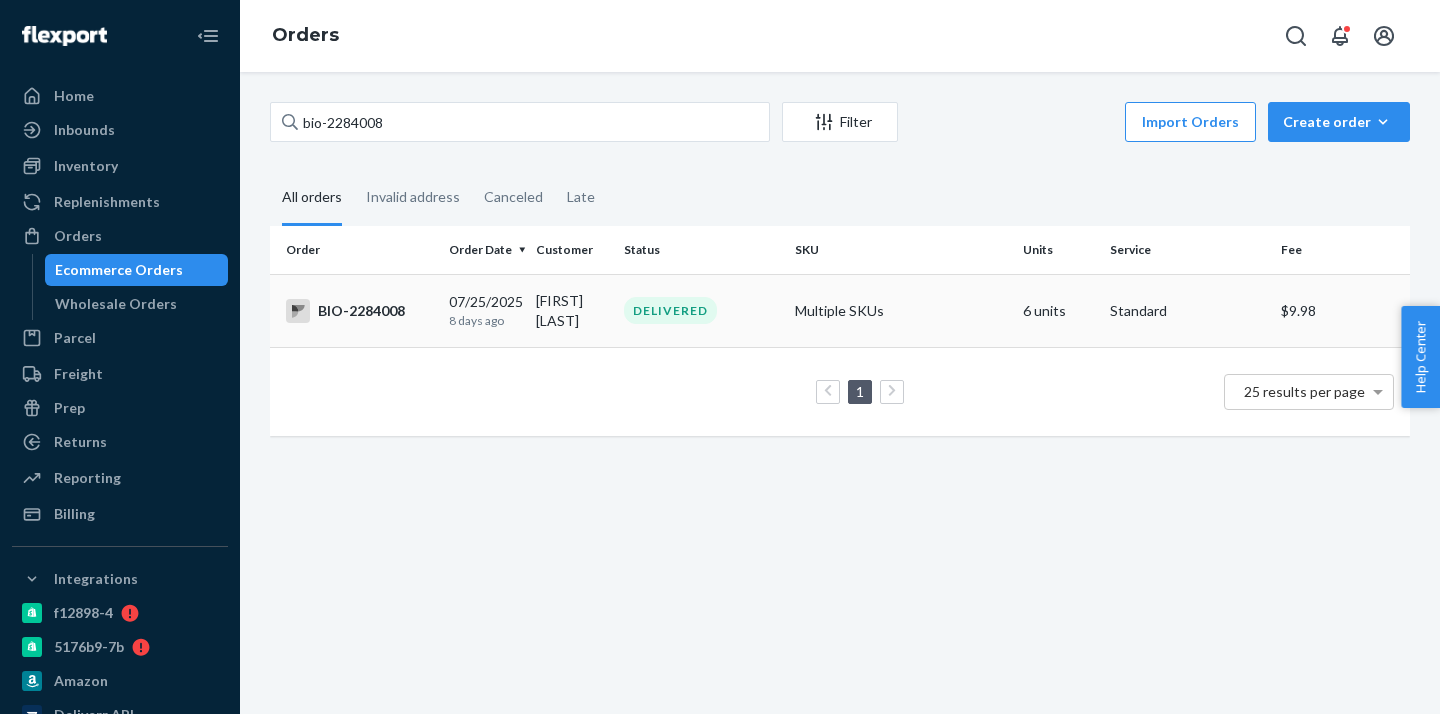 click on "[FIRST] [LAST]" at bounding box center (571, 310) 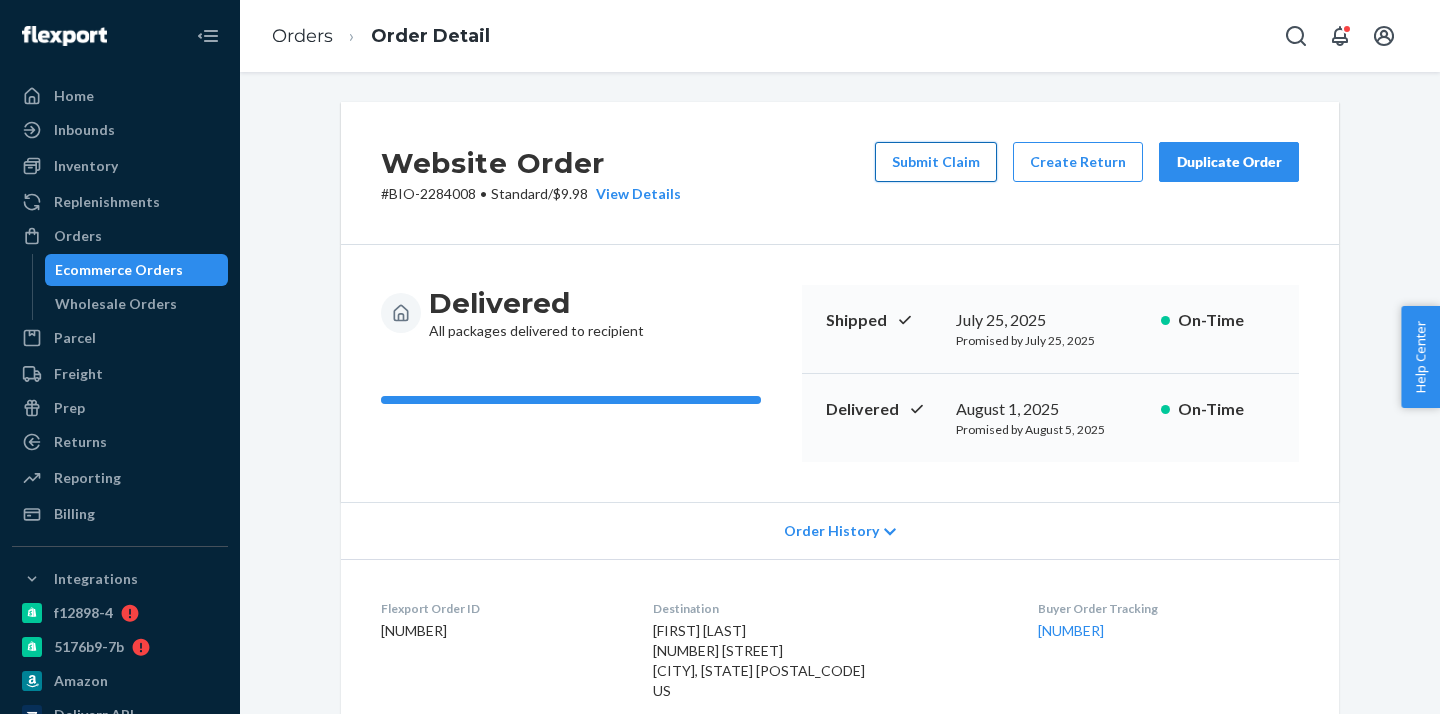 click on "Submit Claim" at bounding box center (936, 162) 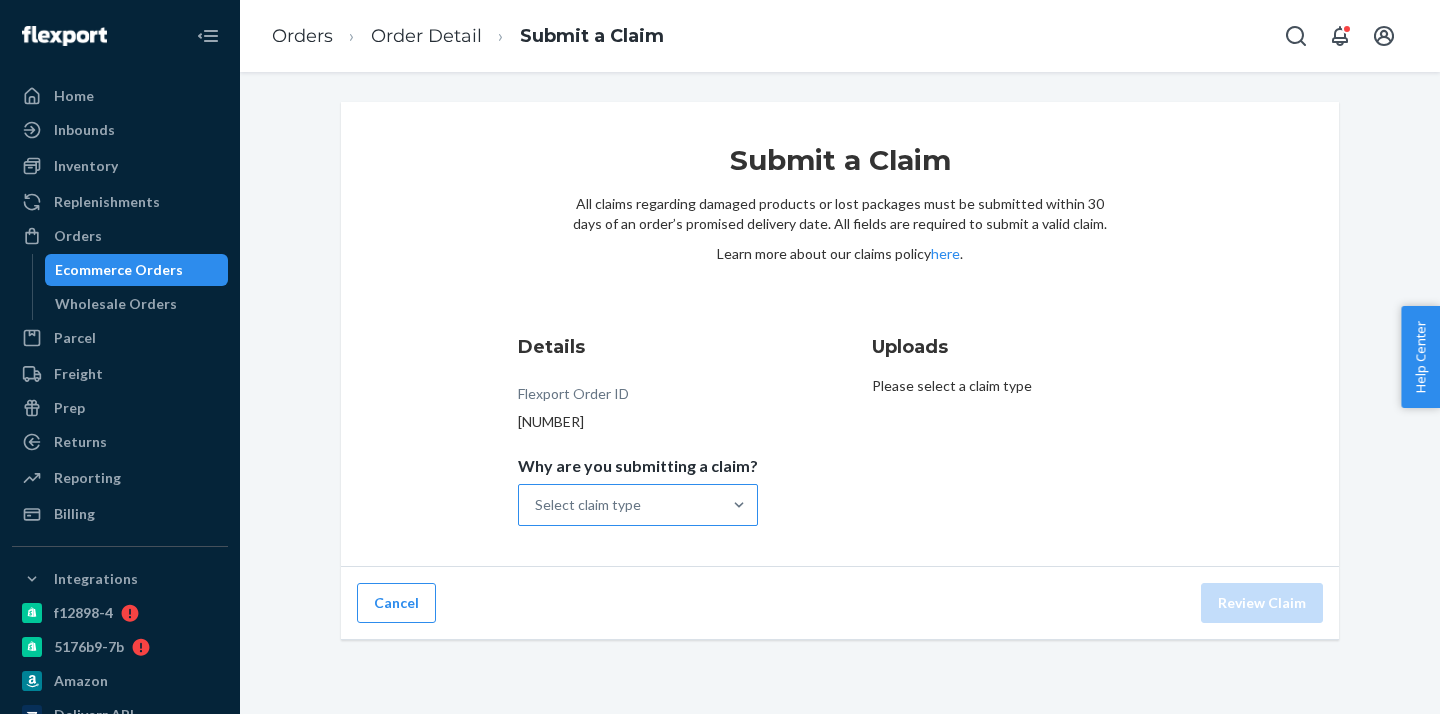 click on "Select claim type" at bounding box center (620, 505) 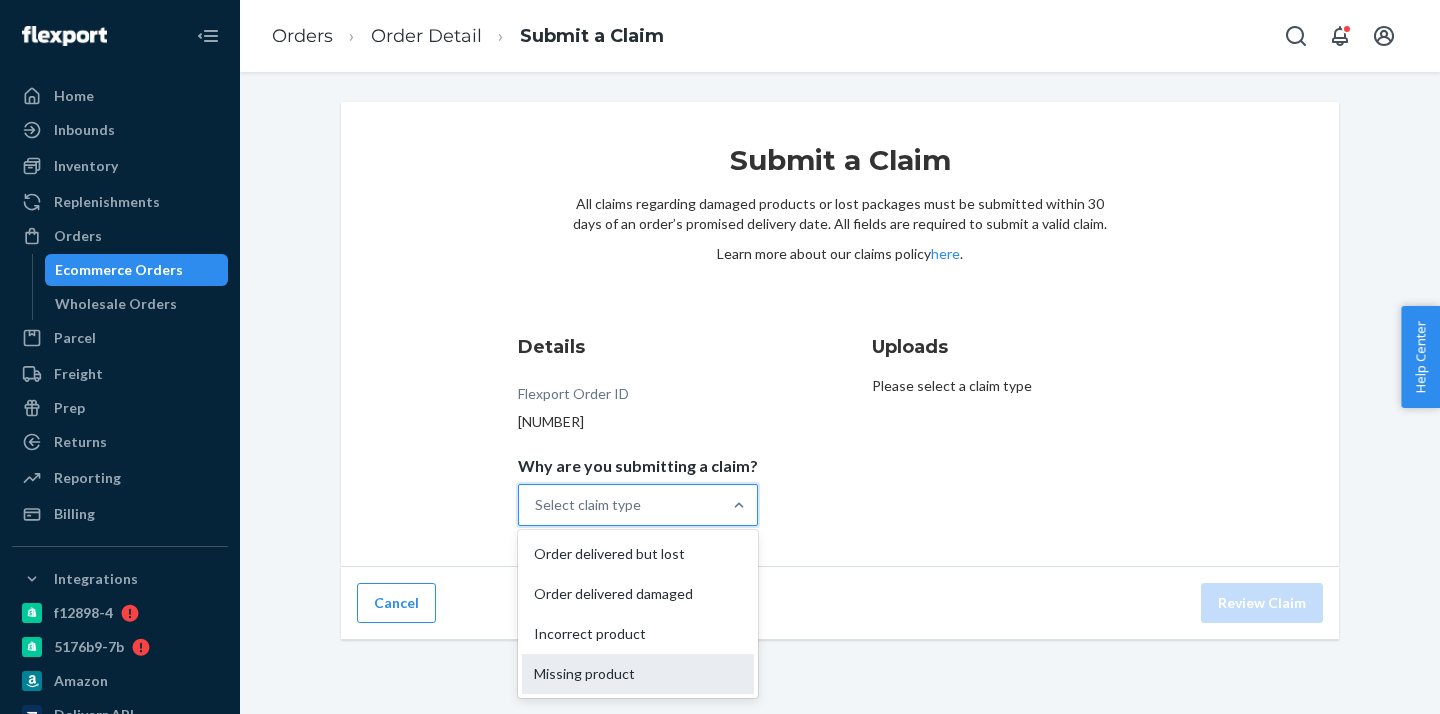 click on "Missing product" at bounding box center (638, 674) 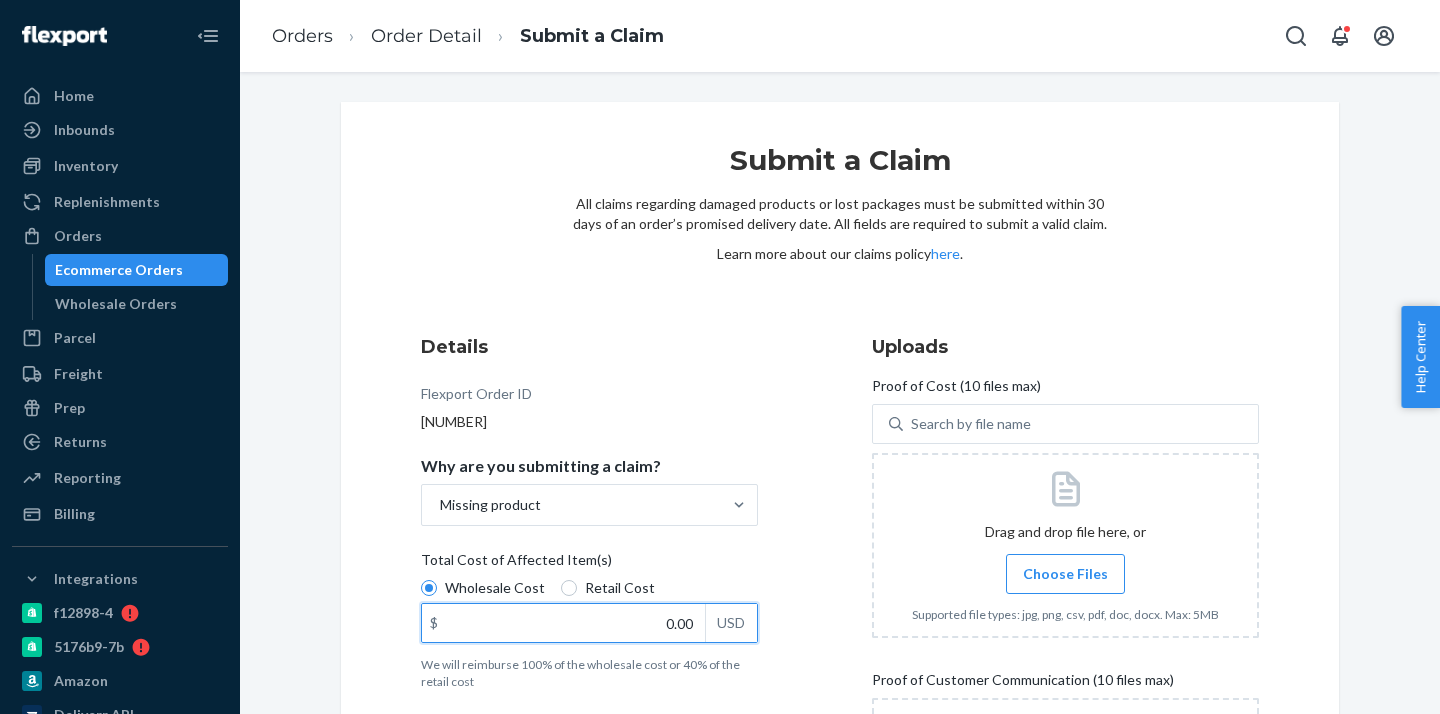 click on "0.00" at bounding box center [563, 623] 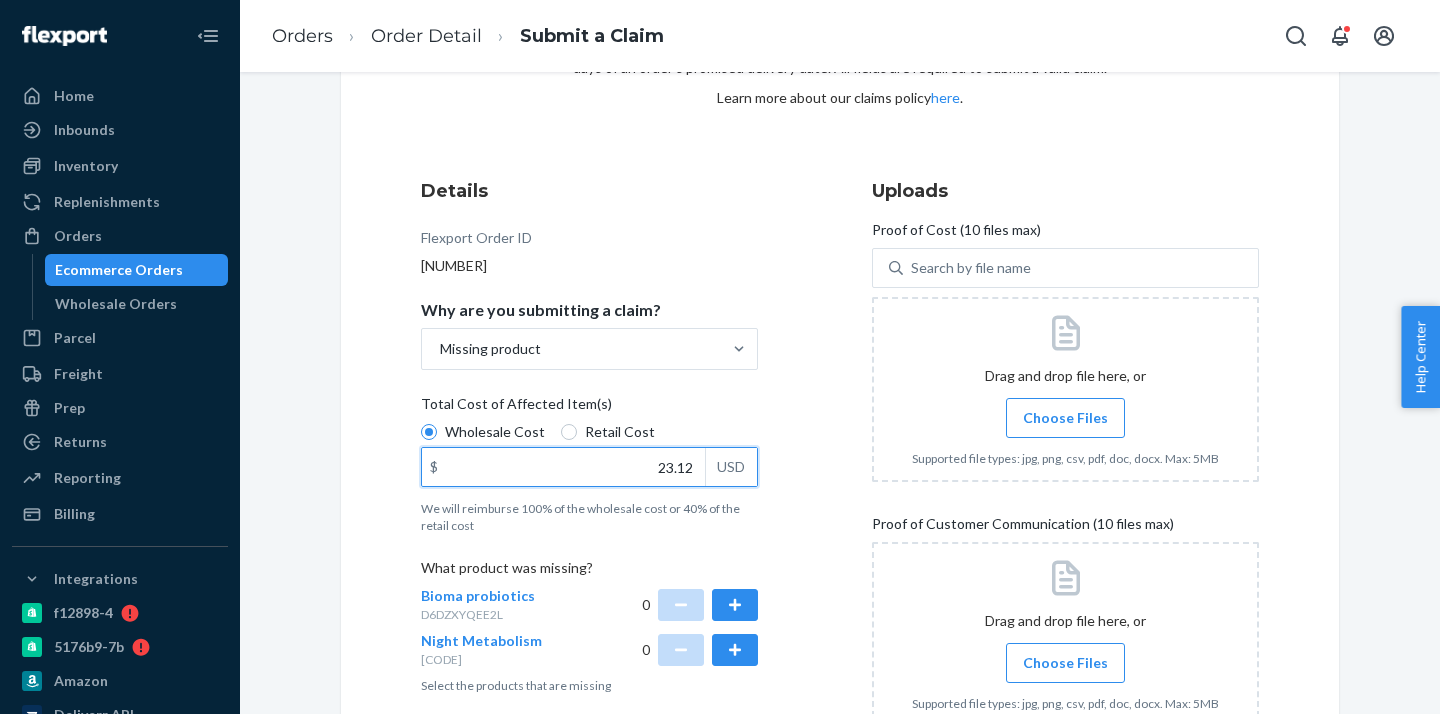 scroll, scrollTop: 162, scrollLeft: 0, axis: vertical 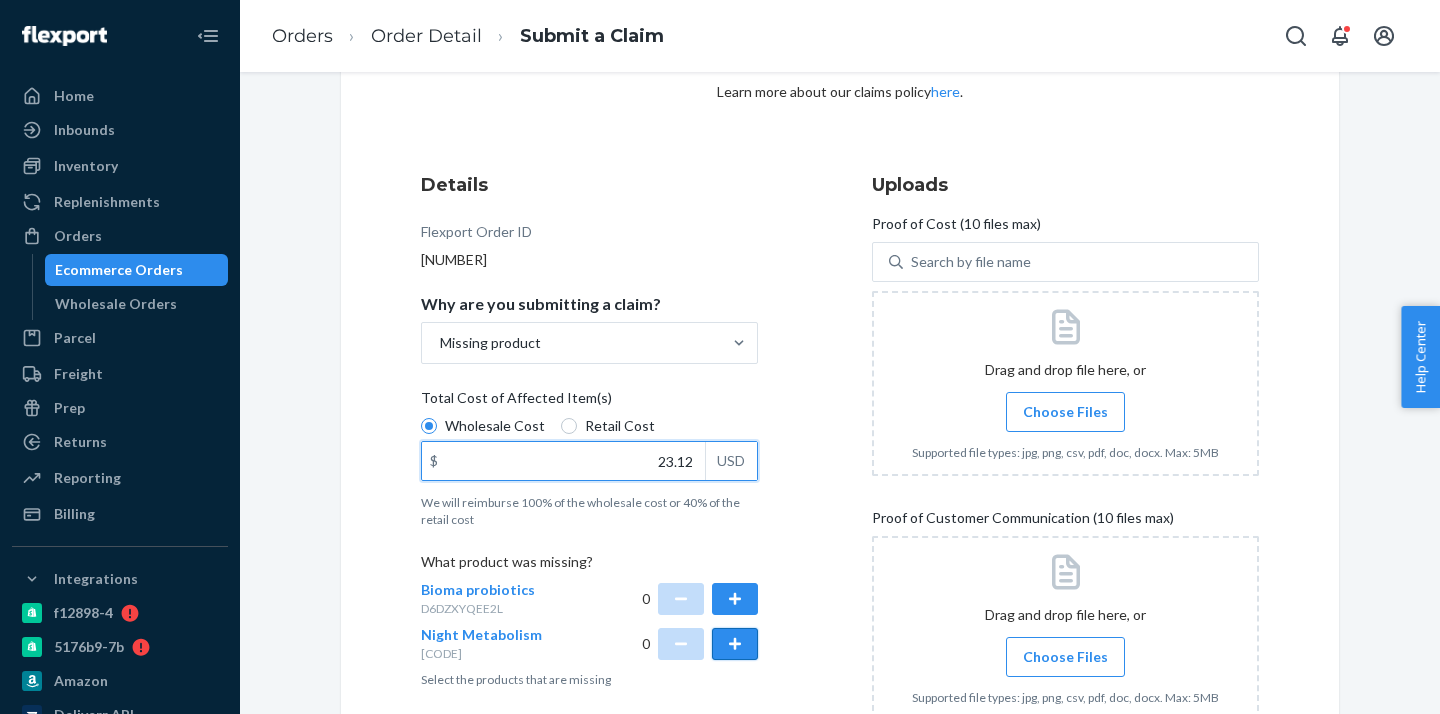 type on "23.12" 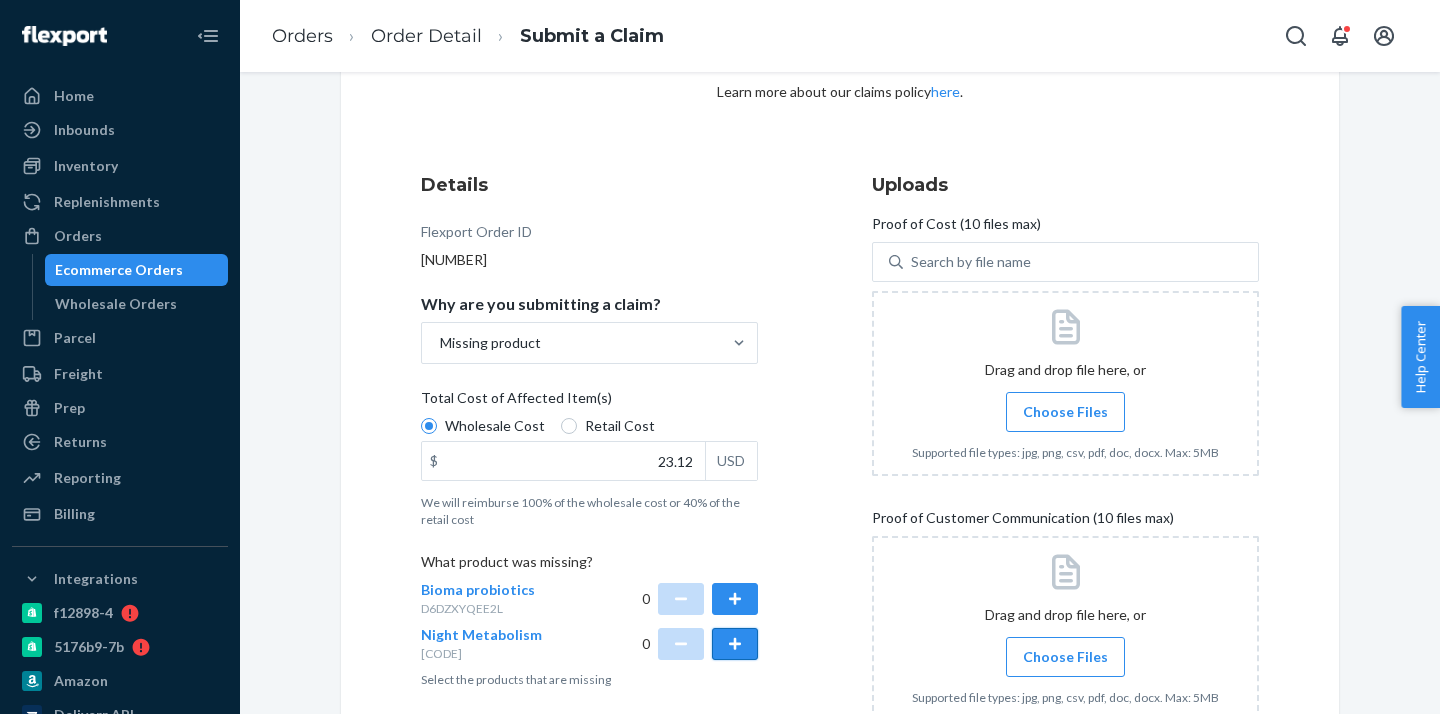 click at bounding box center [735, 644] 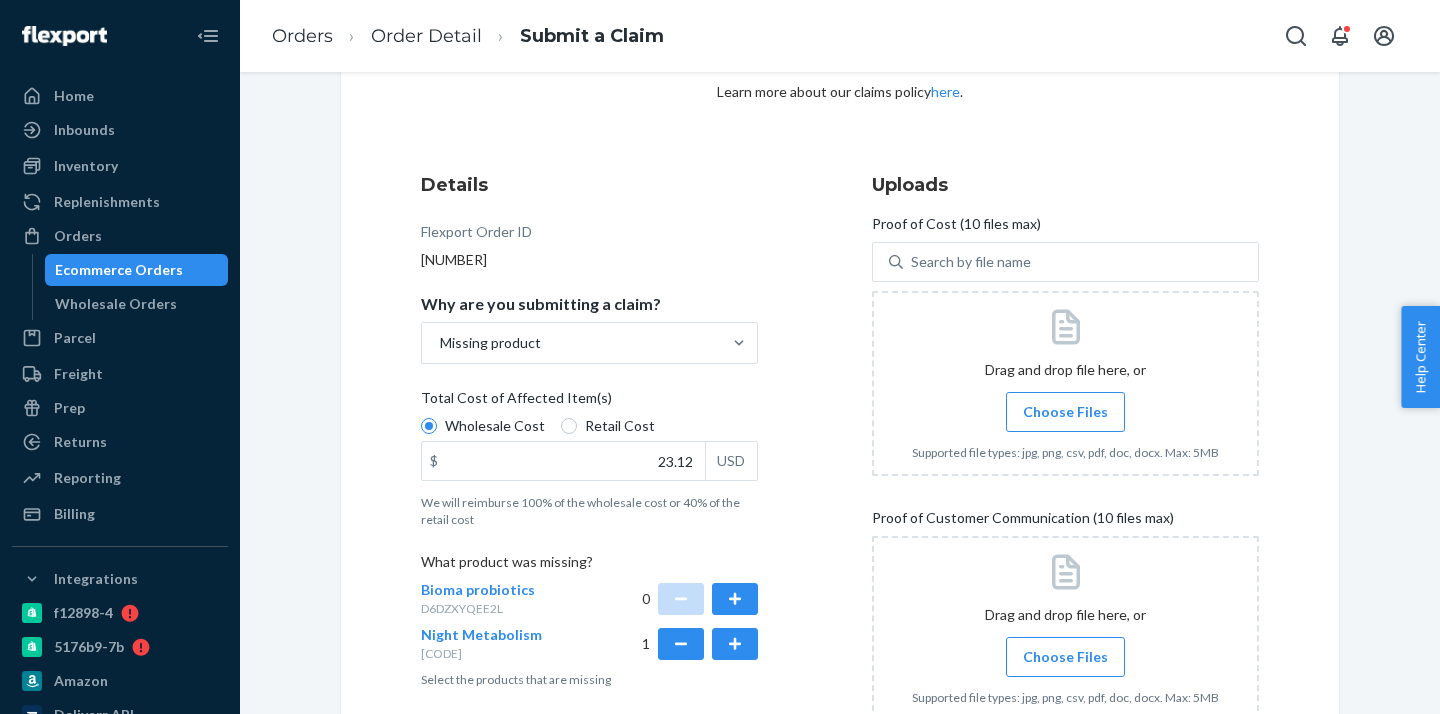 click on "Choose Files" at bounding box center [1065, 412] 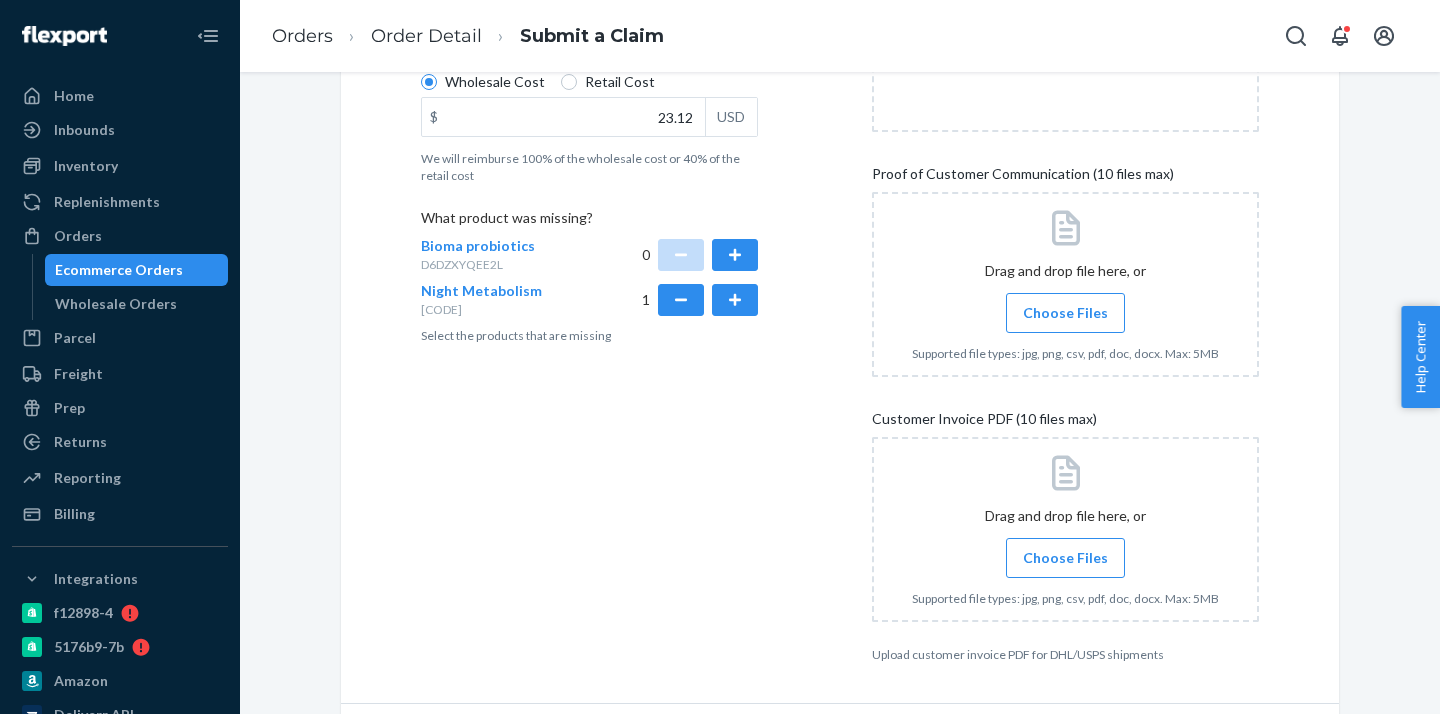scroll, scrollTop: 509, scrollLeft: 0, axis: vertical 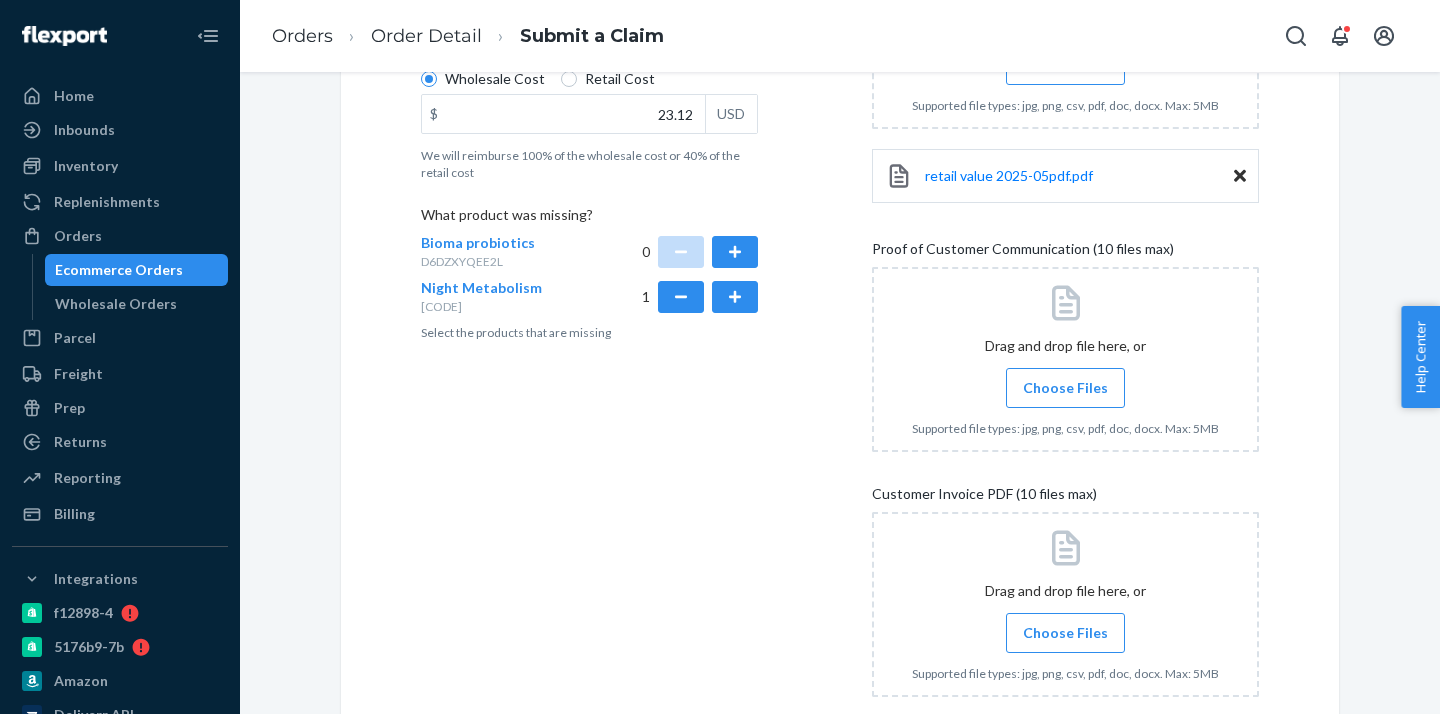 click on "Choose Files" at bounding box center [1065, 633] 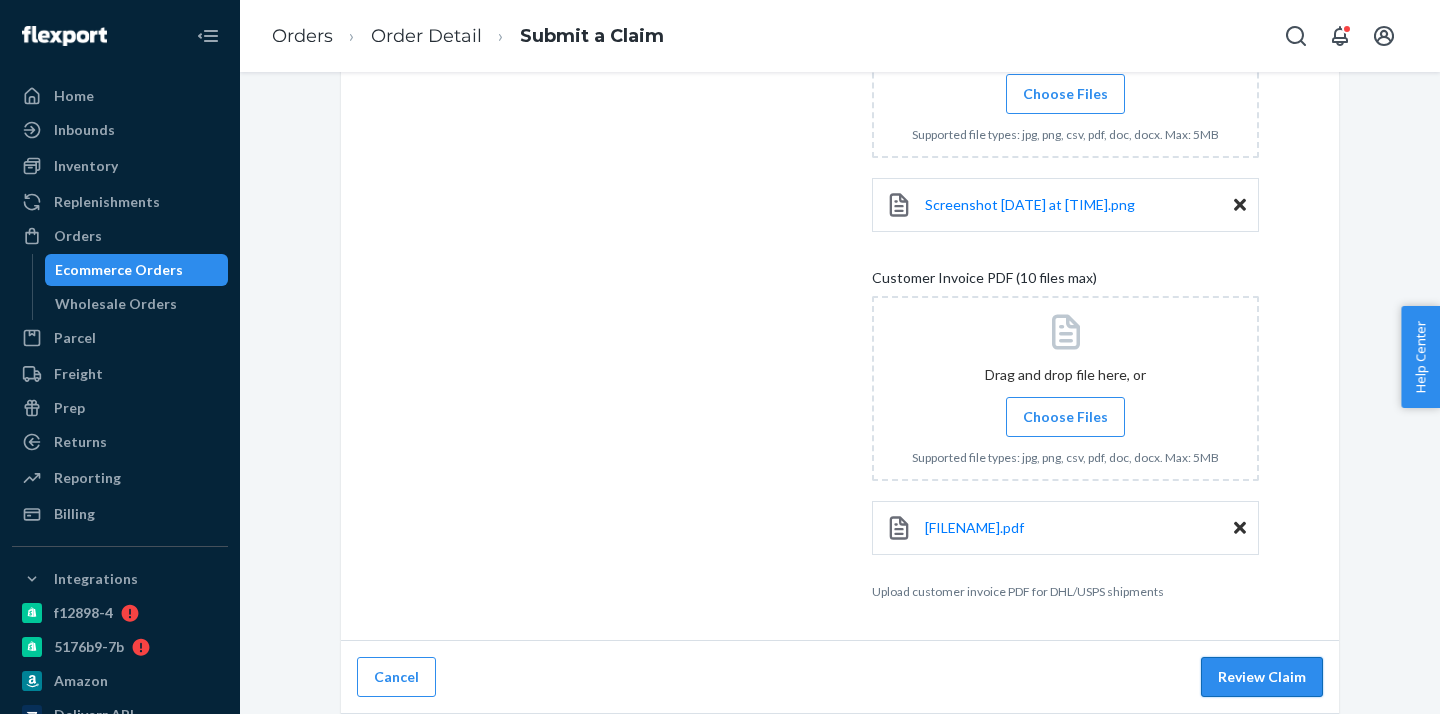 click on "Review Claim" at bounding box center (1262, 677) 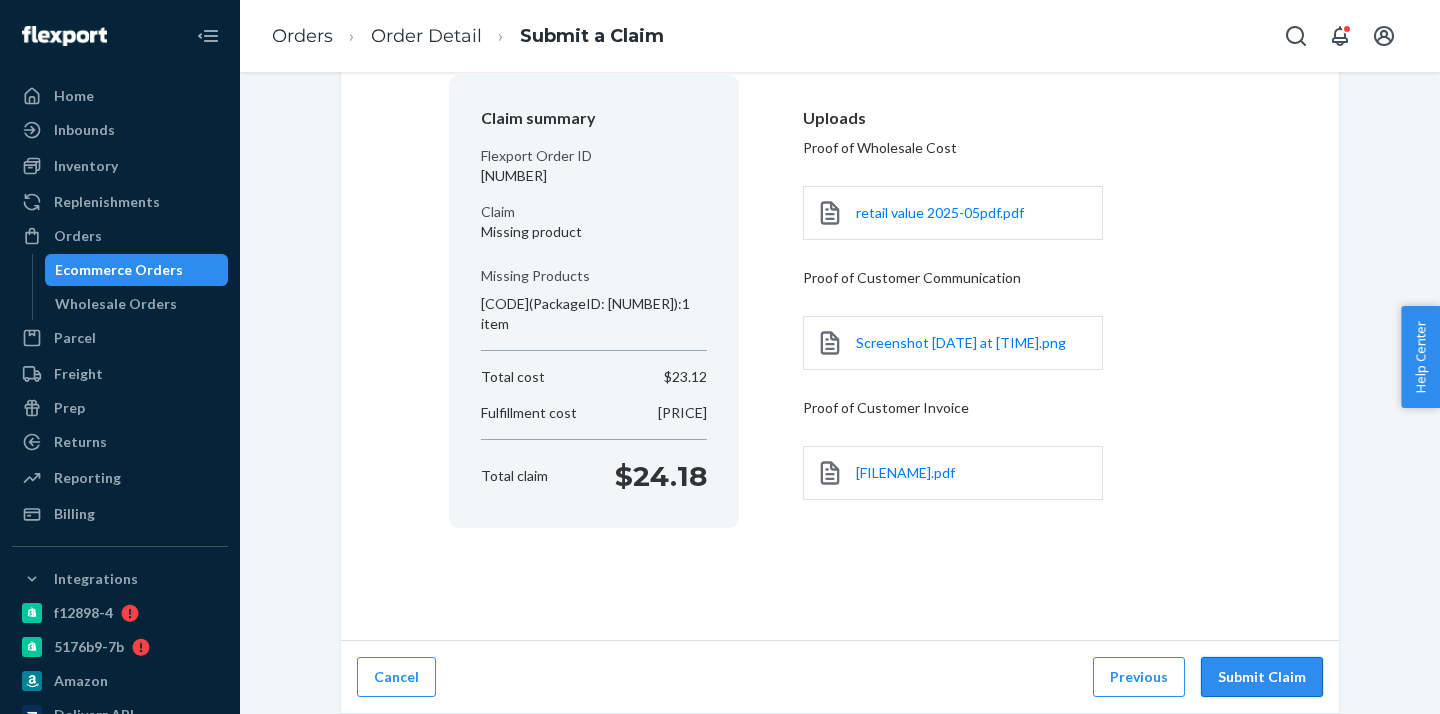 click on "Submit Claim" at bounding box center (1262, 677) 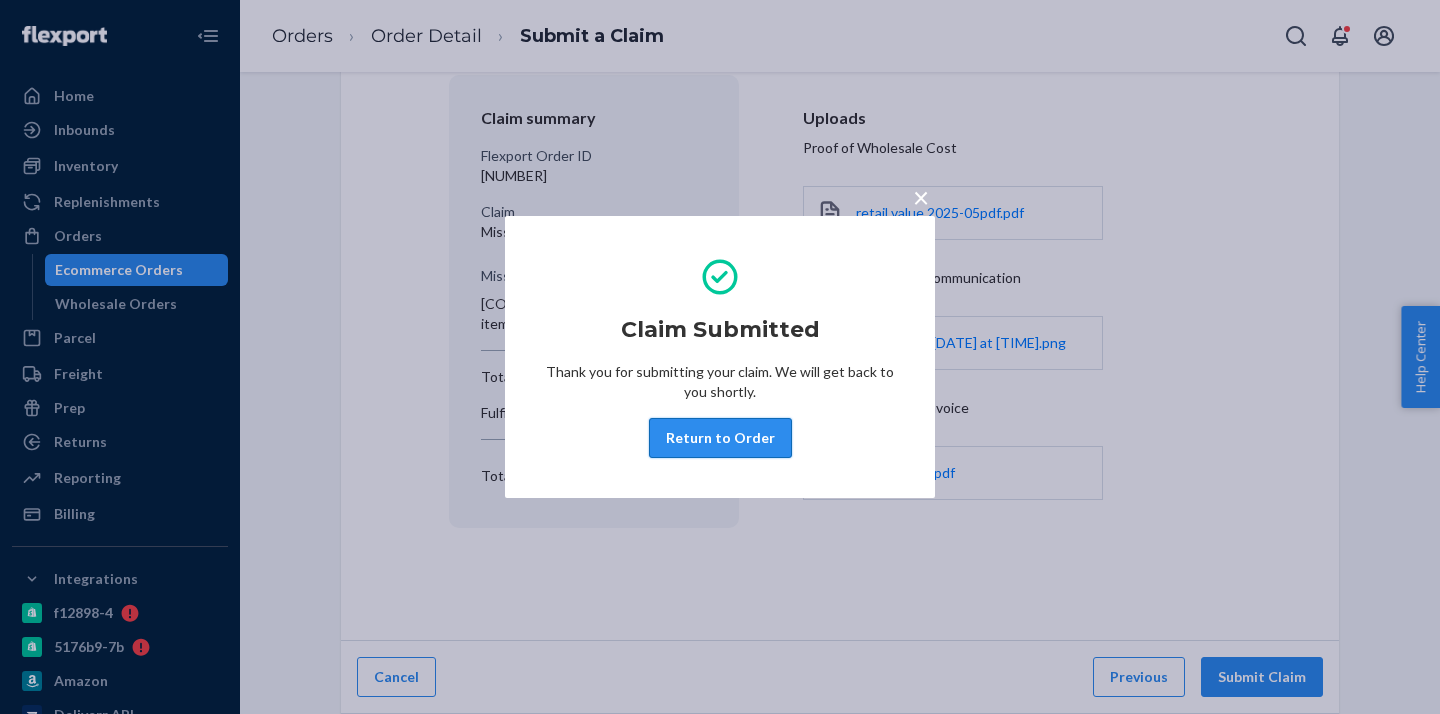 click on "Return to Order" at bounding box center [720, 438] 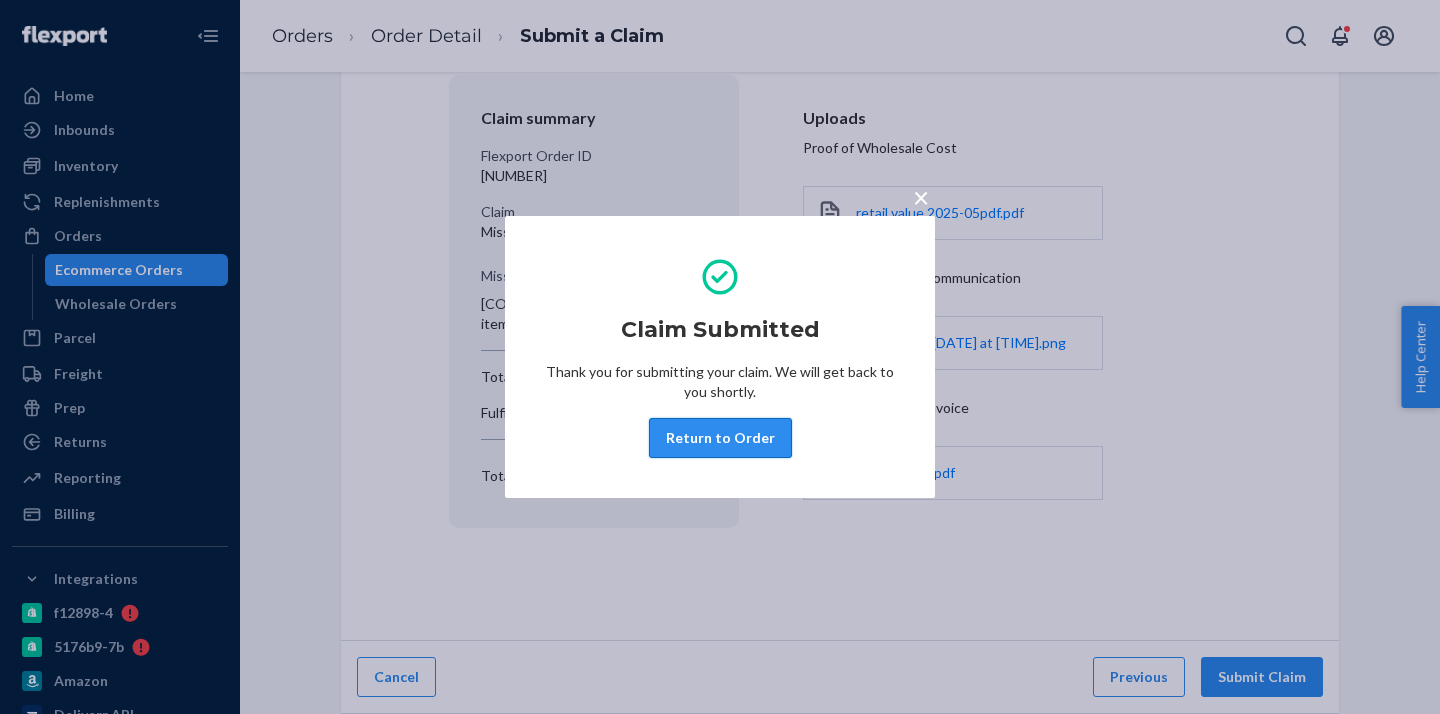 scroll, scrollTop: 0, scrollLeft: 0, axis: both 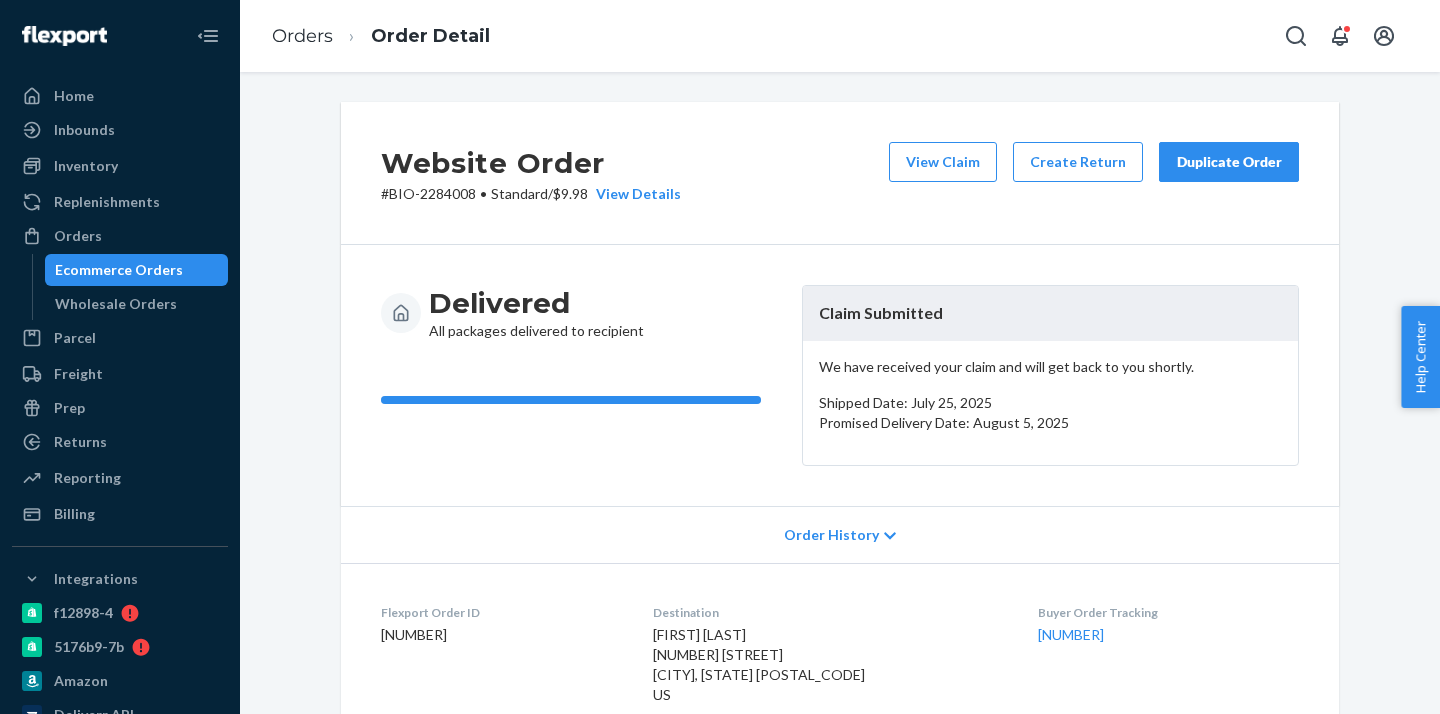 click on "Ecommerce Orders" at bounding box center (119, 270) 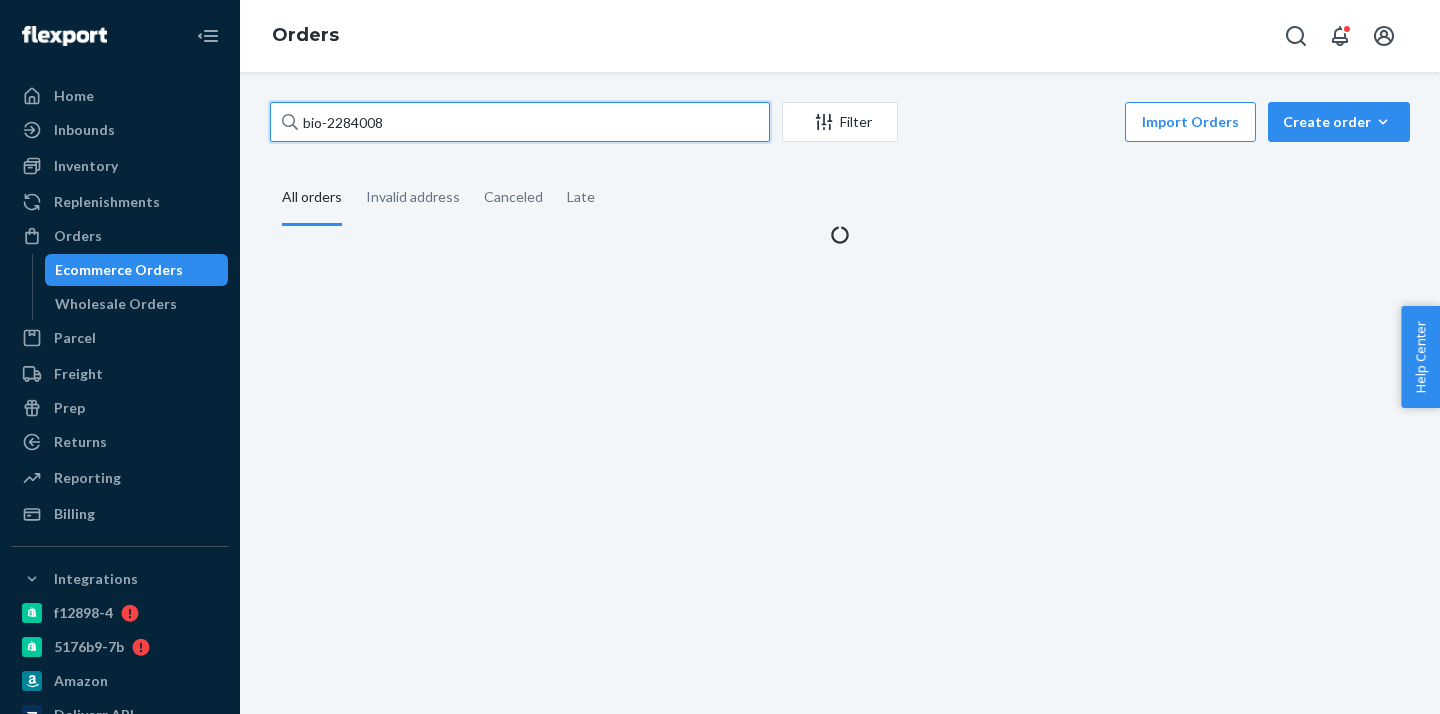 click on "bio-2284008" at bounding box center (520, 122) 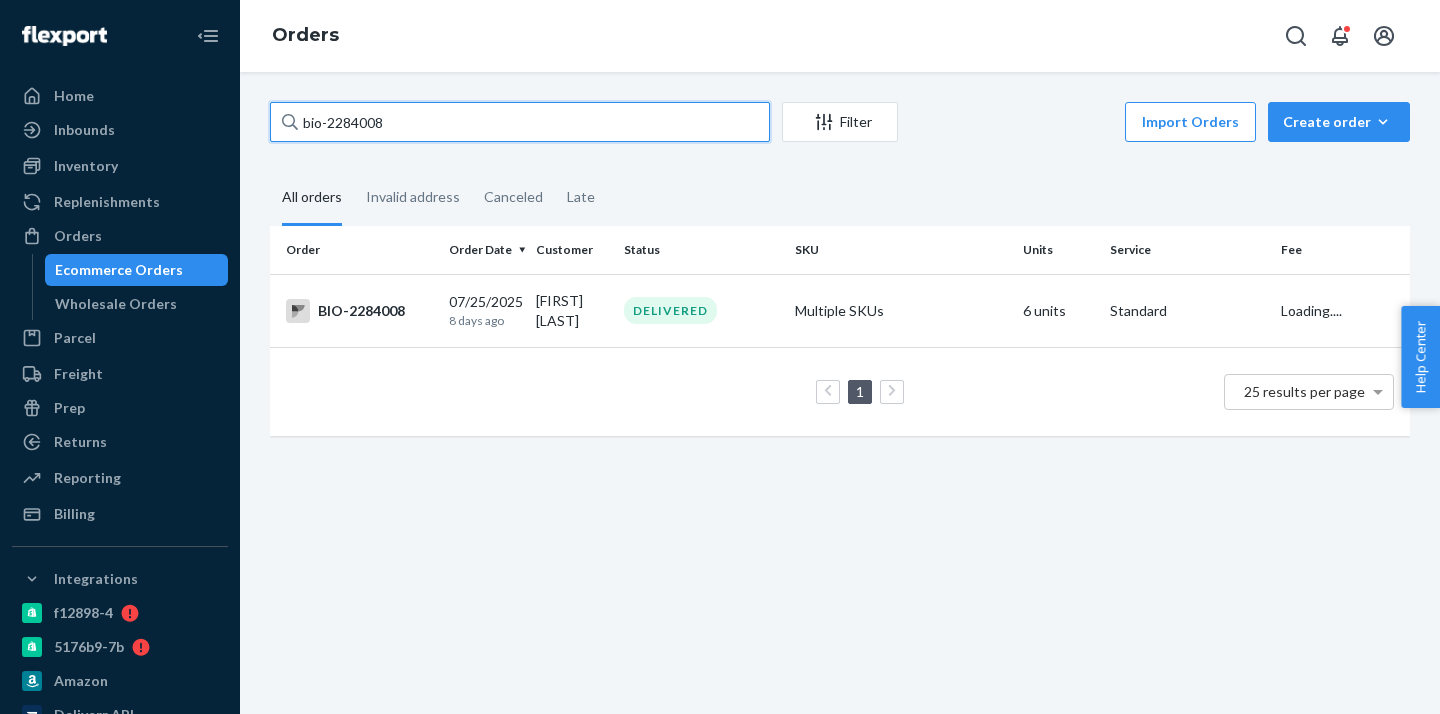 click on "bio-2284008" at bounding box center [520, 122] 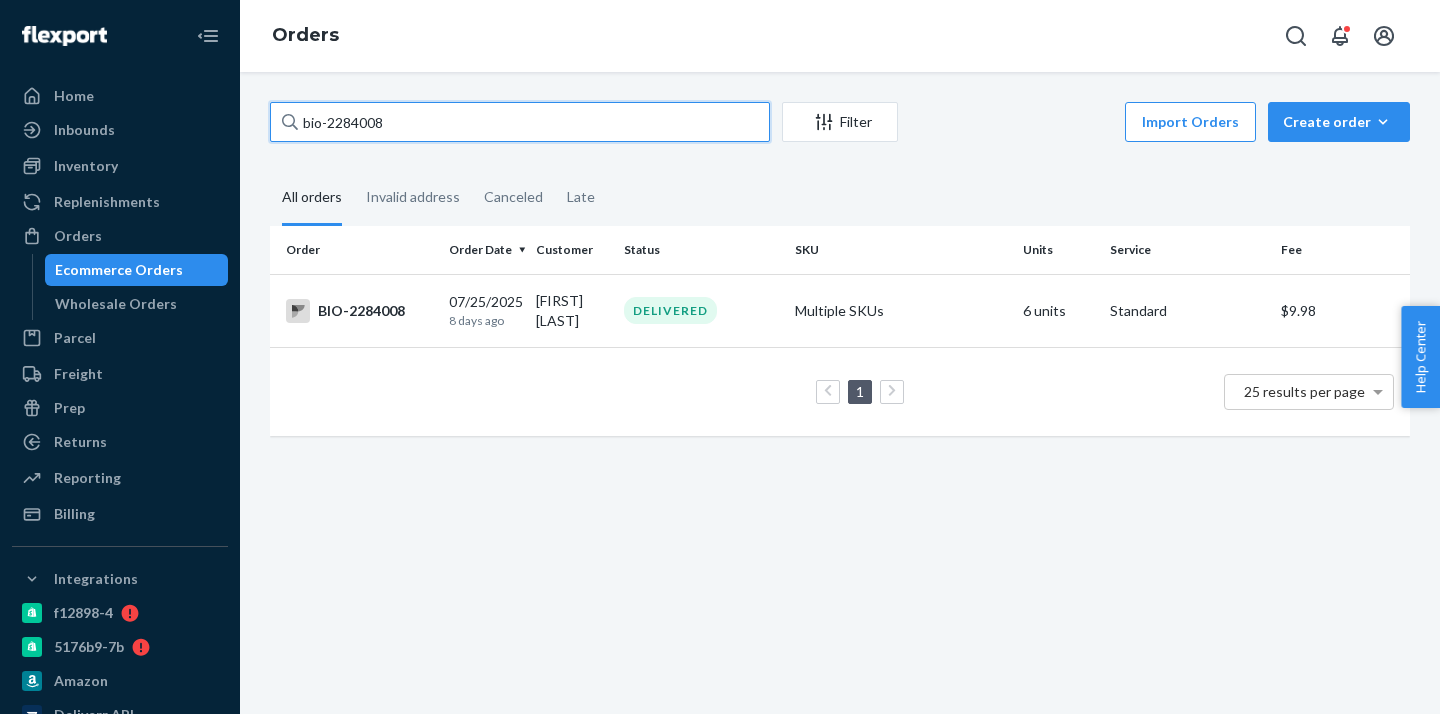 paste on "[NUMBER]" 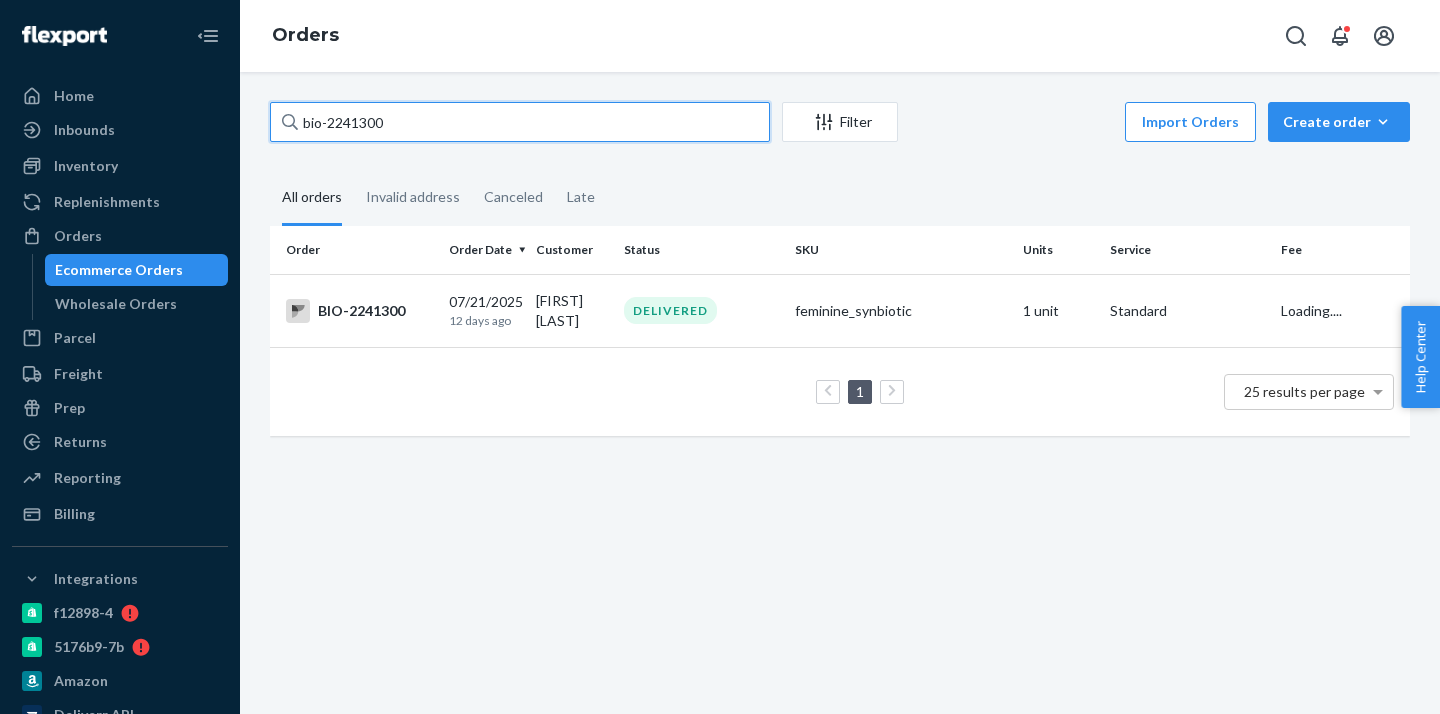 type on "bio-2241300" 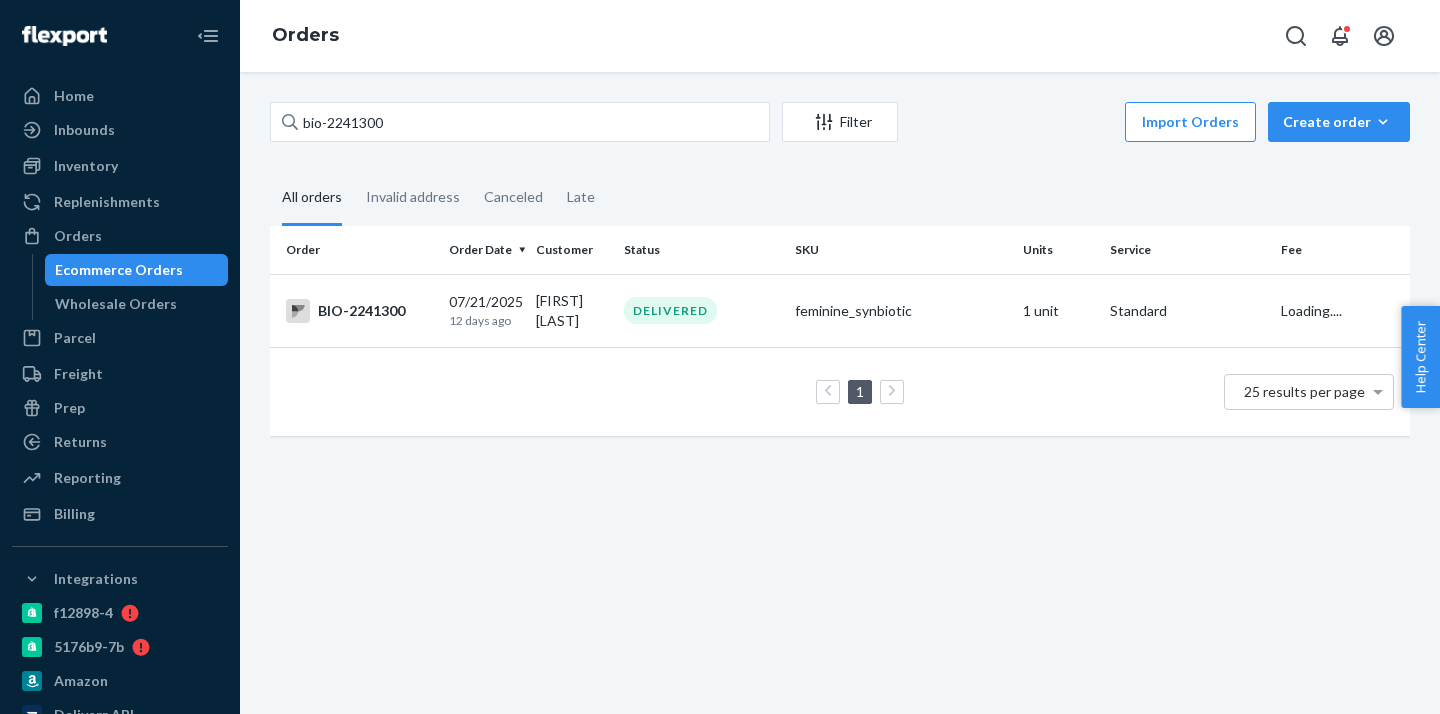 click on "[DATE] [NUMBER] days ago" at bounding box center (484, 310) 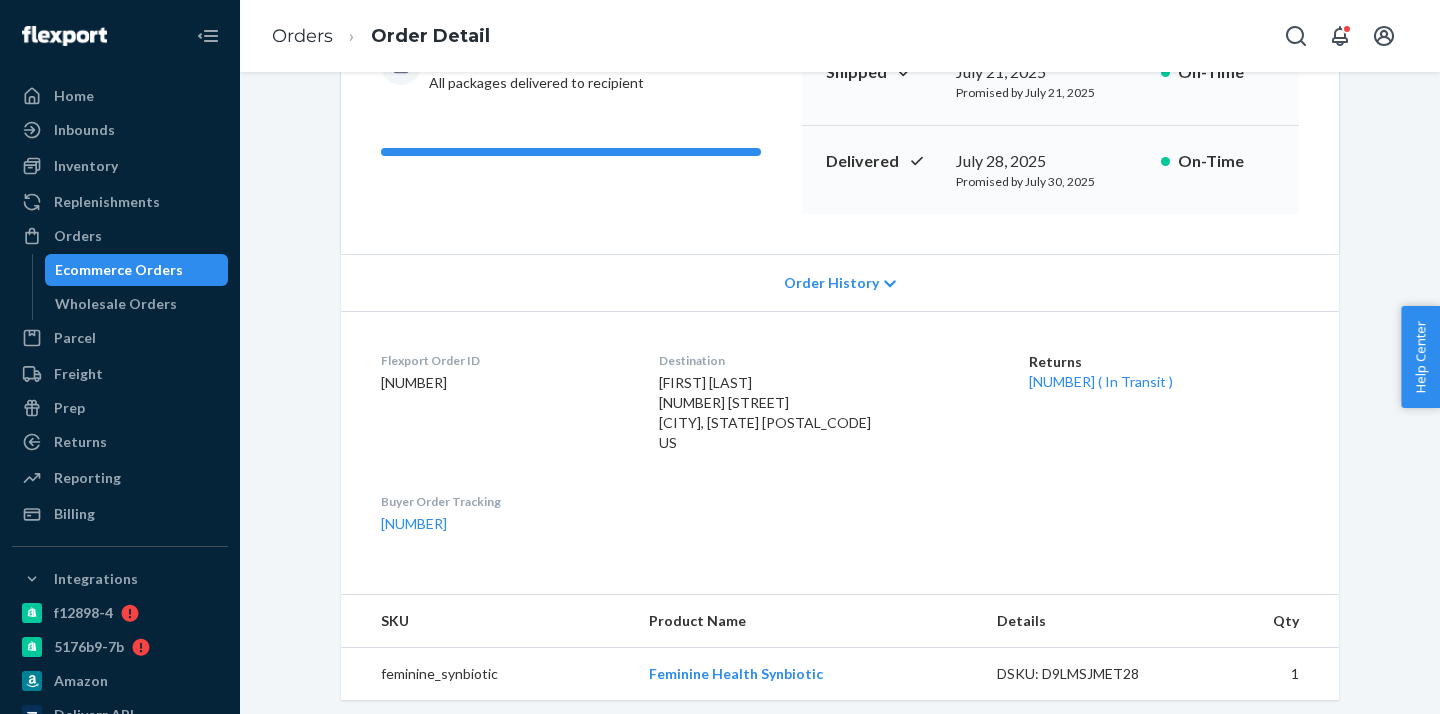 scroll, scrollTop: 265, scrollLeft: 0, axis: vertical 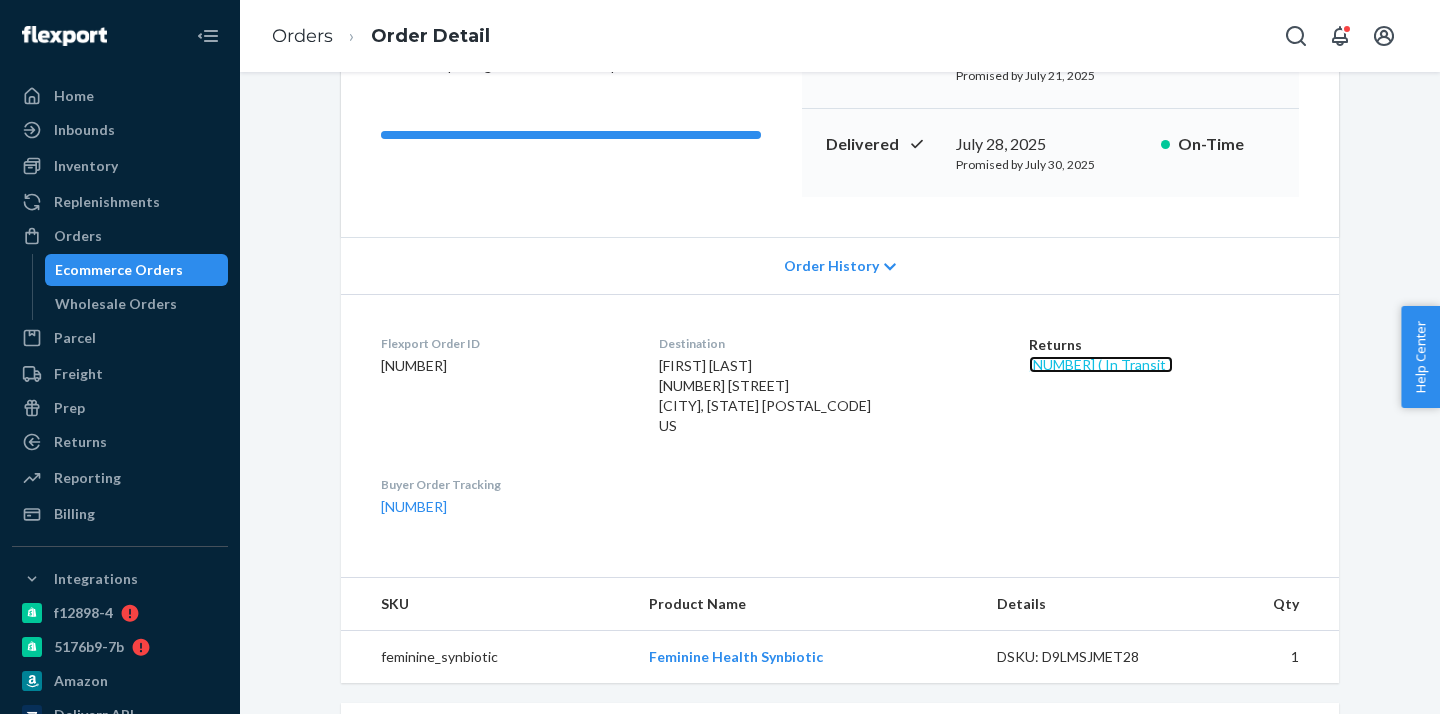 click on "[NUMBER] ( In Transit )" at bounding box center [1101, 364] 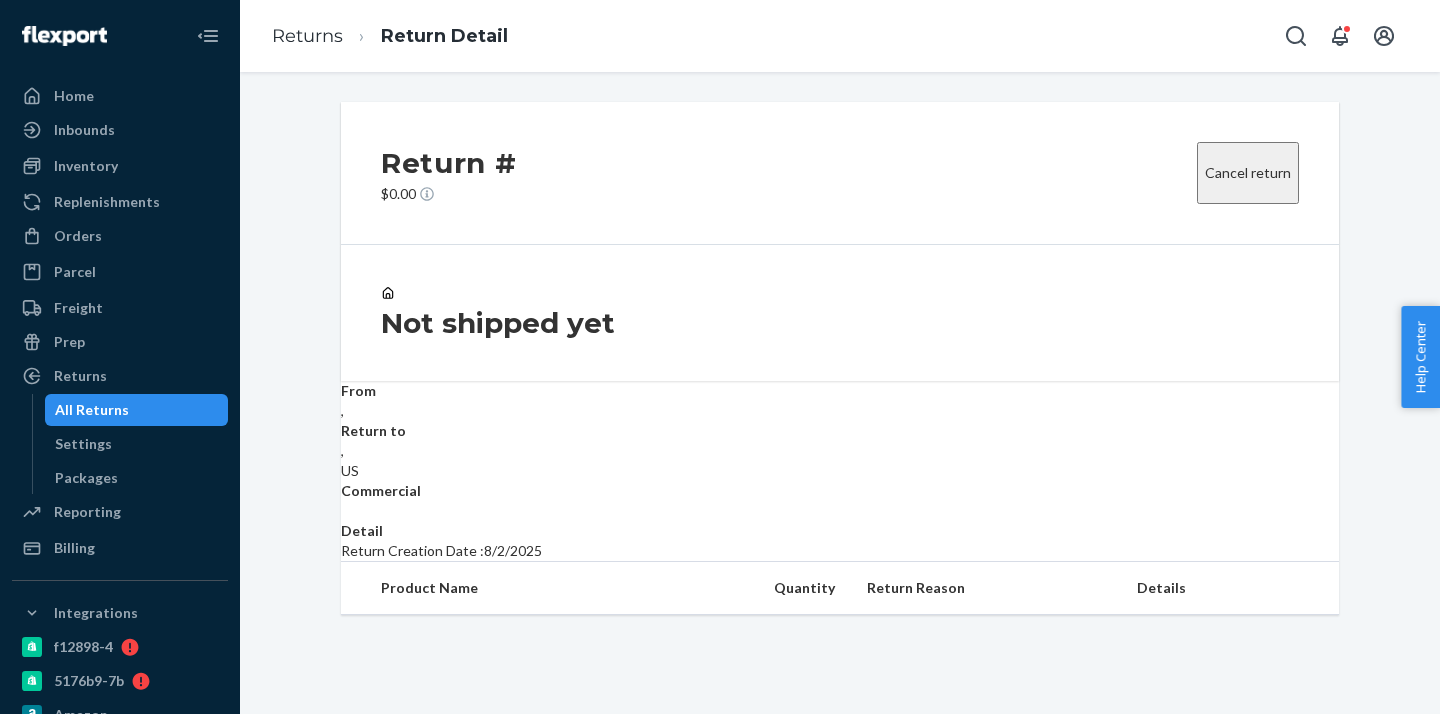 scroll, scrollTop: 0, scrollLeft: 0, axis: both 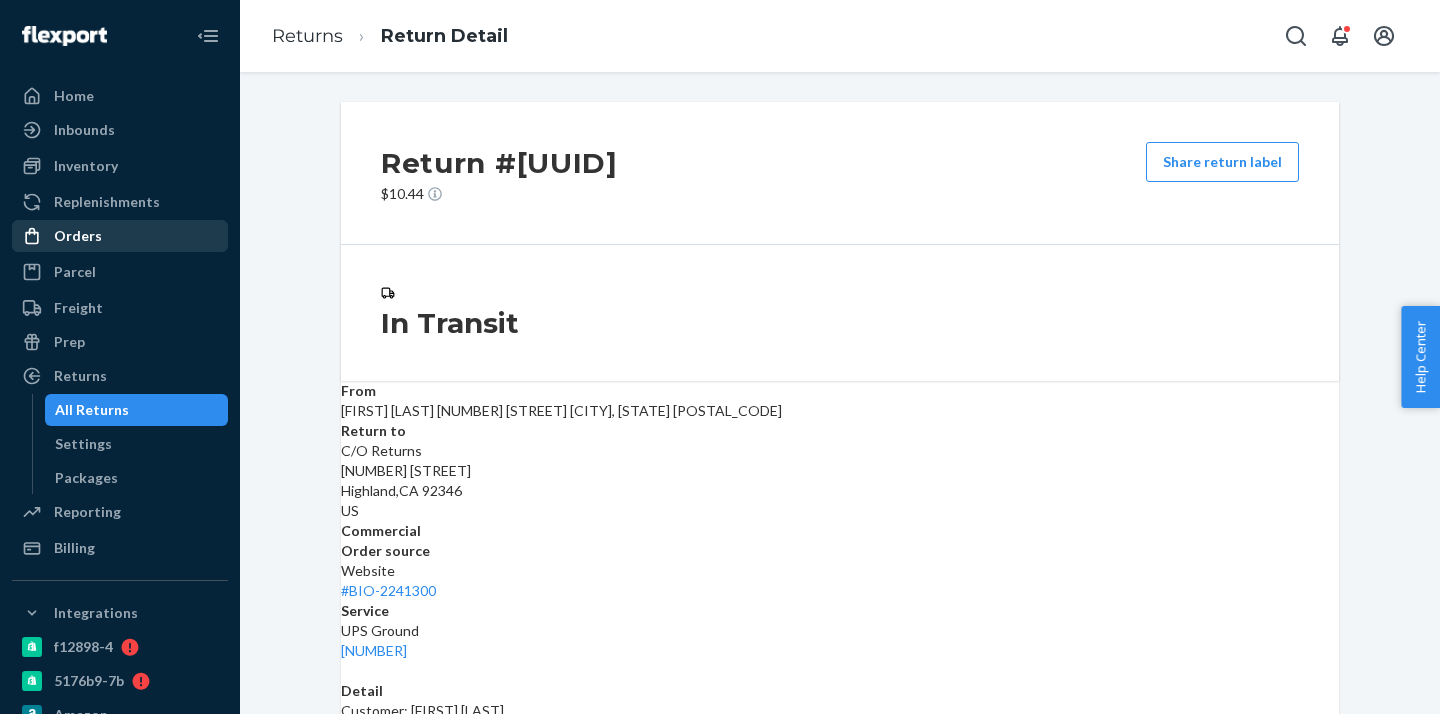 click on "Orders" at bounding box center (120, 236) 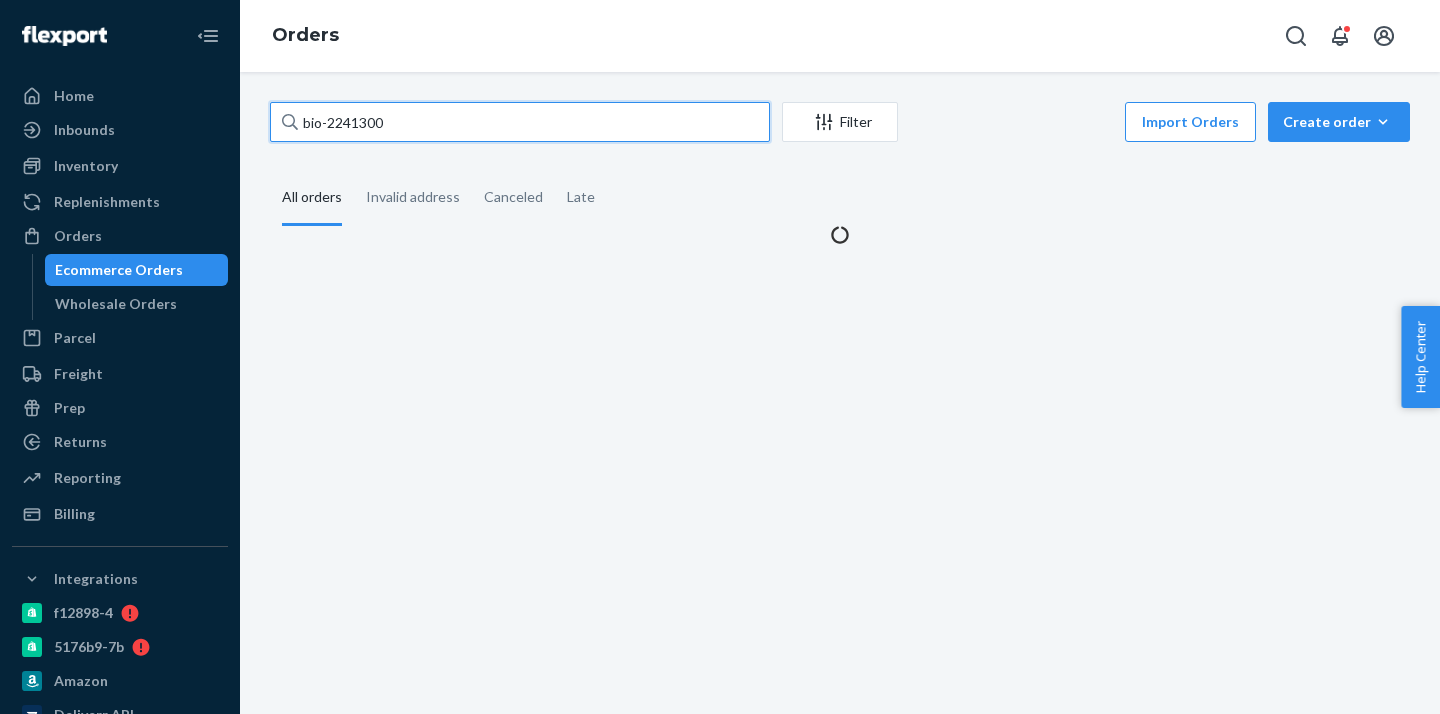 click on "bio-2241300" at bounding box center [520, 122] 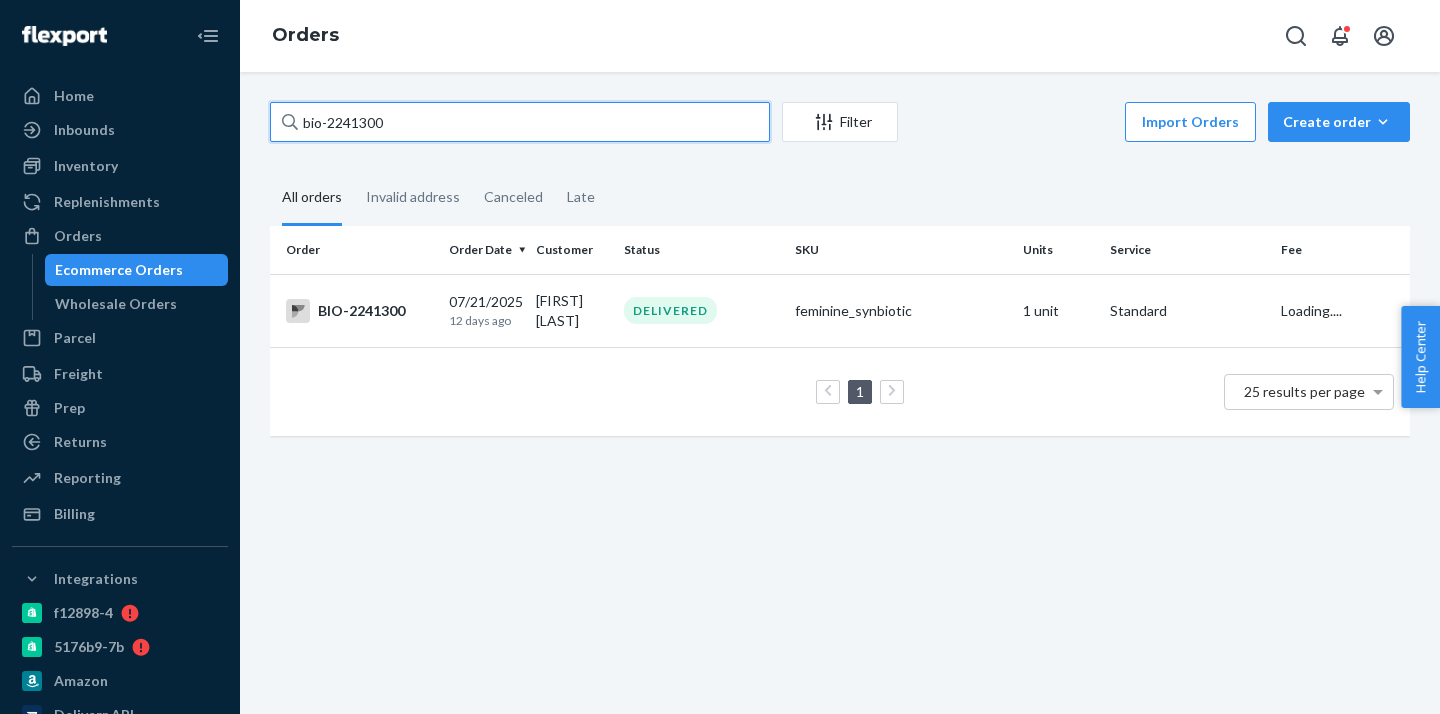 paste on "[NUMBER]" 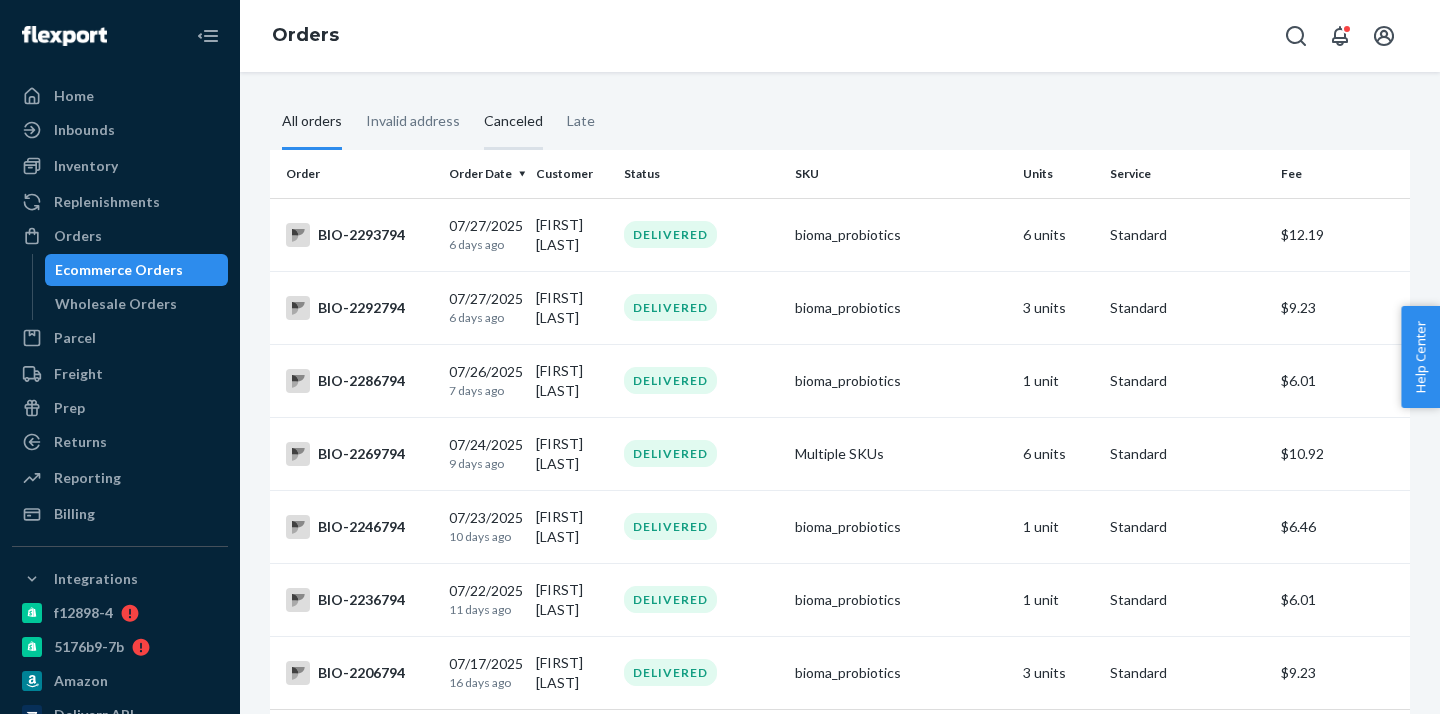 scroll, scrollTop: 0, scrollLeft: 0, axis: both 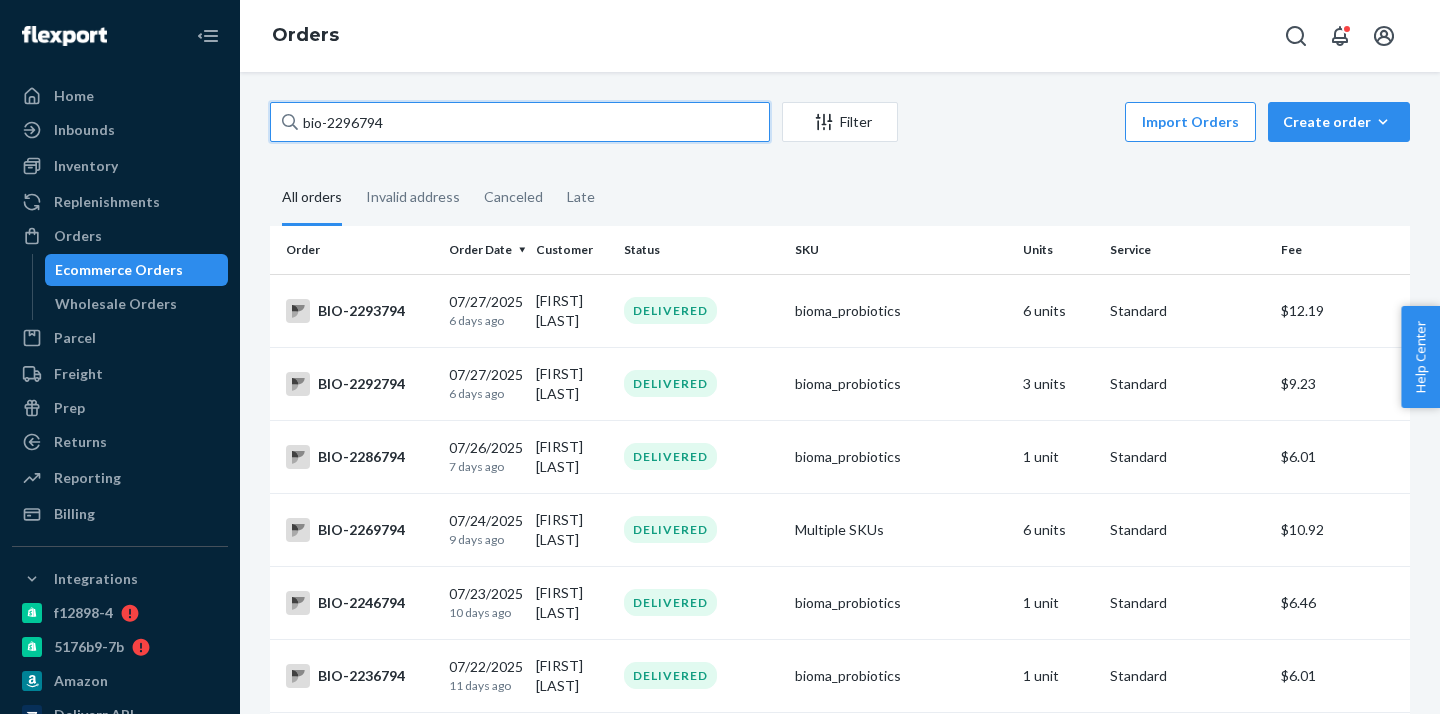 click on "bio-2296794" at bounding box center (520, 122) 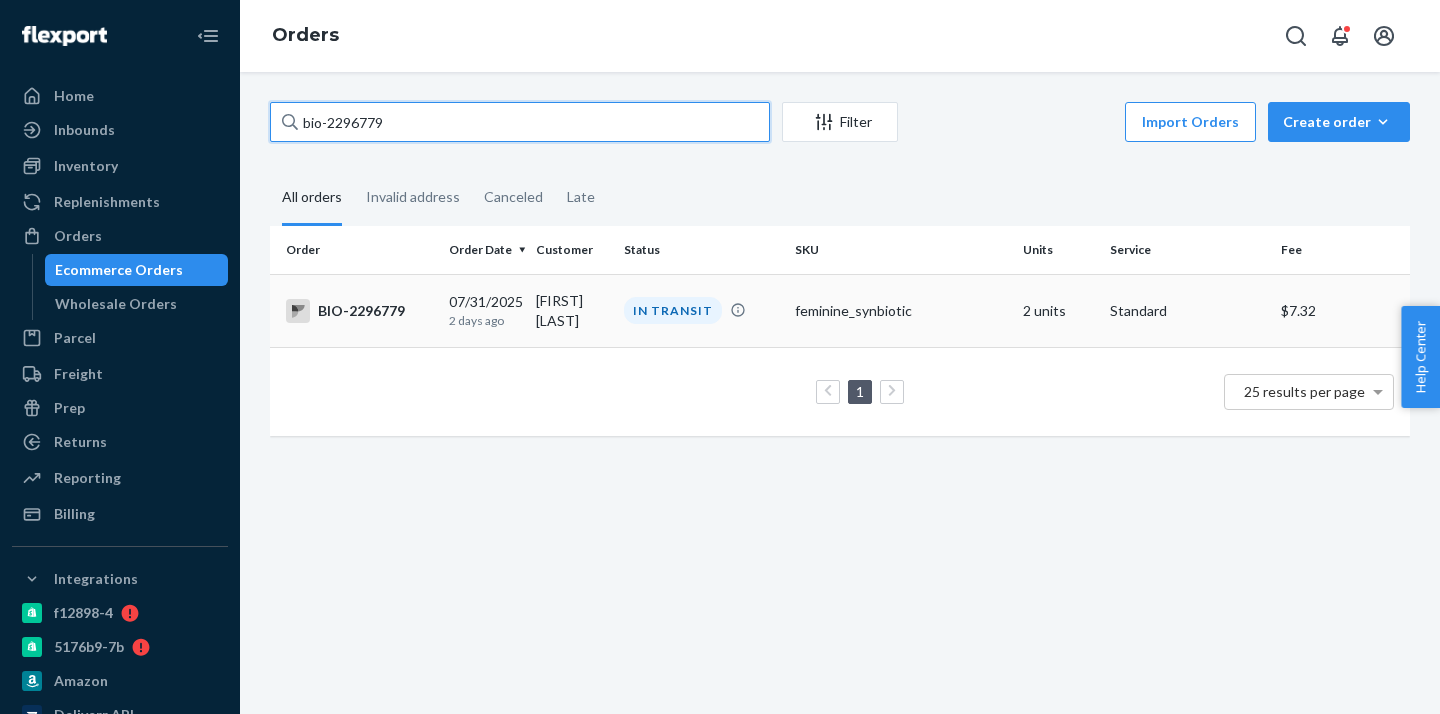 type on "bio-2296779" 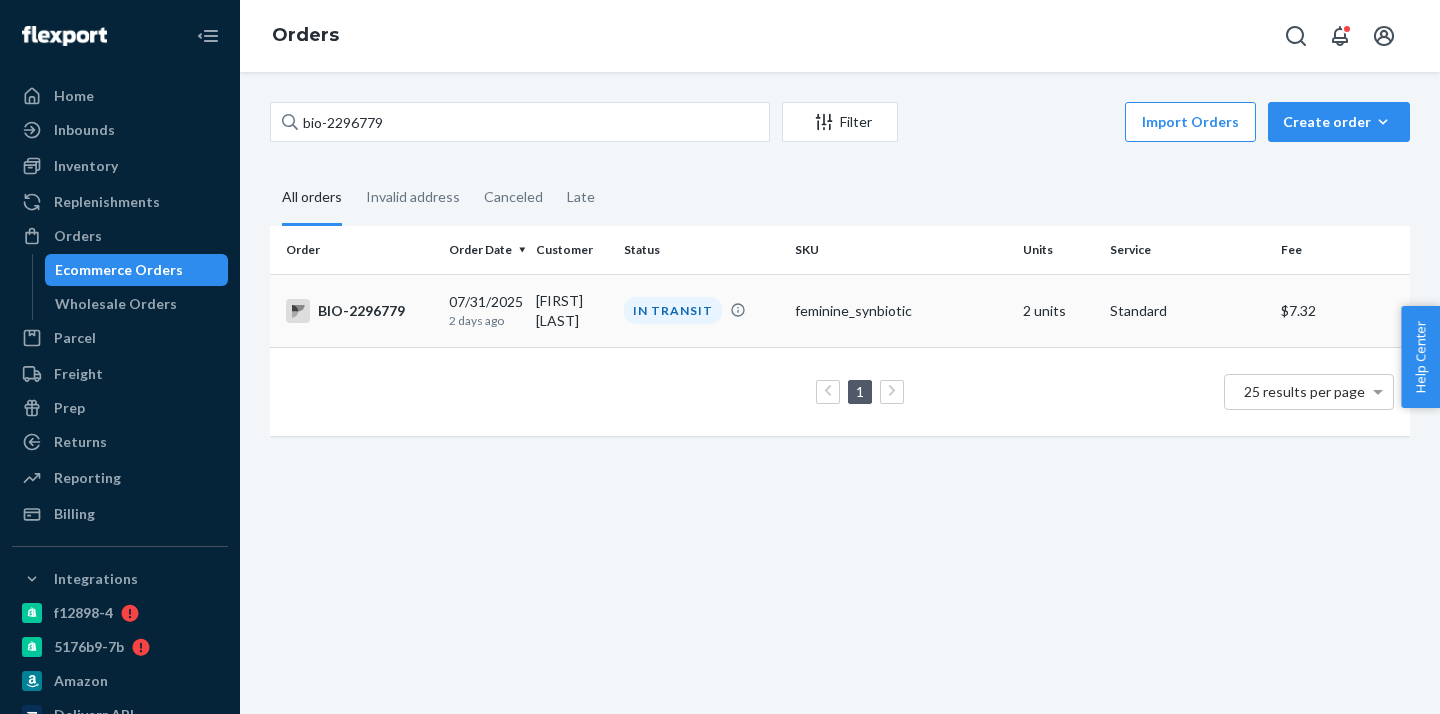 click on "[FIRST] [LAST]" at bounding box center [571, 310] 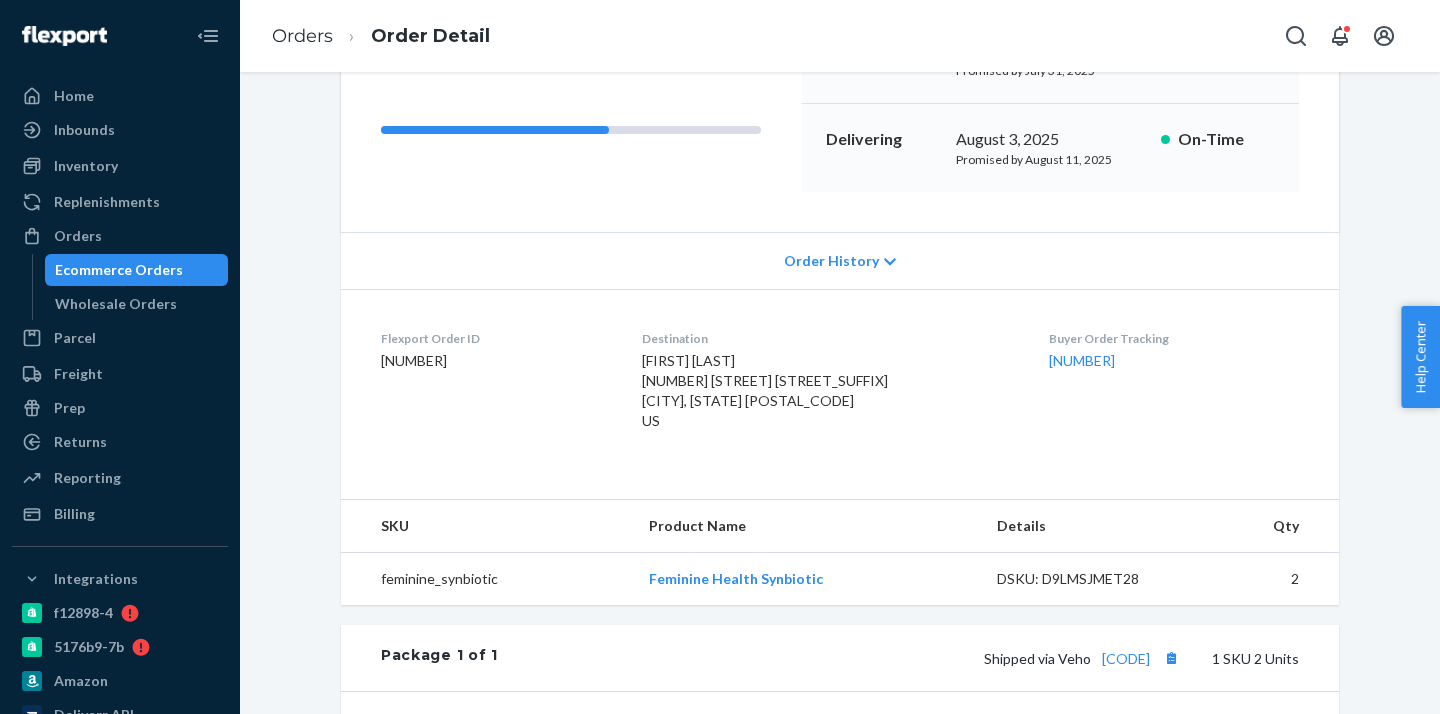 scroll, scrollTop: 325, scrollLeft: 0, axis: vertical 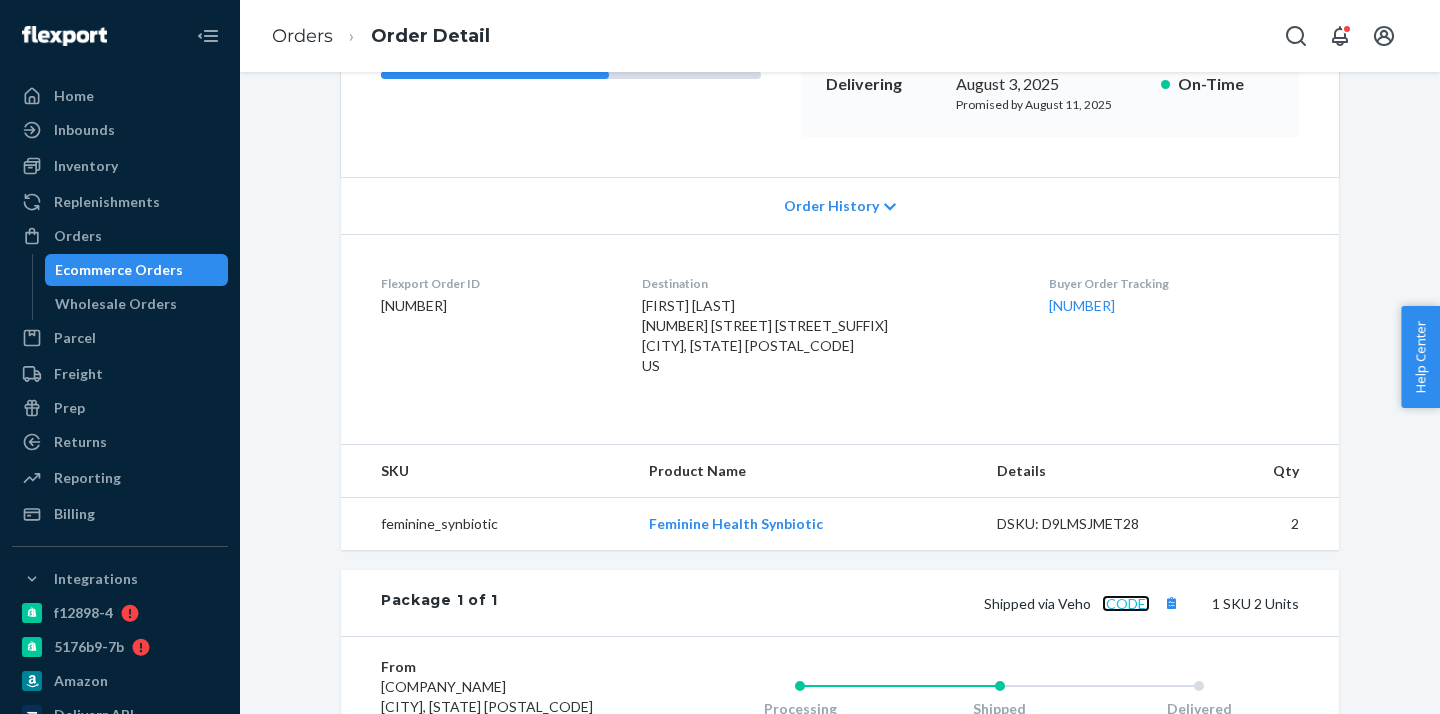 click on "[CODE]" at bounding box center (1126, 603) 